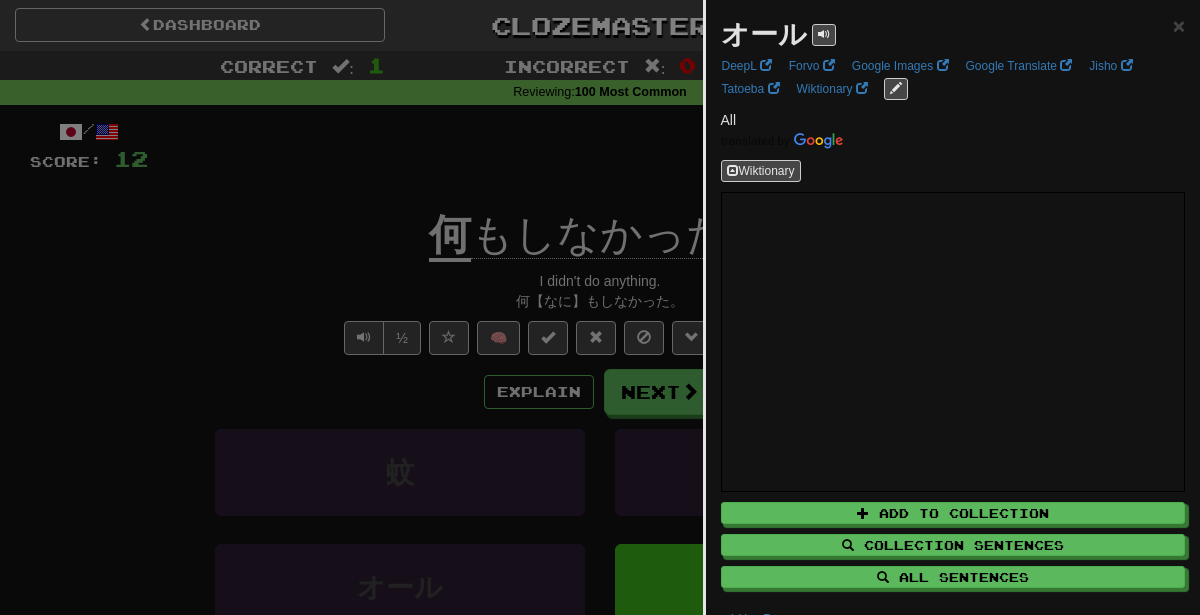 scroll, scrollTop: 144, scrollLeft: 0, axis: vertical 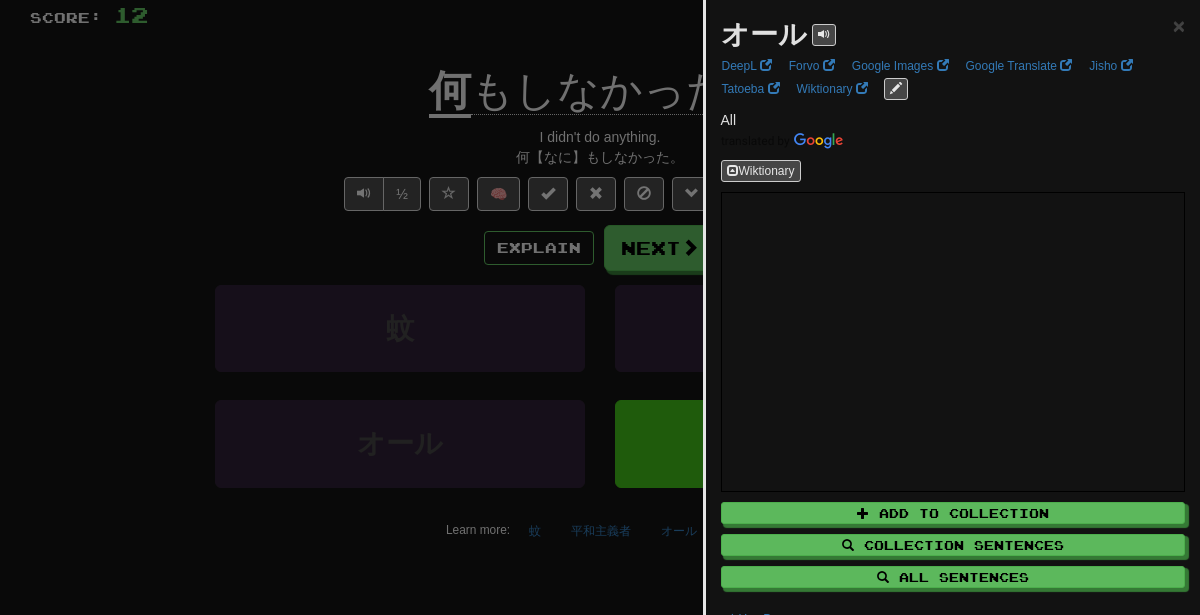 click at bounding box center [600, 307] 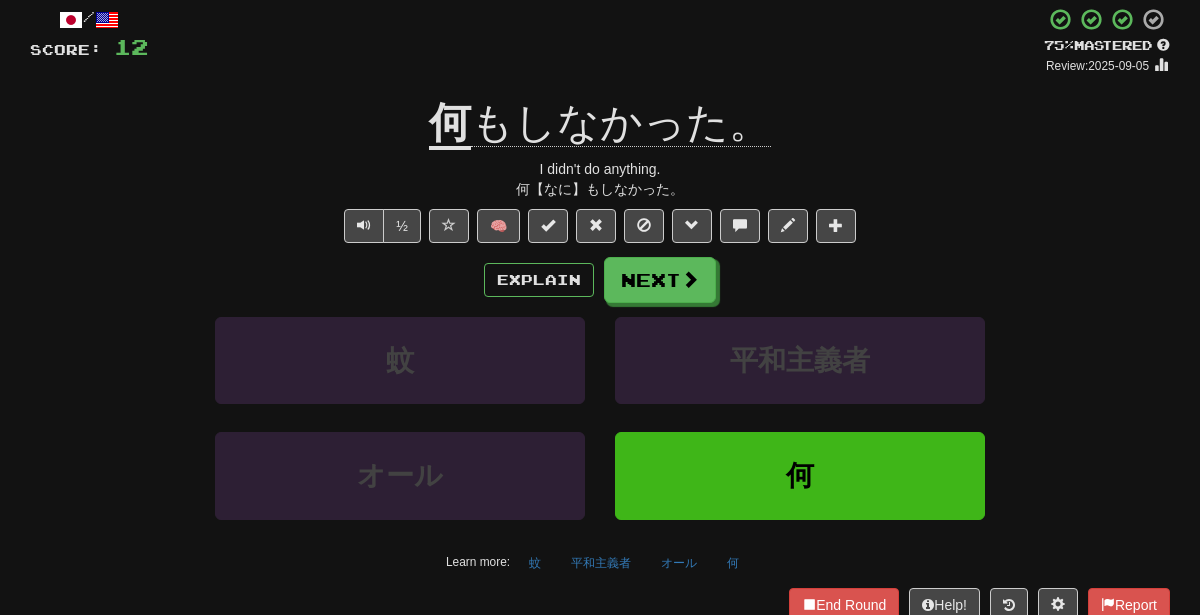 scroll, scrollTop: 113, scrollLeft: 0, axis: vertical 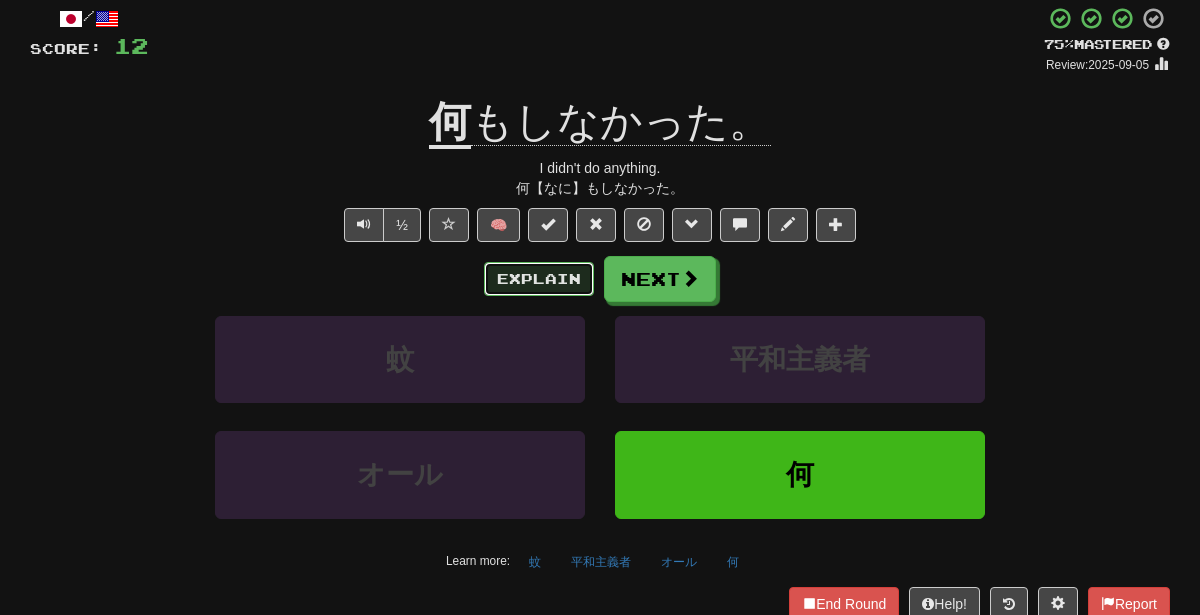 click on "Explain" at bounding box center (539, 279) 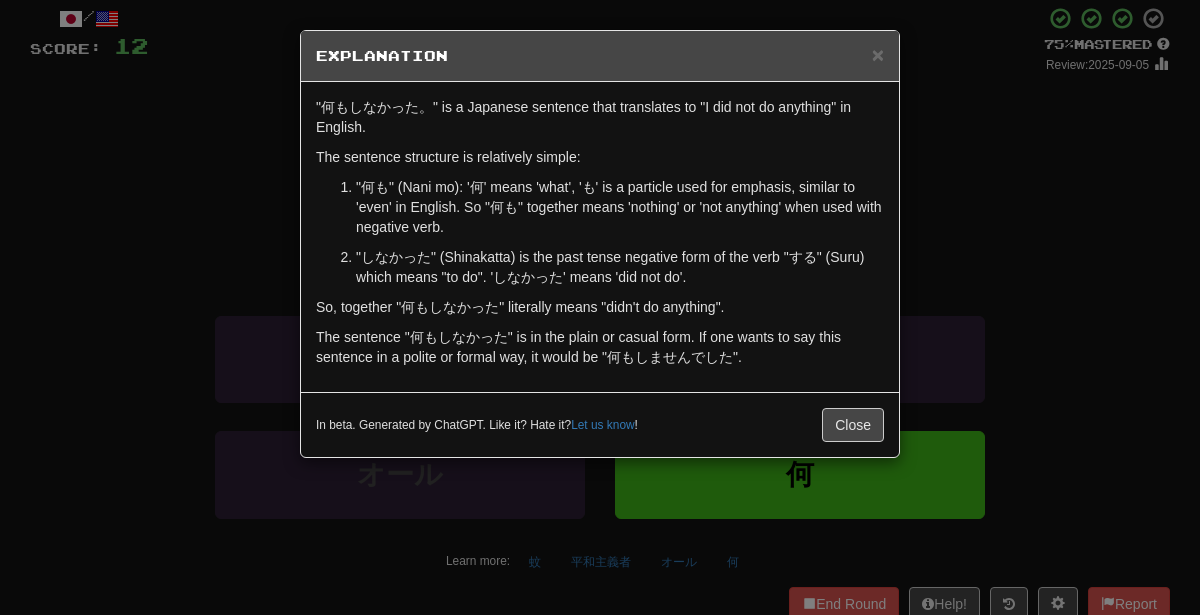 click on "× Explanation "何もしなかった。" is a Japanese sentence that translates to "I did not do anything" in English.
The sentence structure is relatively simple:
"何も" (Nani mo): '何' means 'what', 'も' is a particle used for emphasis, similar to 'even' in English. So "何も" together means 'nothing' or 'not anything' when used with negative verb.
"しなかった" (Shinakatta) is the past tense negative form of the verb "する" (Suru) which means "to do". 'しなかった' means 'did not do'.
So, together "何もしなかった" literally means "didn't do anything".
The sentence "何もしなかった" is in the plain or casual form. If one wants to say this sentence in a polite or formal way, it would be "何もしませんでした". In beta. Generated by ChatGPT. Like it? Hate it?  Let us know ! Close" at bounding box center [600, 307] 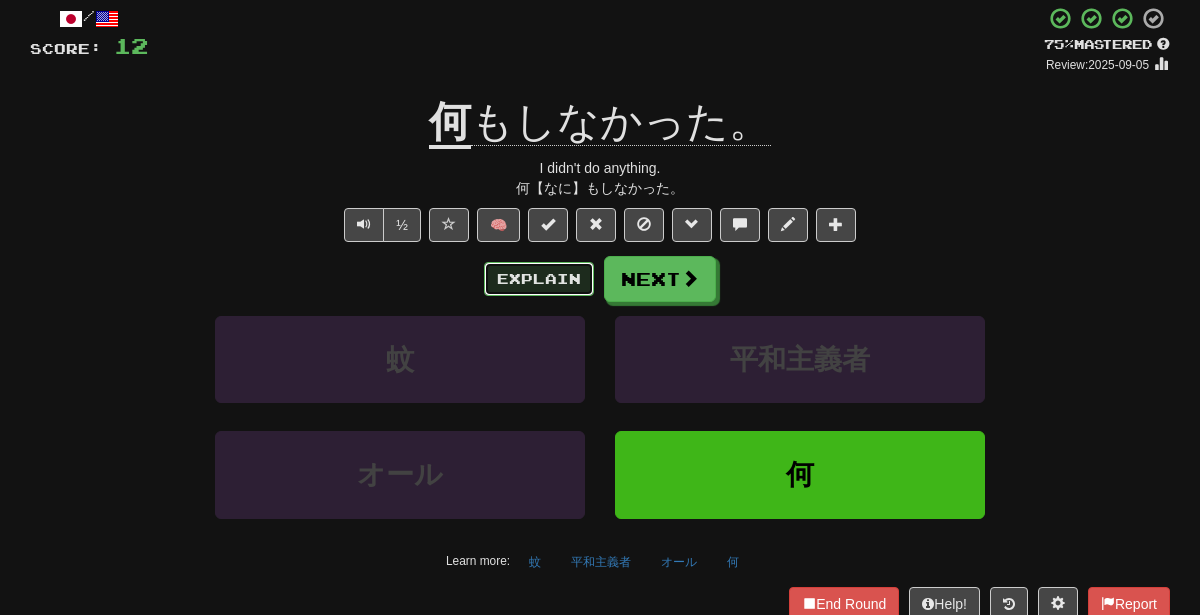 click on "Explain" at bounding box center [539, 279] 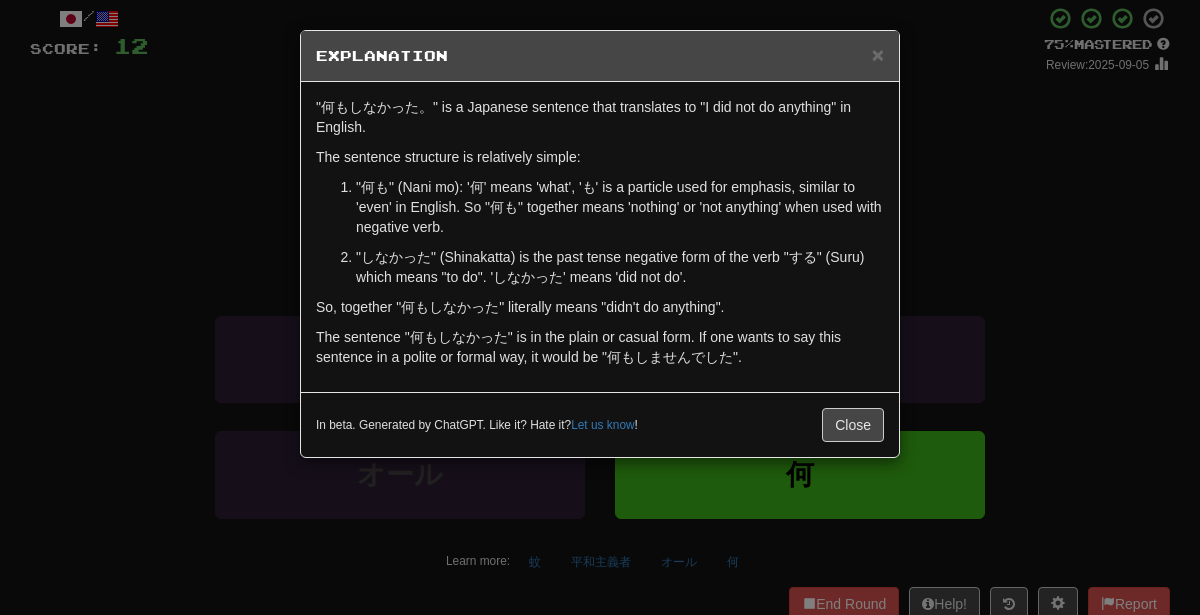 click on "× Explanation "何もしなかった。" is a Japanese sentence that translates to "I did not do anything" in English.
The sentence structure is relatively simple:
"何も" (Nani mo): '何' means 'what', 'も' is a particle used for emphasis, similar to 'even' in English. So "何も" together means 'nothing' or 'not anything' when used with negative verb.
"しなかった" (Shinakatta) is the past tense negative form of the verb "する" (Suru) which means "to do". 'しなかった' means 'did not do'.
So, together "何もしなかった" literally means "didn't do anything".
The sentence "何もしなかった" is in the plain or casual form. If one wants to say this sentence in a polite or formal way, it would be "何もしませんでした". In beta. Generated by ChatGPT. Like it? Hate it?  Let us know ! Close" at bounding box center (600, 307) 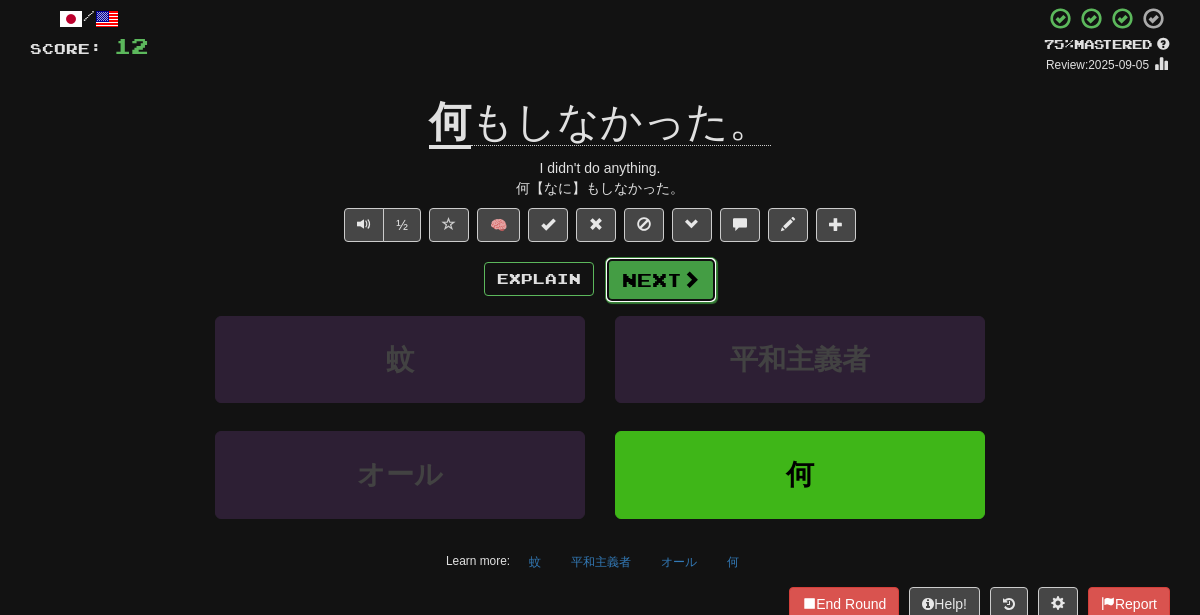 click on "Next" at bounding box center [661, 280] 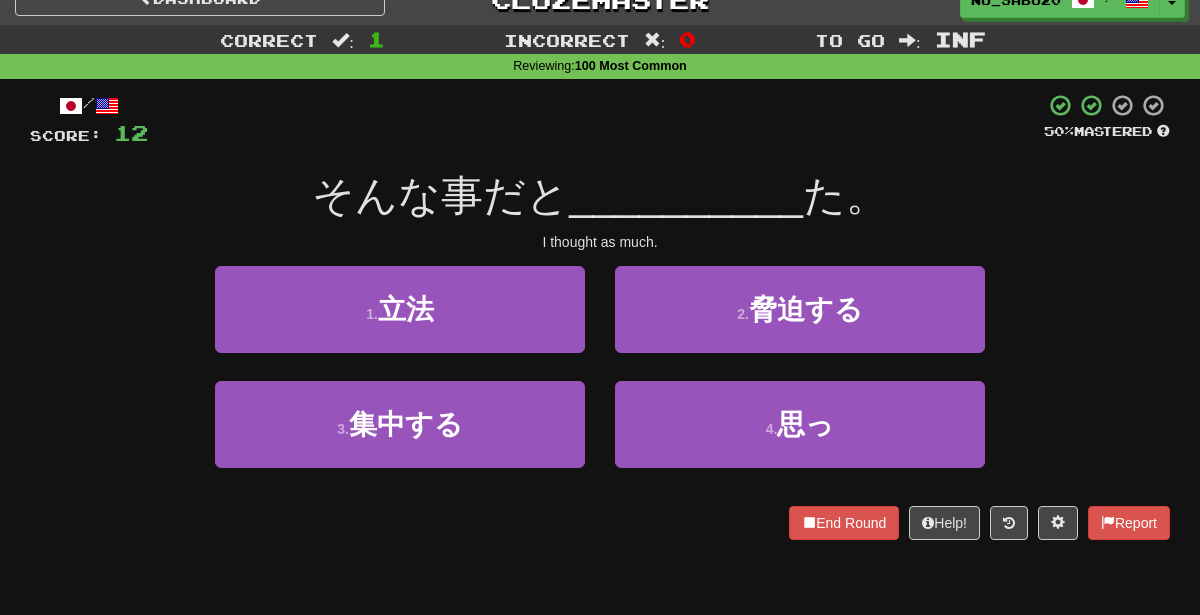 scroll, scrollTop: 25, scrollLeft: 0, axis: vertical 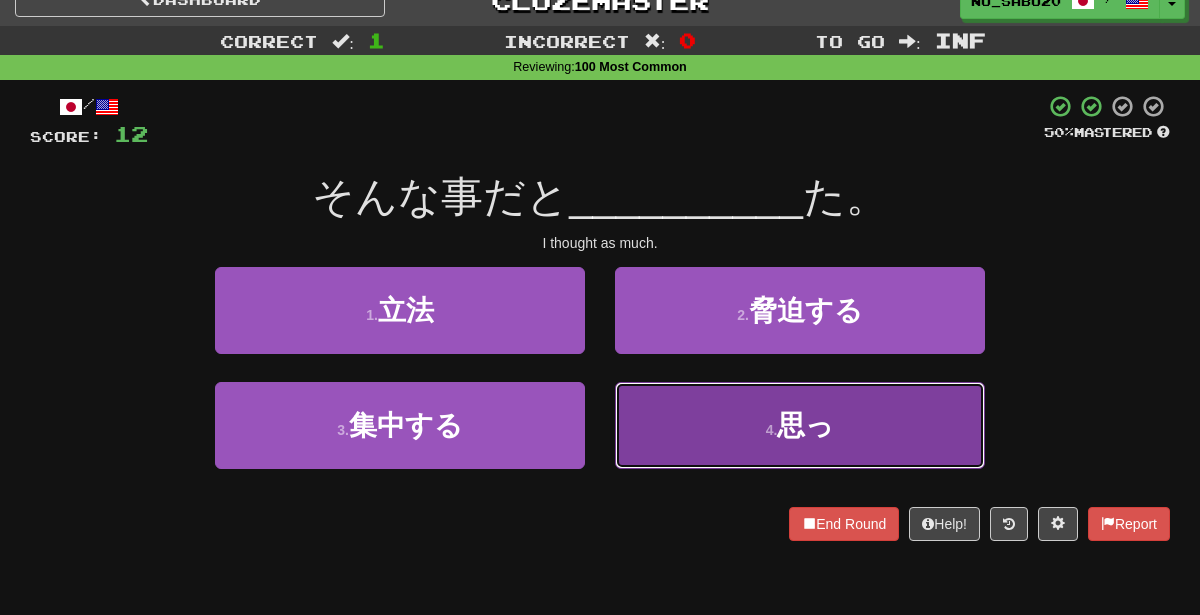 click on "4 .  思っ" at bounding box center [800, 425] 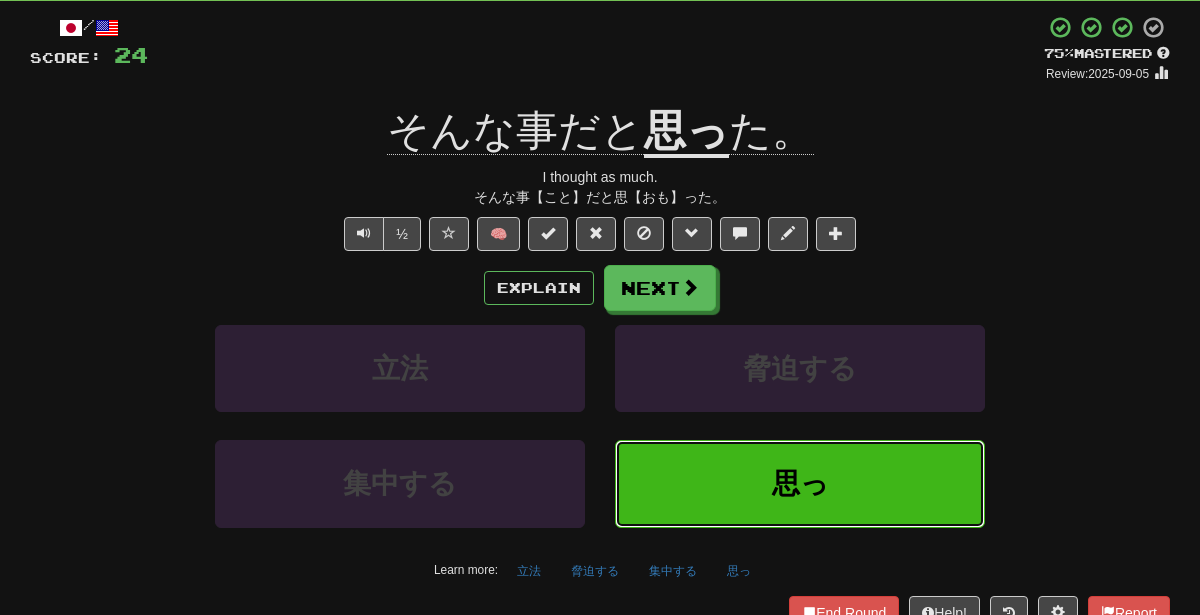 scroll, scrollTop: 130, scrollLeft: 0, axis: vertical 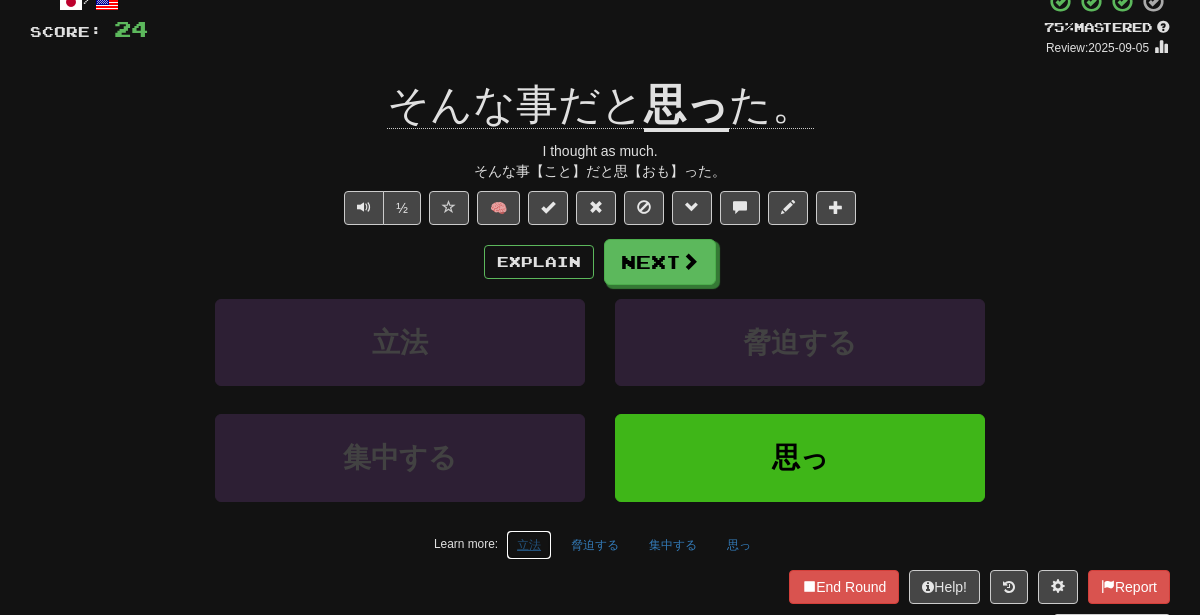 click on "立法" at bounding box center [529, 545] 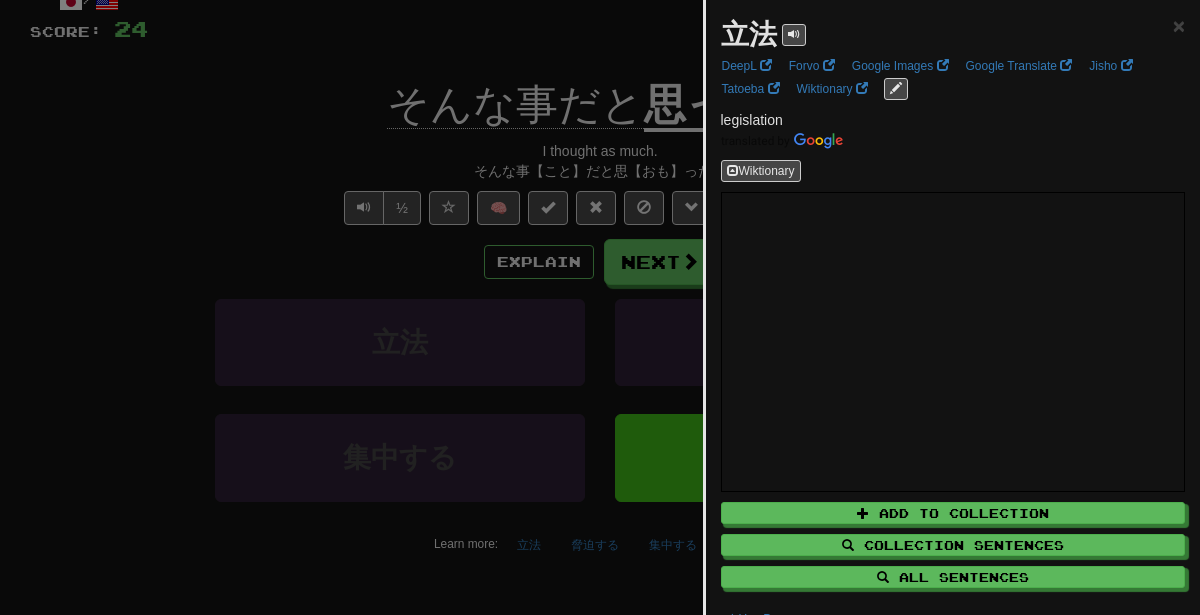 click at bounding box center (600, 307) 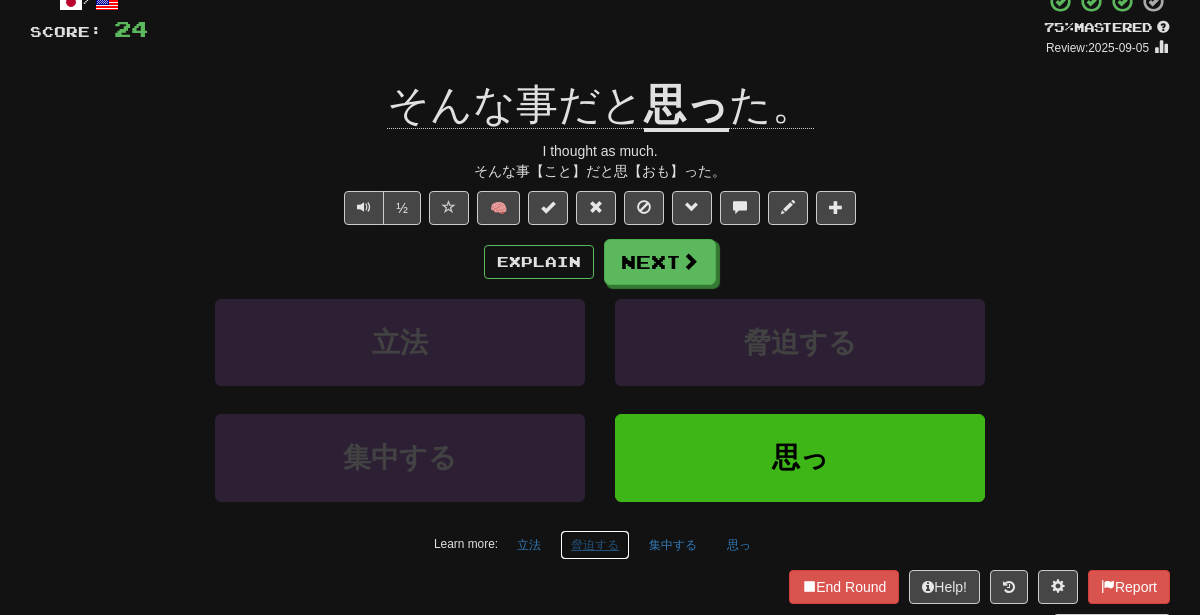 click on "脅迫する" at bounding box center [595, 545] 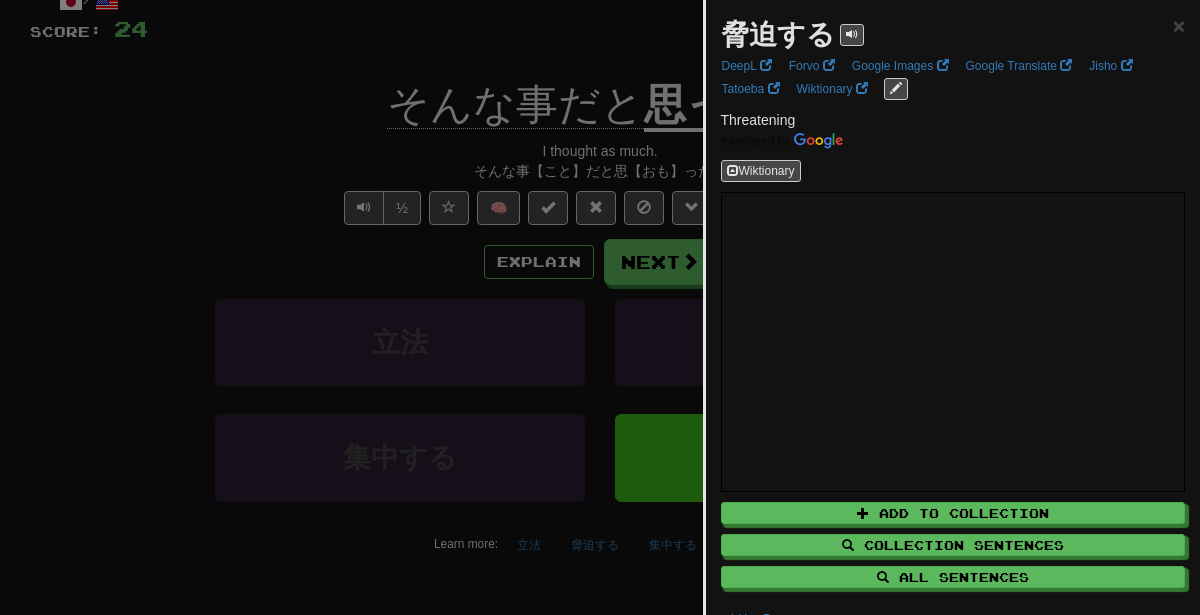 click at bounding box center (600, 307) 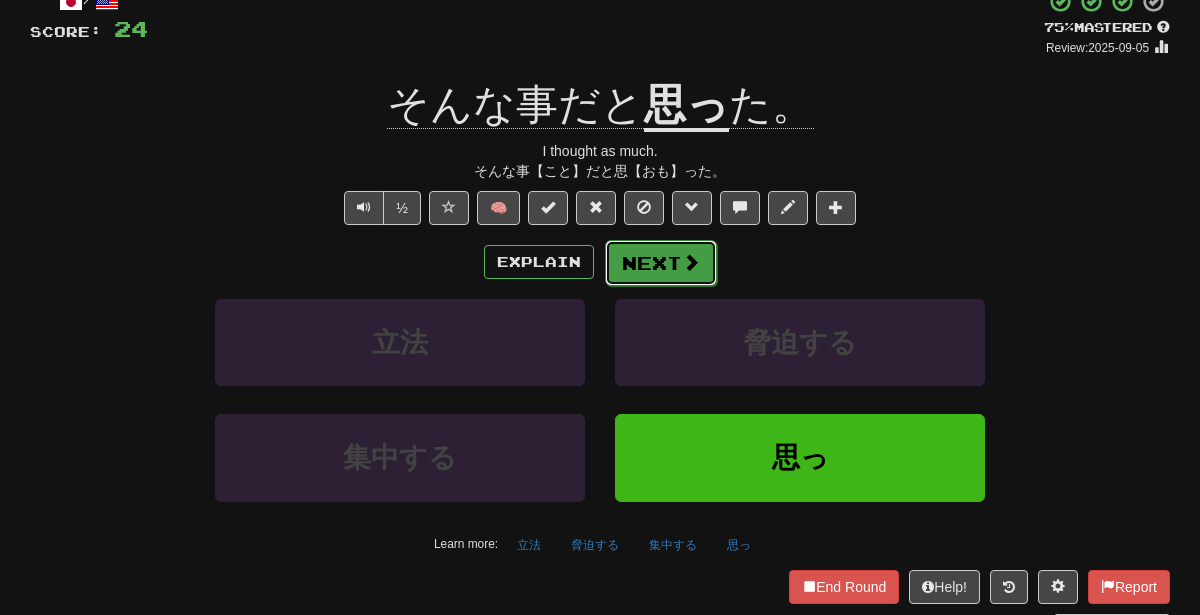 click at bounding box center (691, 262) 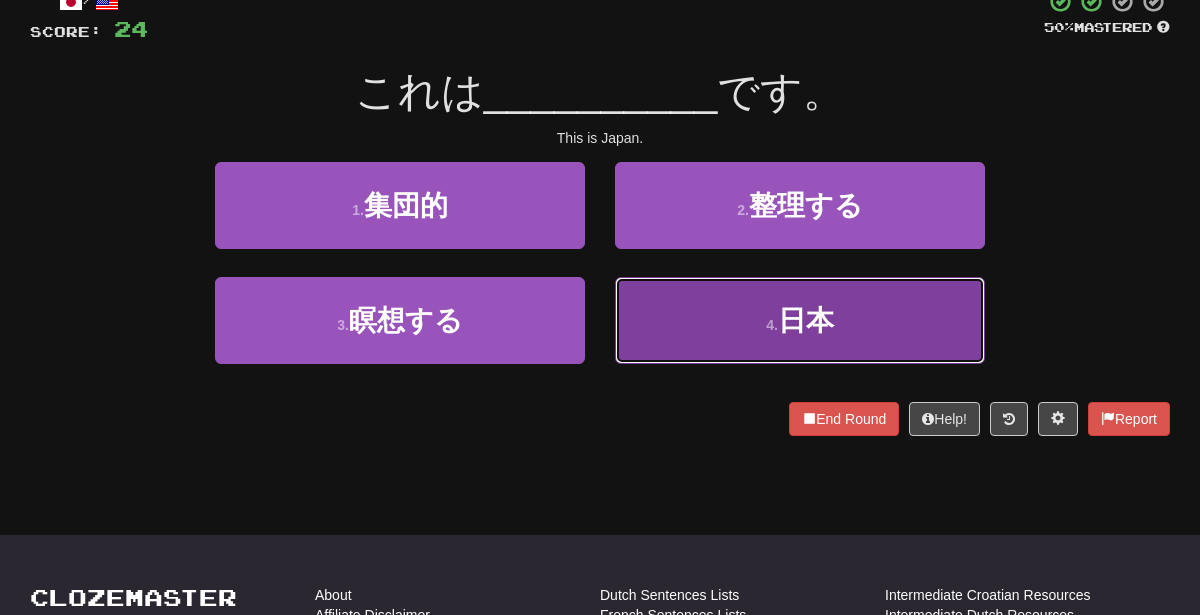 click on "4 .  日本" at bounding box center [800, 320] 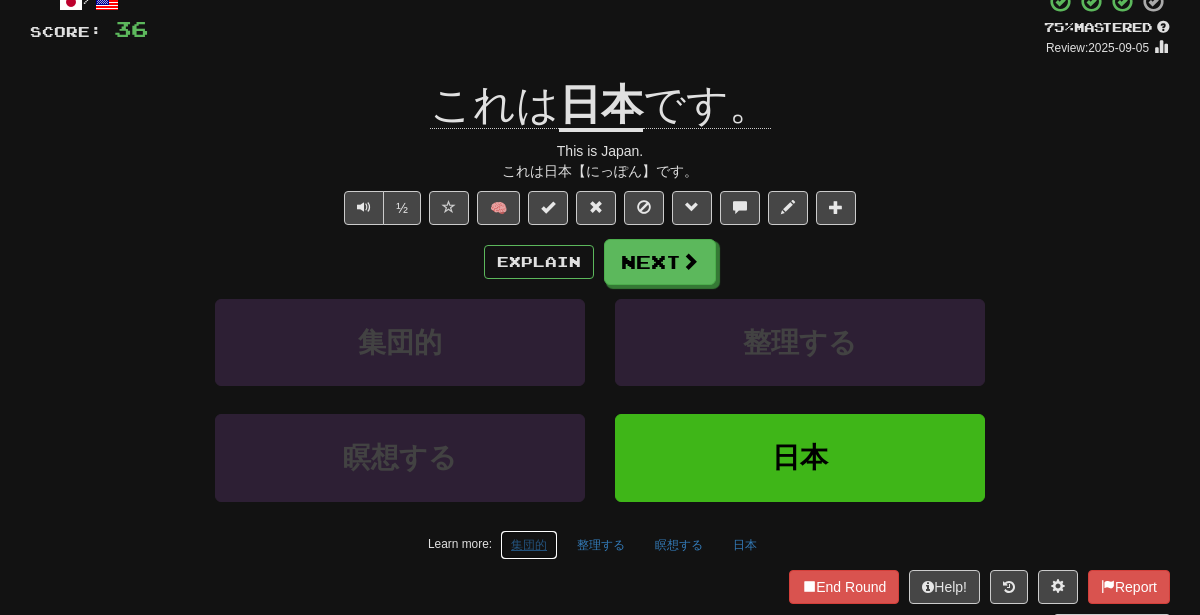click on "集団的" at bounding box center (529, 545) 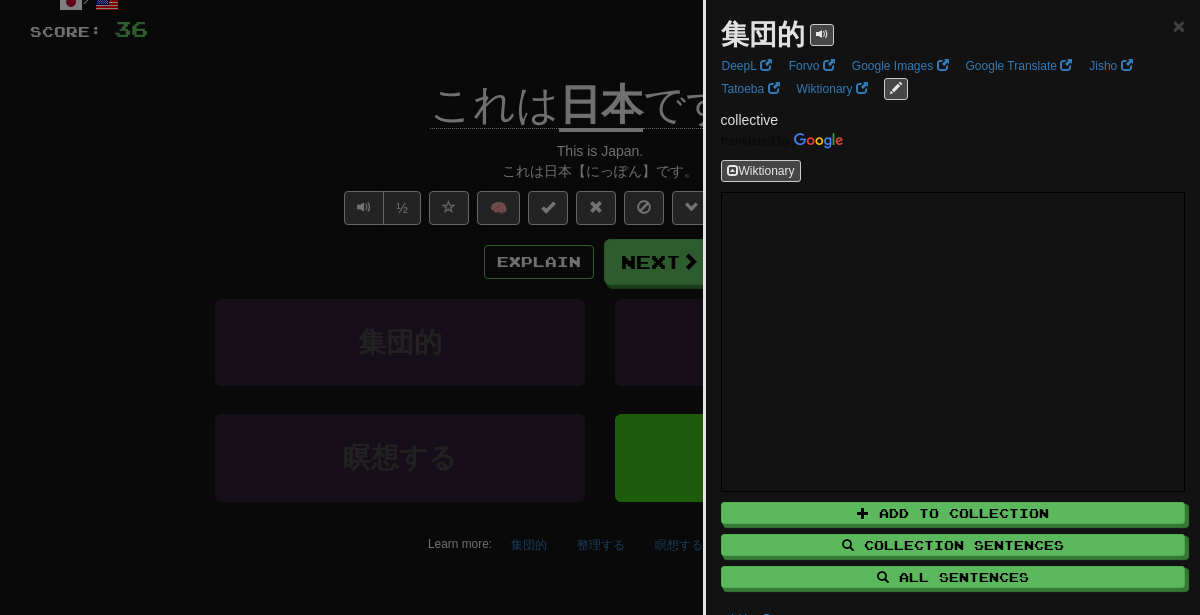 click at bounding box center [600, 307] 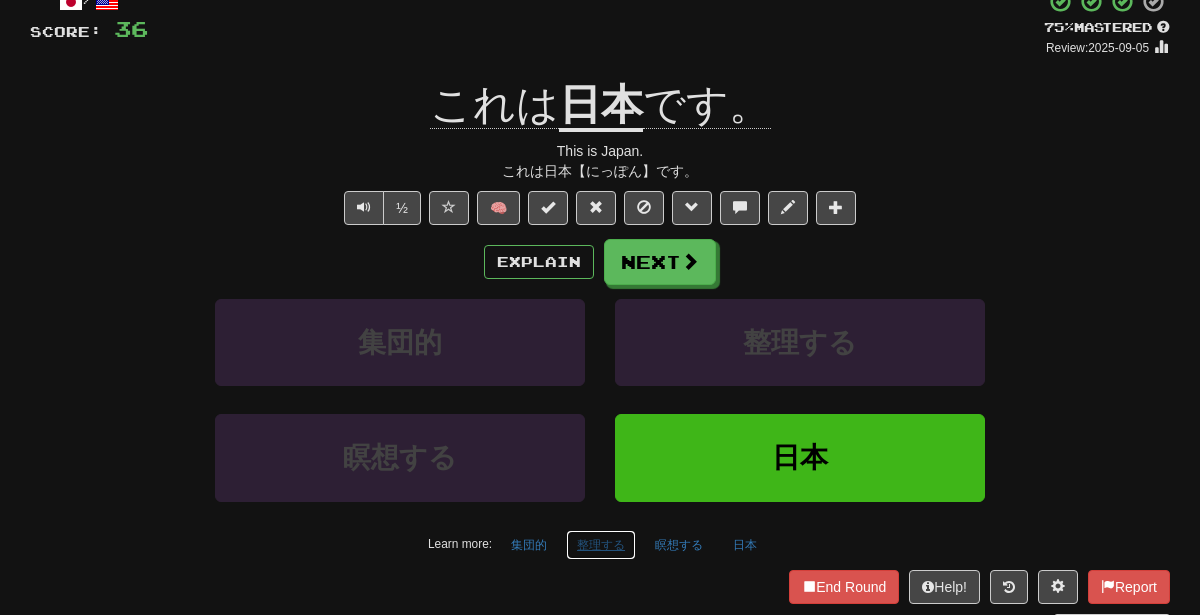 click on "整理する" at bounding box center (601, 545) 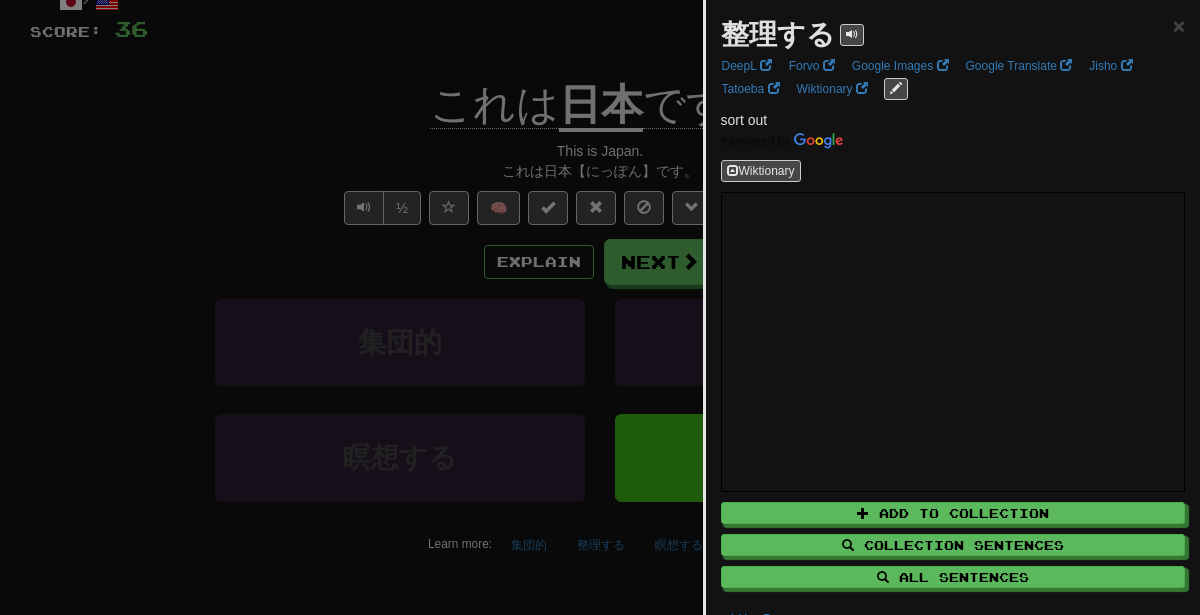 click at bounding box center (600, 307) 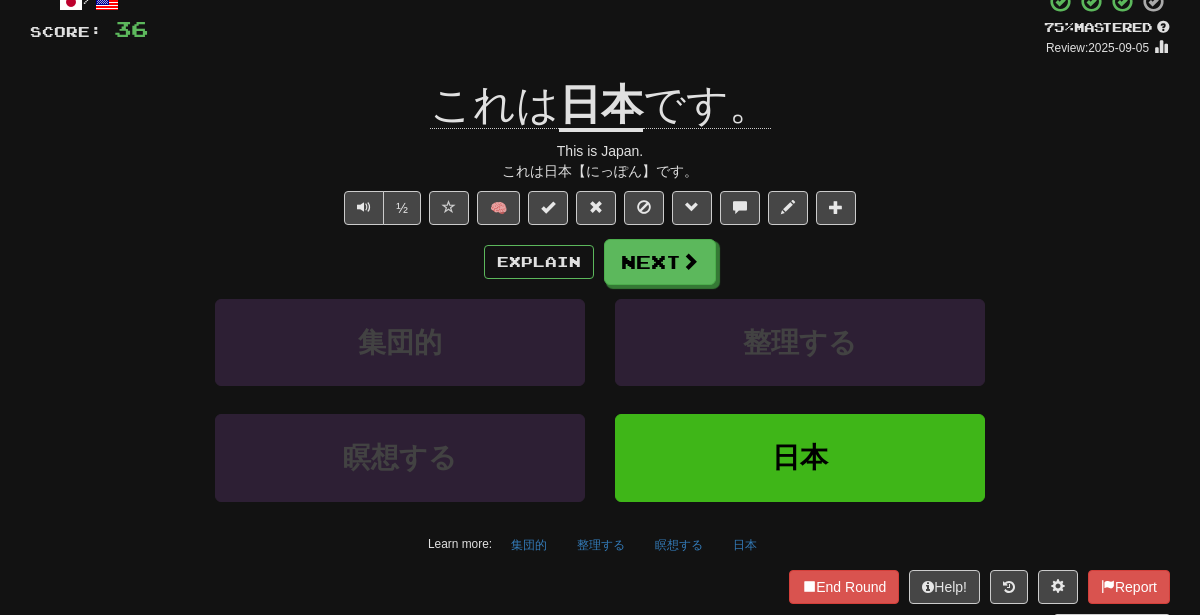 click on "/  Score:   36 + 12 75 %  Mastered Review:  2025-09-05 これは 日本 です。 This is Japan. これは日本【にっぽん】です。 ½ 🧠 Explain Next 集団的 整理する 瞑想する 日本 Learn more: 集団的 整理する 瞑想する 日本  End Round  Help!  Report Sentence Source" at bounding box center (600, 312) 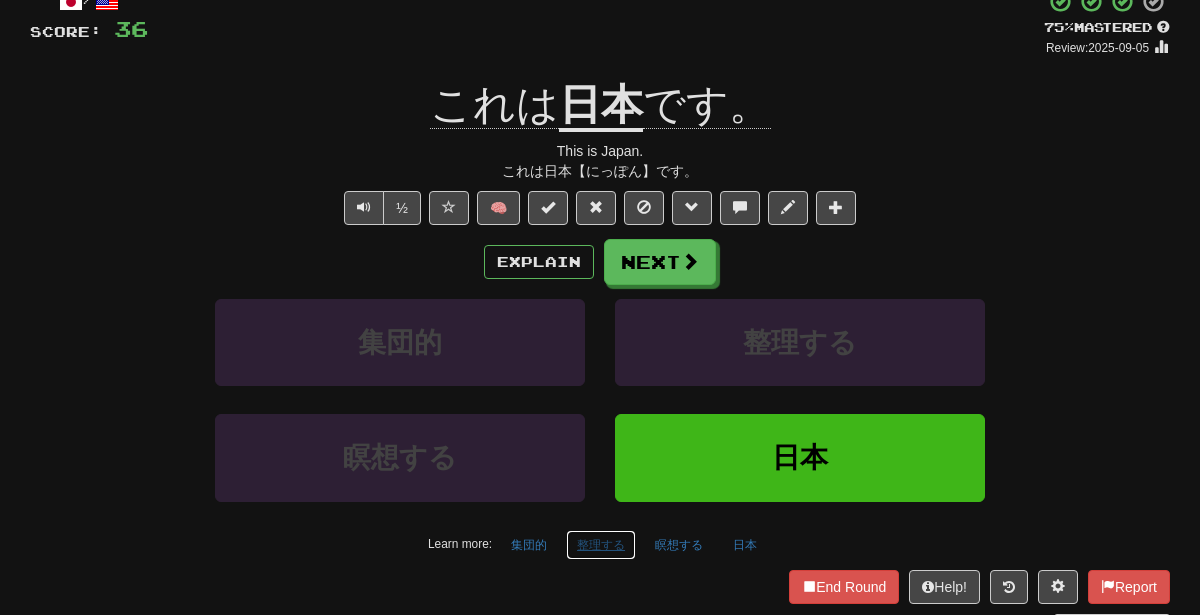 click on "整理する" at bounding box center (601, 545) 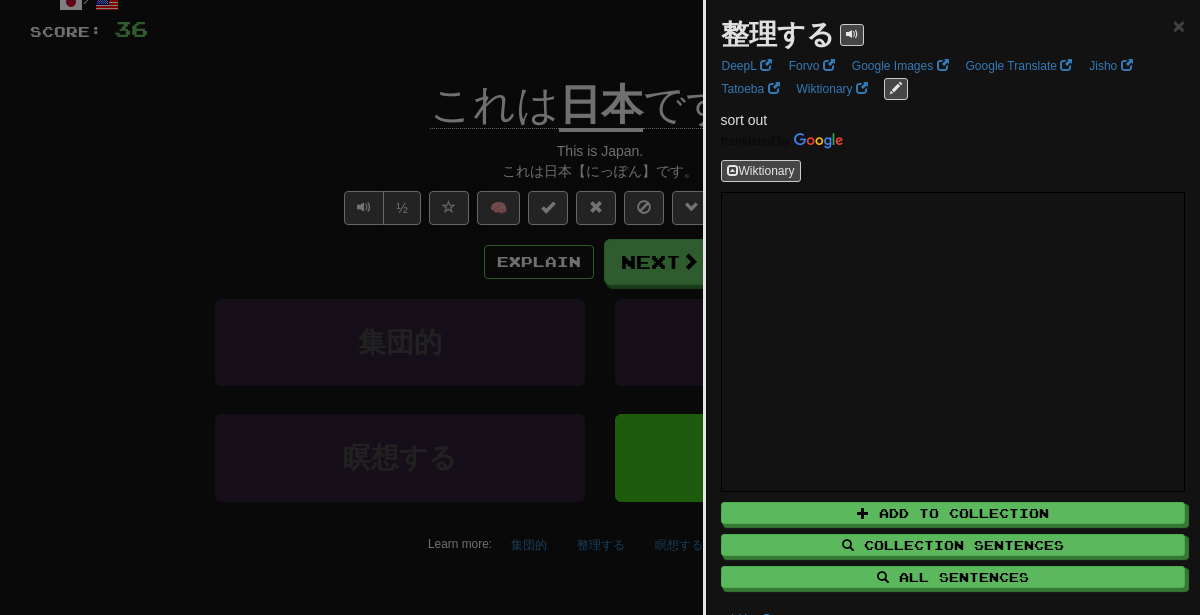 click at bounding box center [600, 307] 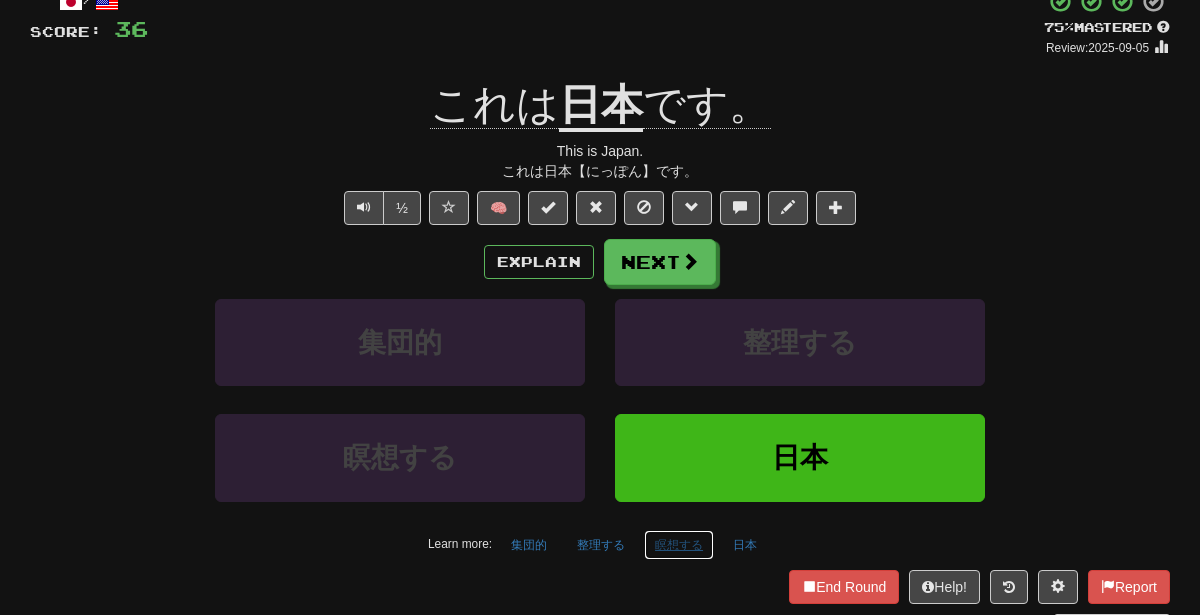 click on "瞑想する" at bounding box center [679, 545] 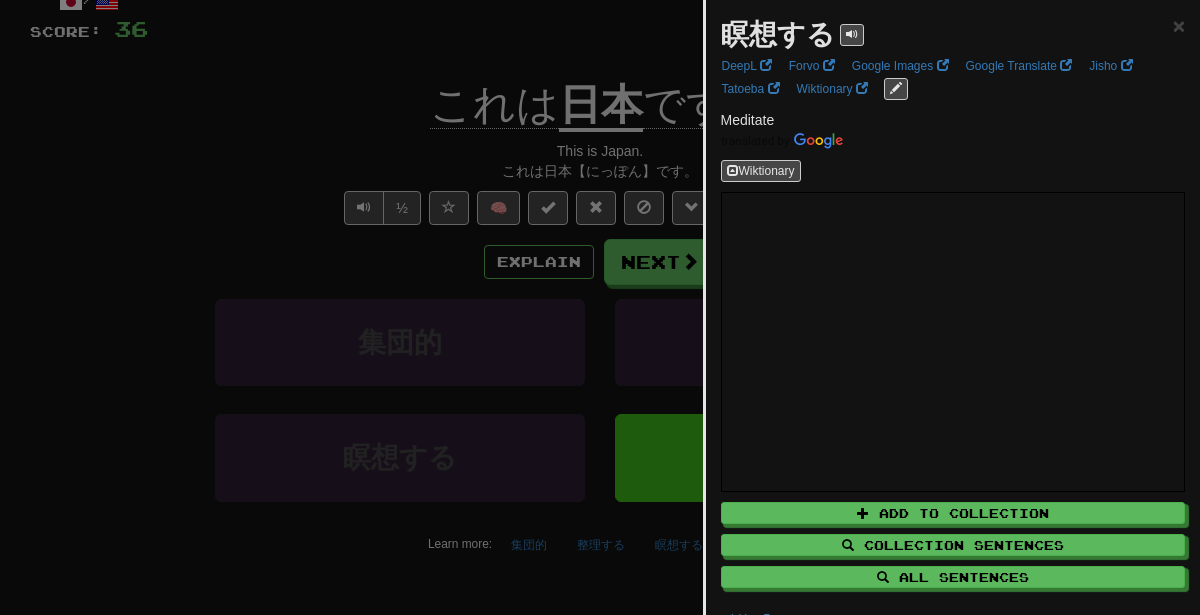 click at bounding box center [600, 307] 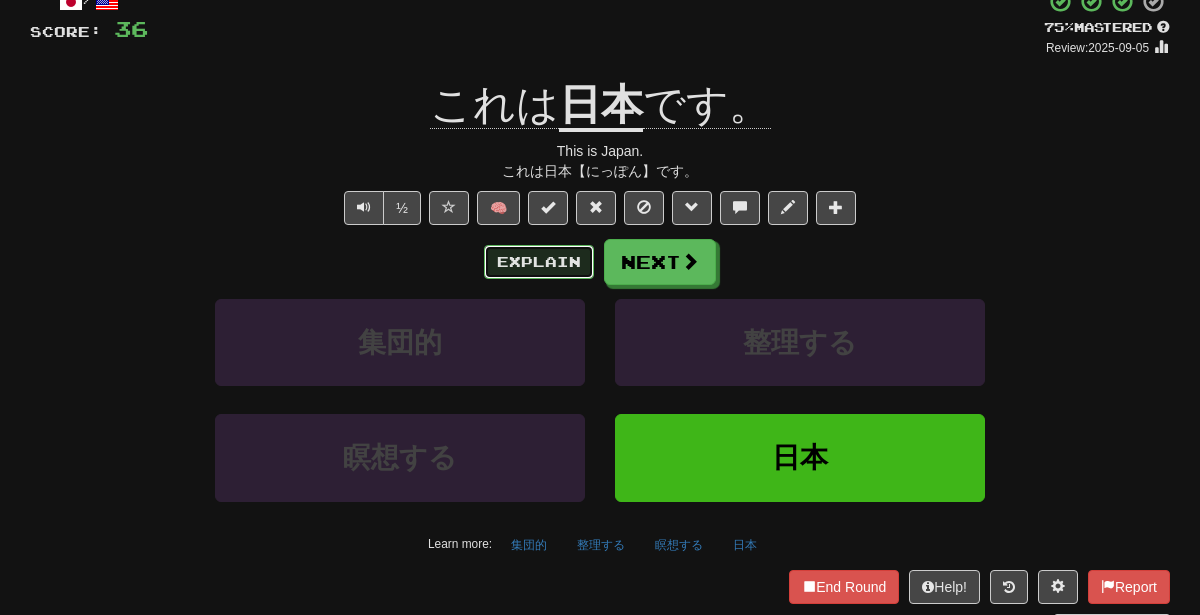 click on "Explain" at bounding box center [539, 262] 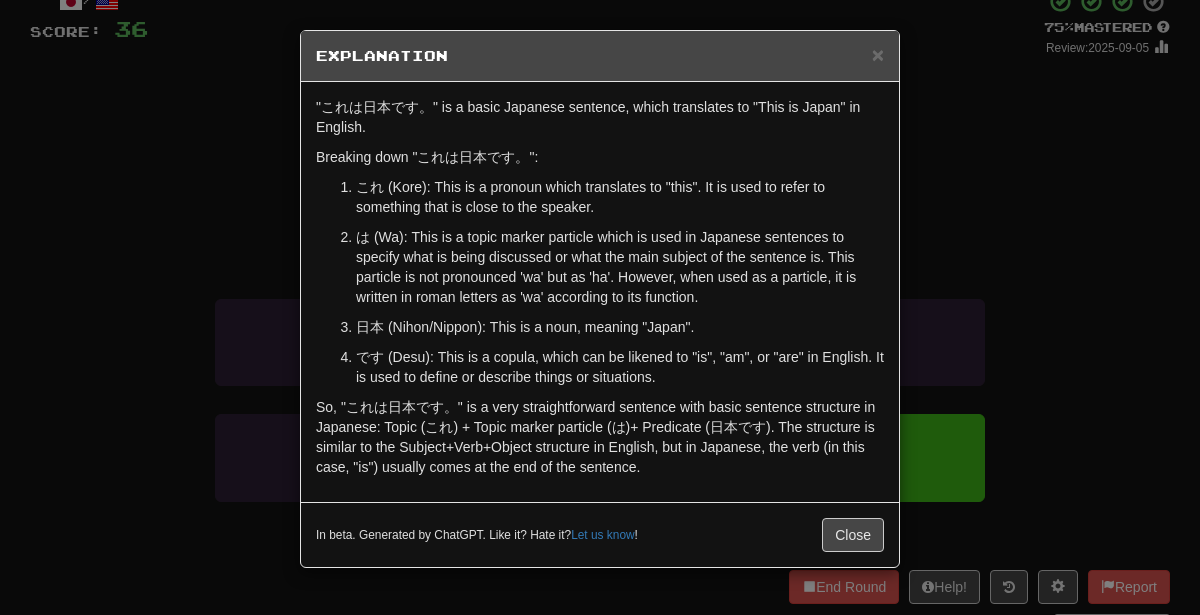click on "× Explanation "これは日本です。" is a basic Japanese sentence, which translates to "This is Japan" in English.
Breaking down "これは日本です。":
これ (Kore): This is a pronoun which translates to "this". It is used to refer to something that is close to the speaker.
は (Wa): This is a topic marker particle which is used in Japanese sentences to specify what is being discussed or what the main subject of the sentence is. This particle is not pronounced 'wa' but as 'ha'. However, when used as a particle, it is written in roman letters as 'wa' according to its function.
日本 (Nihon/Nippon): This is a noun, meaning "Japan".
です (Desu): This is a copula, which can be likened to "is", "am", or "are" in English. It is used to define or describe things or situations.
In beta. Generated by ChatGPT. Like it? Hate it?  Let us know ! Close" at bounding box center (600, 307) 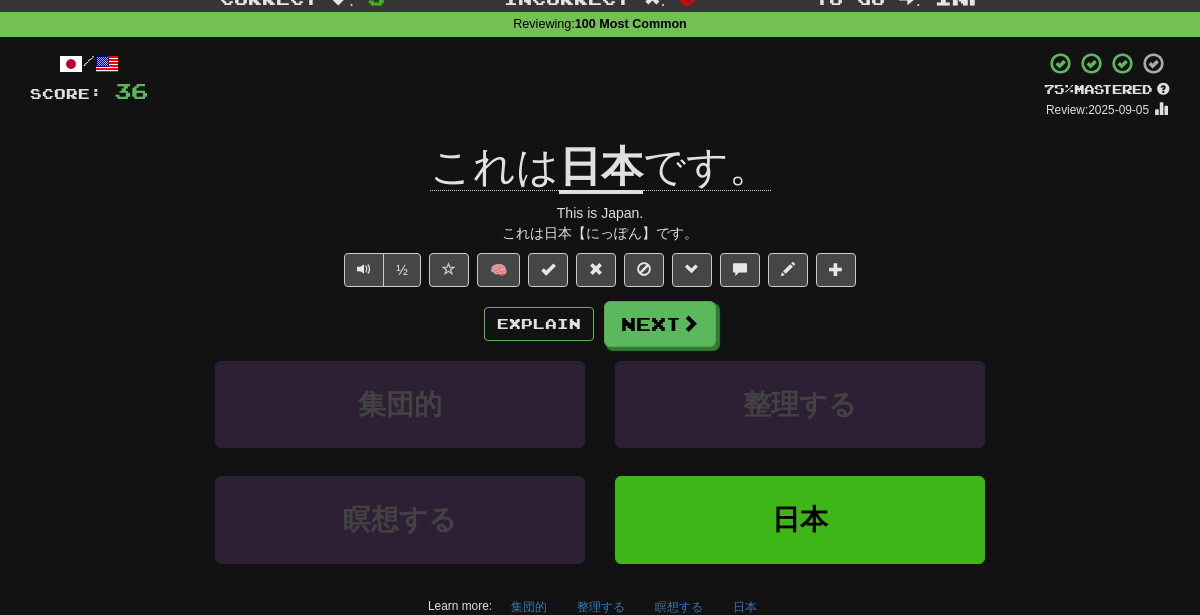scroll, scrollTop: 66, scrollLeft: 0, axis: vertical 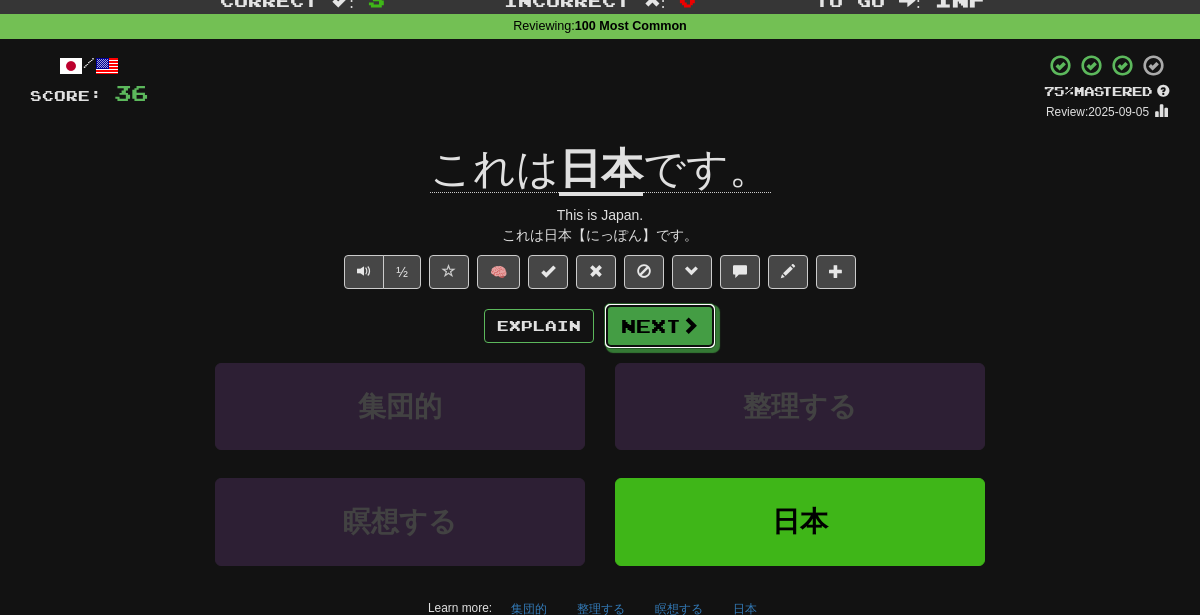 drag, startPoint x: 654, startPoint y: 326, endPoint x: 864, endPoint y: 314, distance: 210.34258 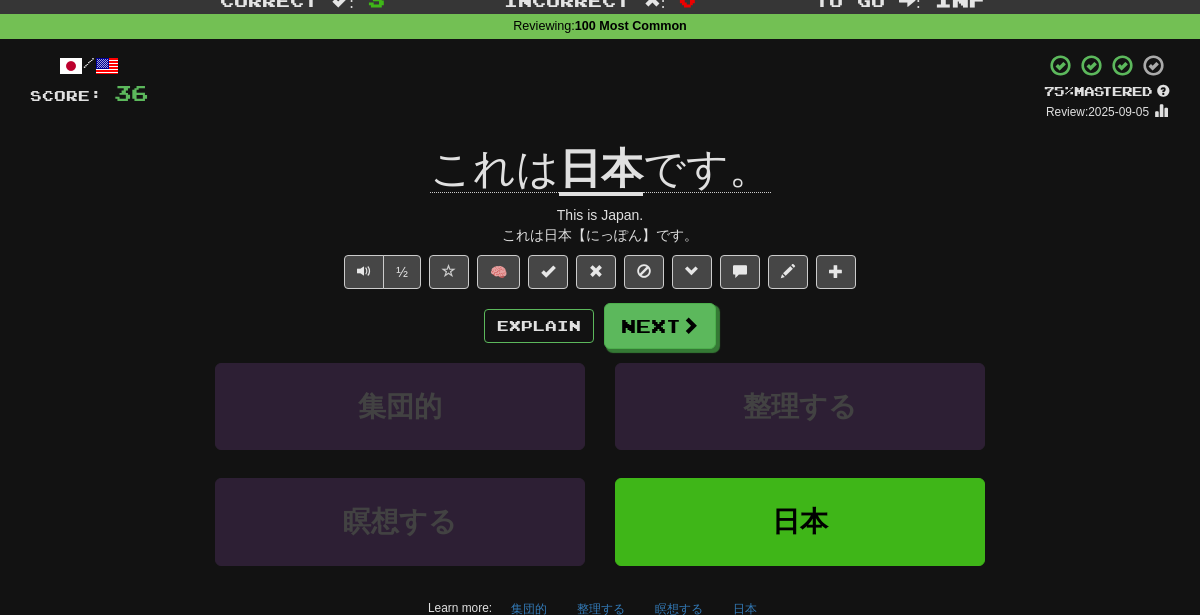 click on "Explain Next" at bounding box center [600, 326] 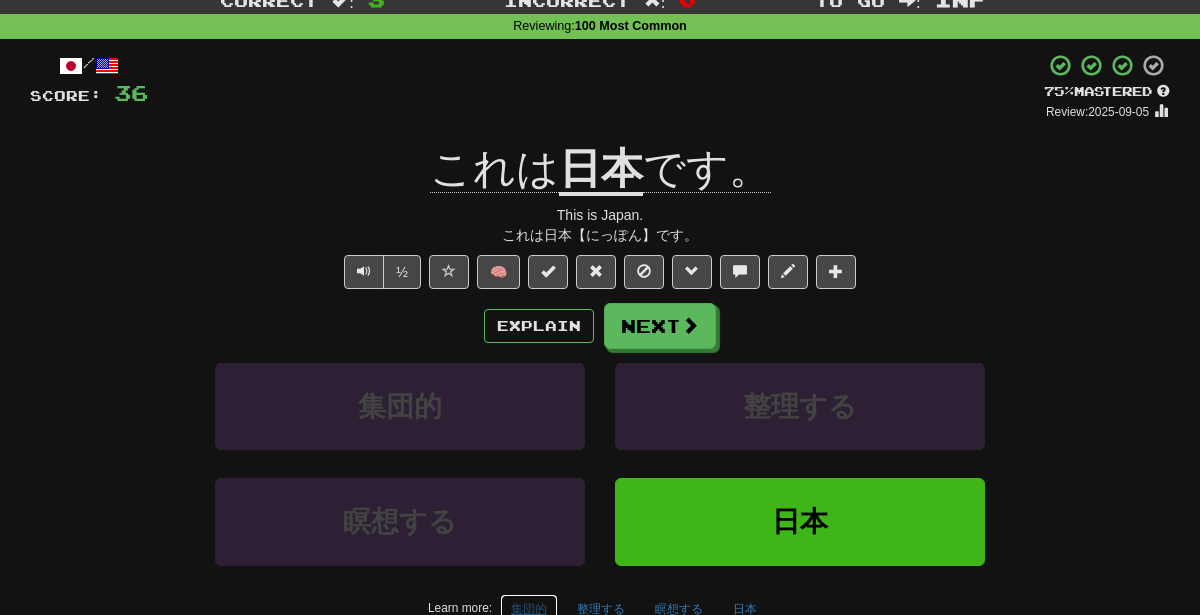 click on "集団的" at bounding box center (529, 609) 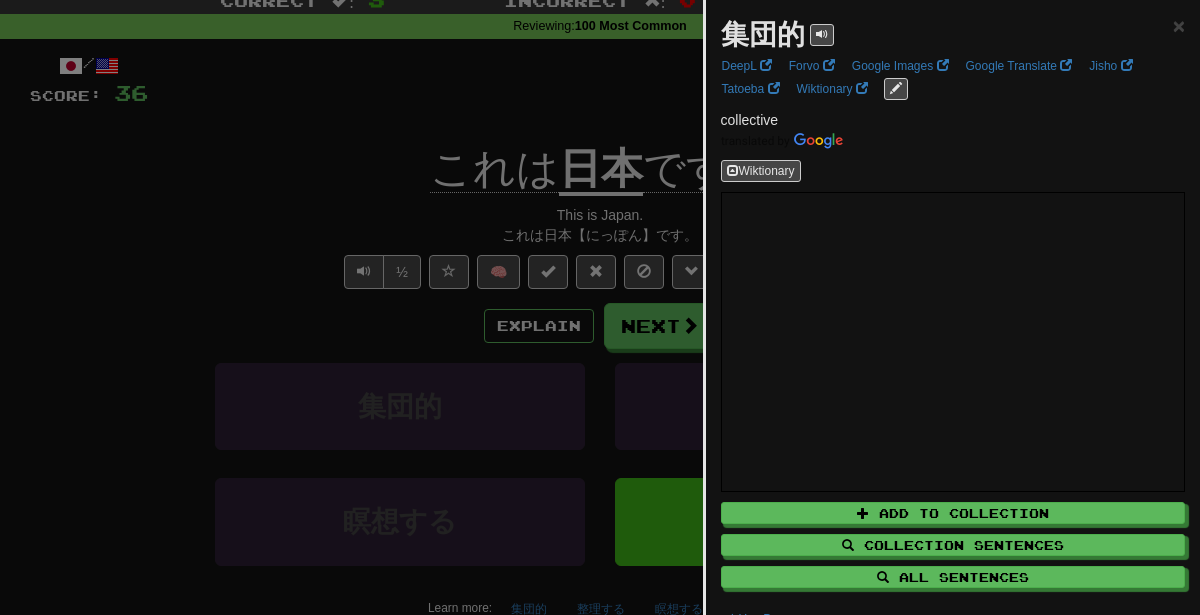 click at bounding box center (600, 307) 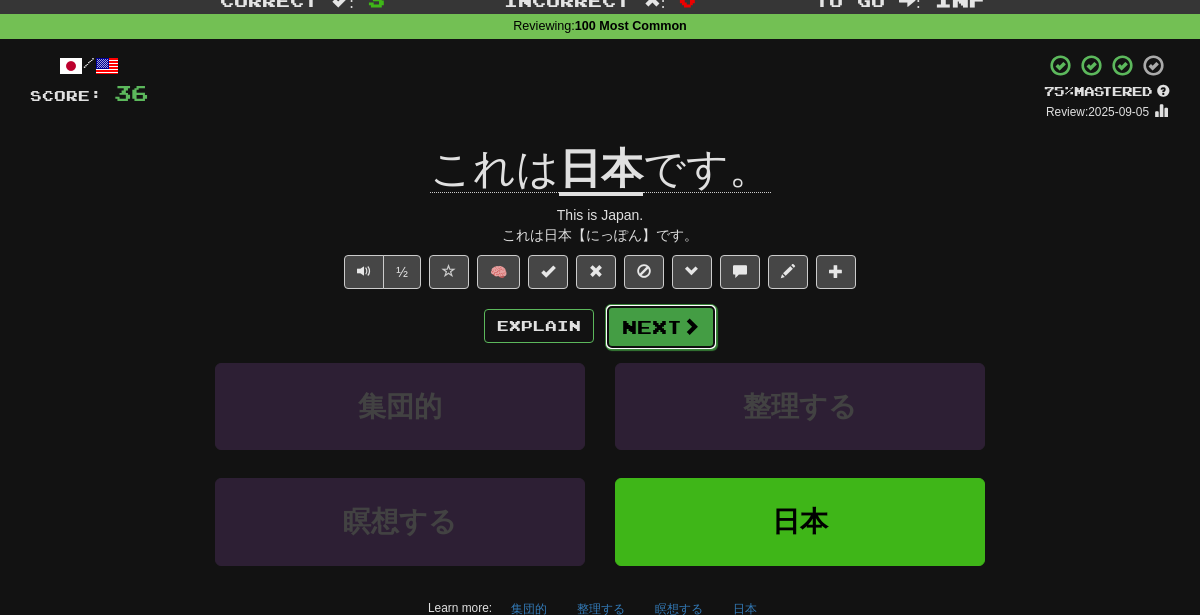 click on "Next" at bounding box center (661, 327) 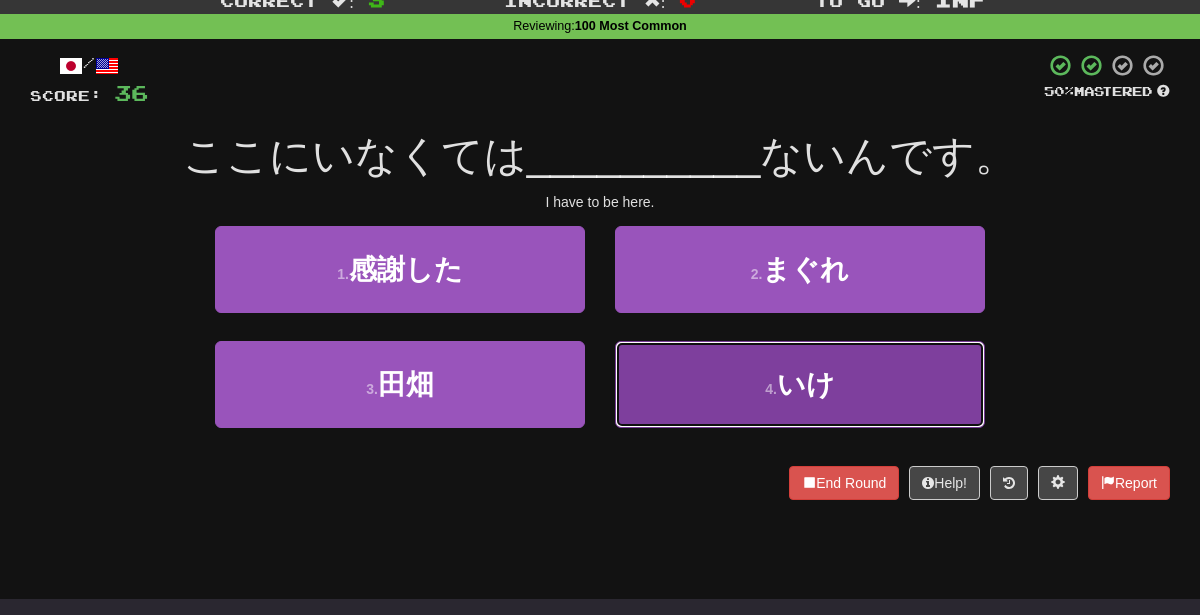 click on "4 .  いけ" at bounding box center (800, 384) 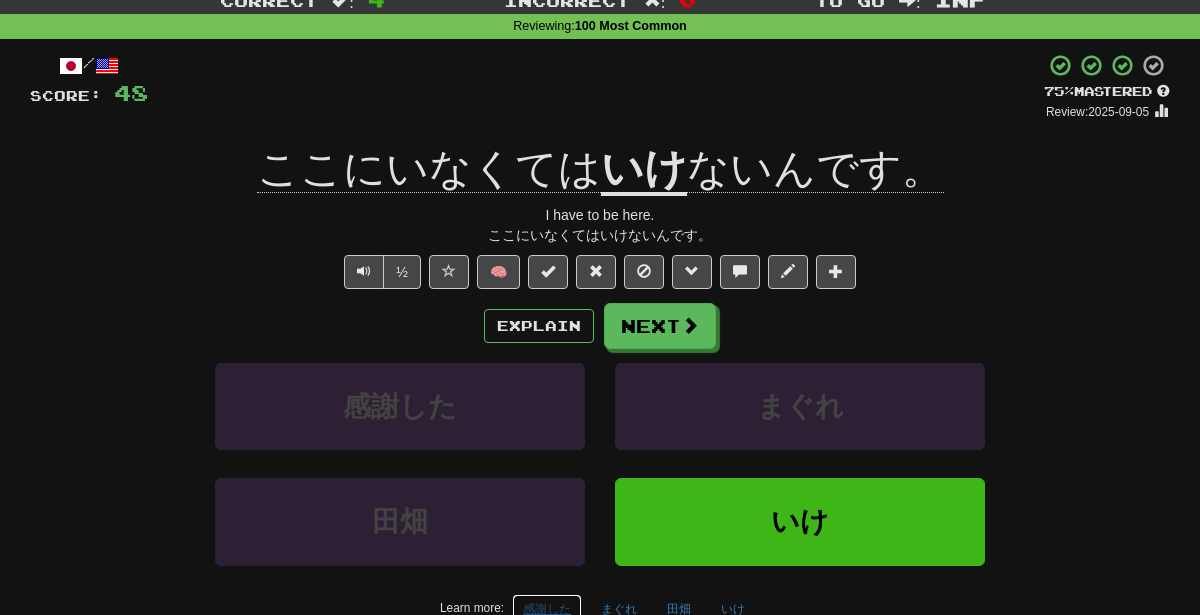 click on "感謝した" at bounding box center (547, 609) 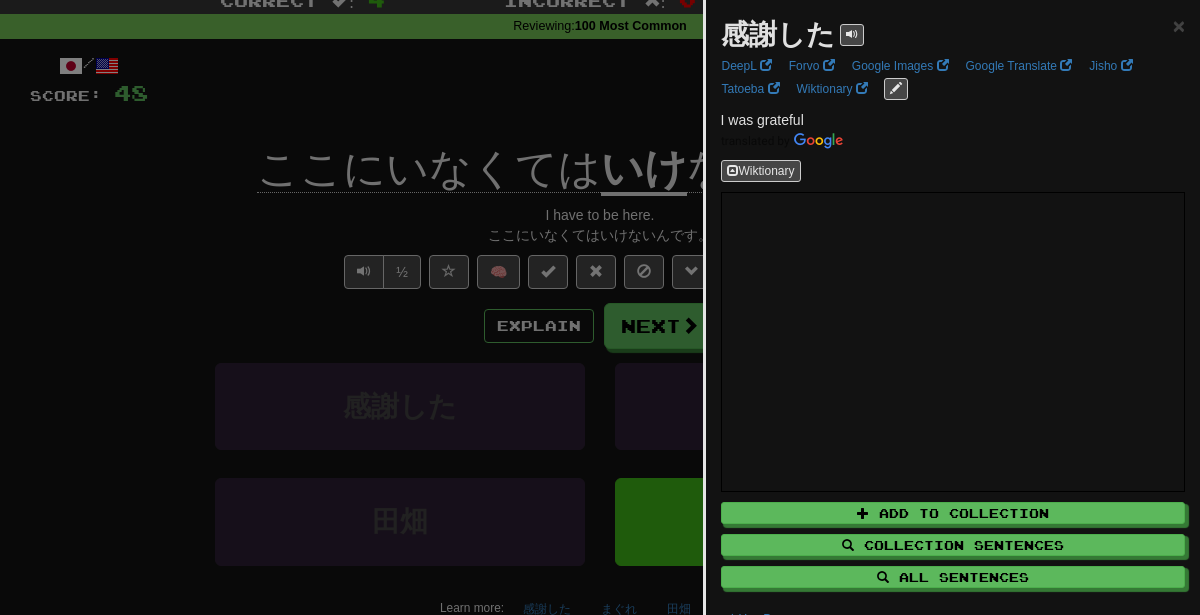 click at bounding box center [600, 307] 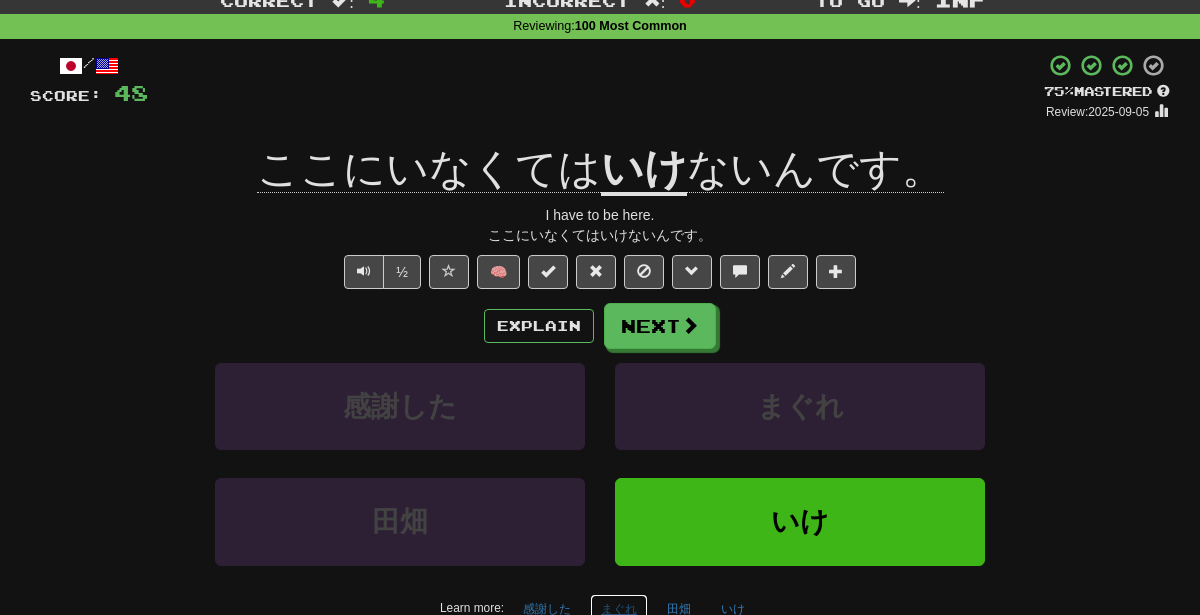 click on "まぐれ" at bounding box center [619, 609] 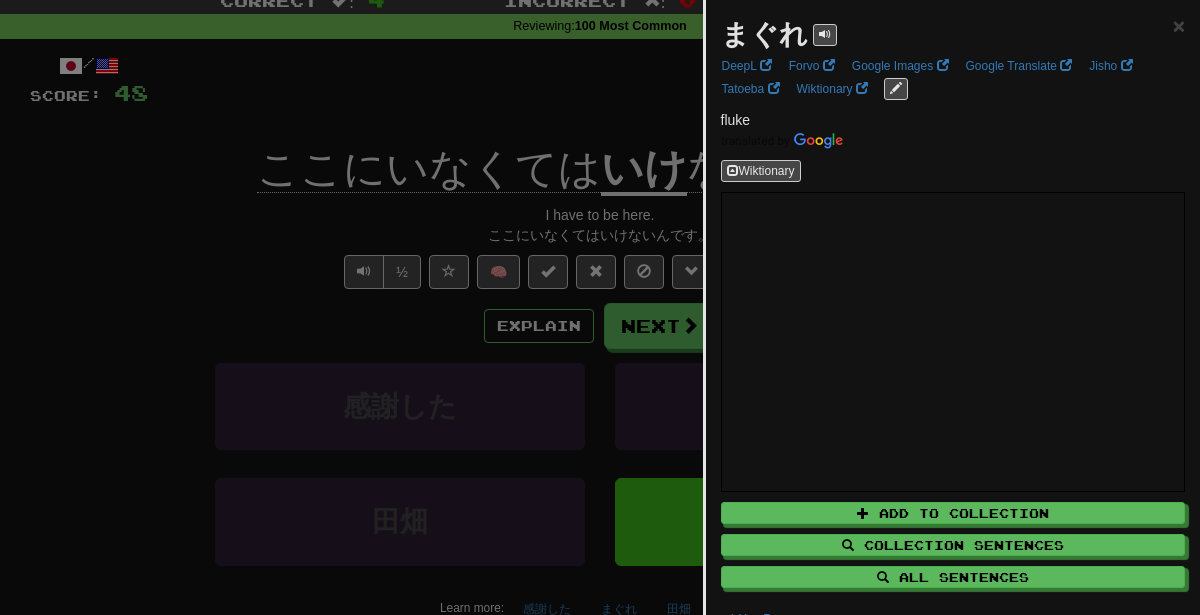 click at bounding box center [600, 307] 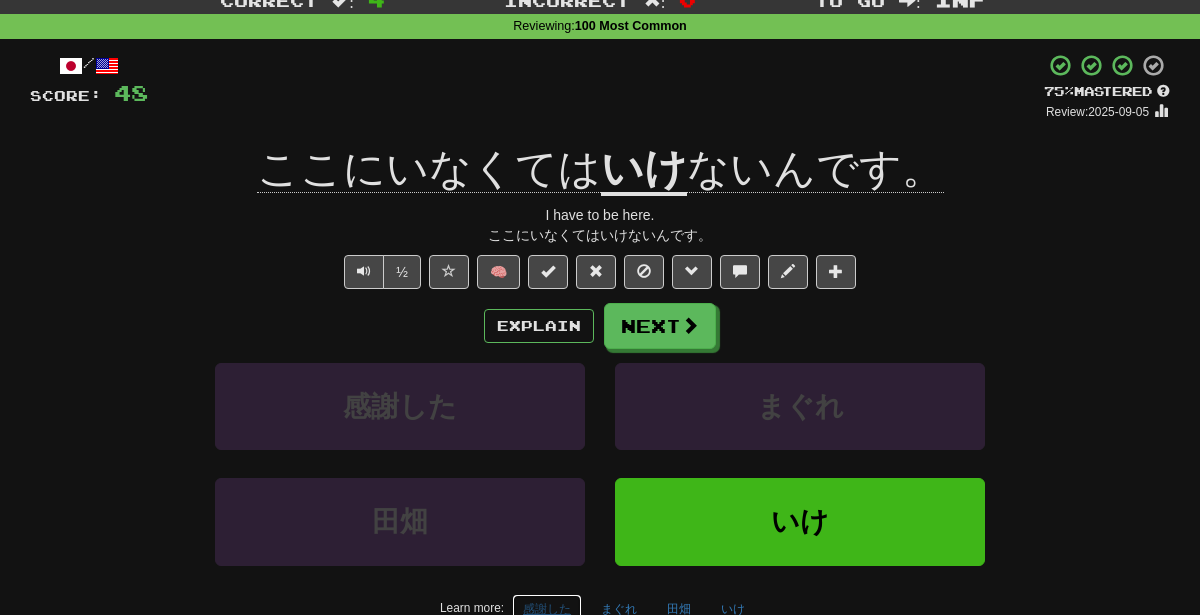 click on "感謝した" at bounding box center [547, 609] 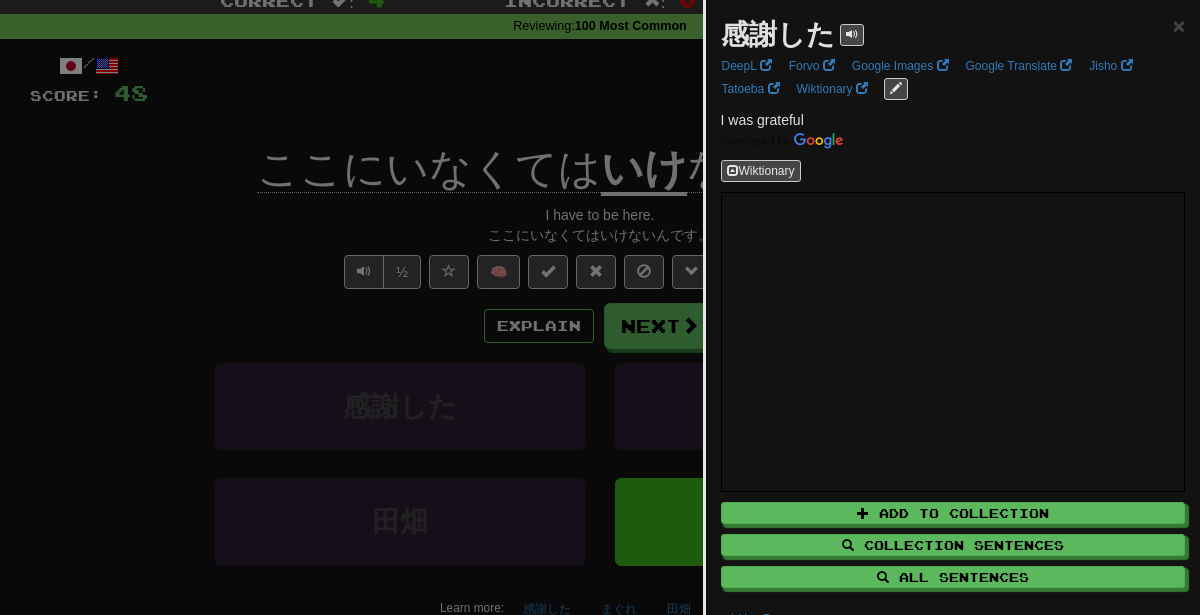 click at bounding box center (600, 307) 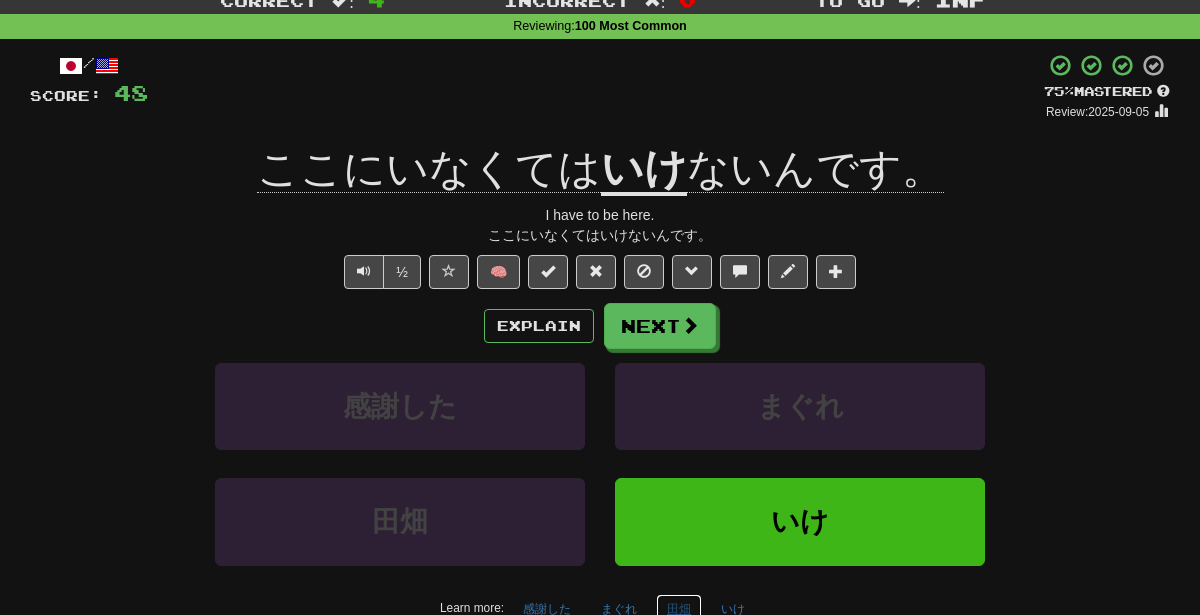 click on "田畑" at bounding box center [679, 609] 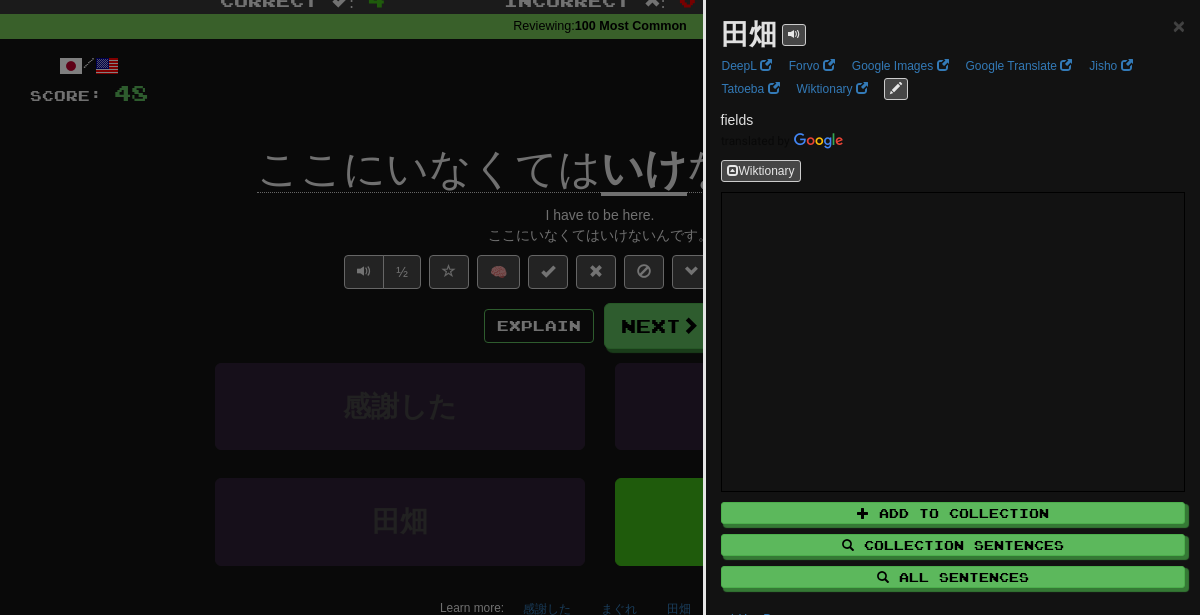 click at bounding box center [600, 307] 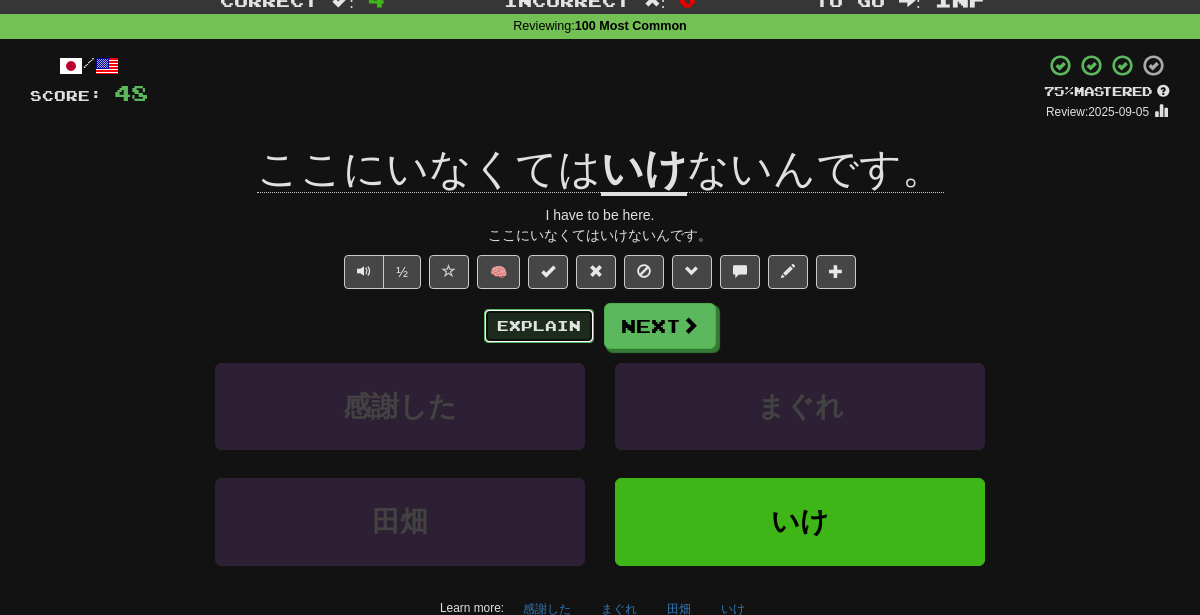 click on "Explain" at bounding box center (539, 326) 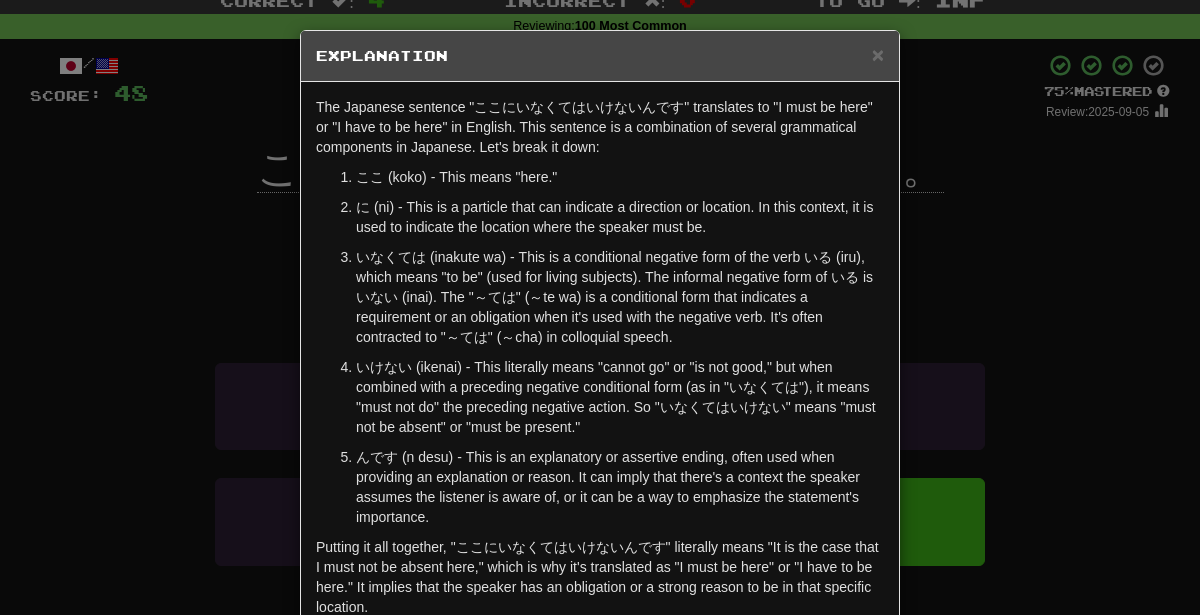 click on "× Explanation The Japanese sentence "ここにいなくてはいけないんです" translates to "I must be here" or "I have to be here" in English. This sentence is a combination of several grammatical components in Japanese. Let's break it down:
ここ (koko) - This means "here."
に (ni) - This is a particle that can indicate a direction or location. In this context, it is used to indicate the location where the speaker must be.
いなくては (inakute wa) - This is a conditional negative form of the verb いる (iru), which means "to be" (used for living subjects). The informal negative form of いる is いない (inai). The "～ては" (～te wa) is a conditional form that indicates a requirement or an obligation when it's used with the negative verb. It's often contracted to "～ては" (～cha) in colloquial speech.
In beta. Generated by ChatGPT. Like it? Hate it?  Let us know ! Close" at bounding box center [600, 307] 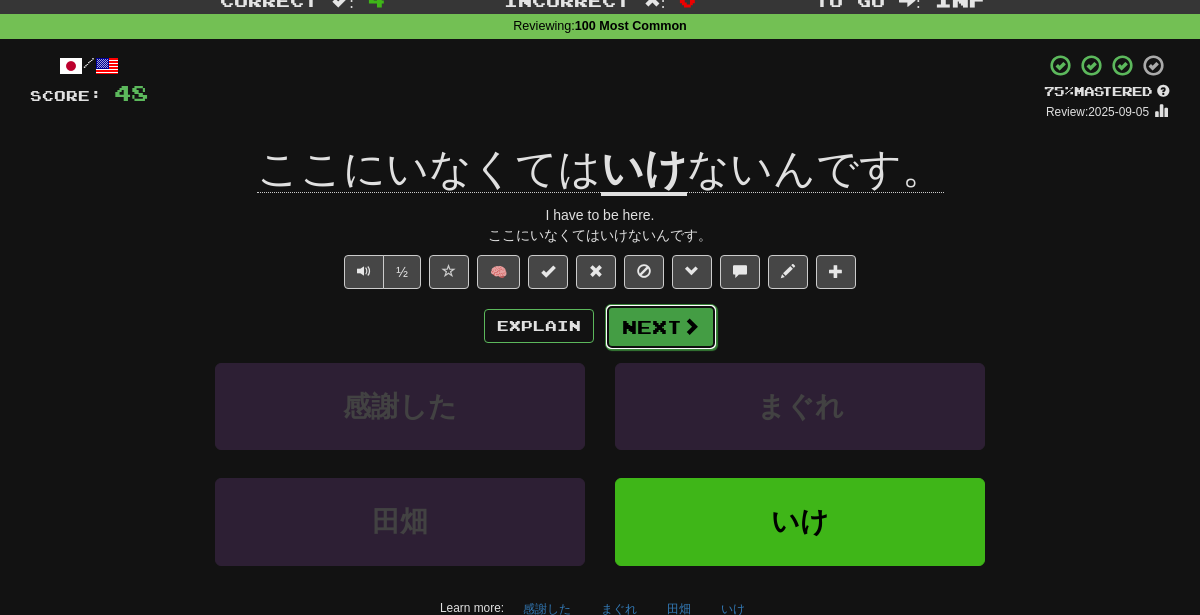 click on "Next" at bounding box center [661, 327] 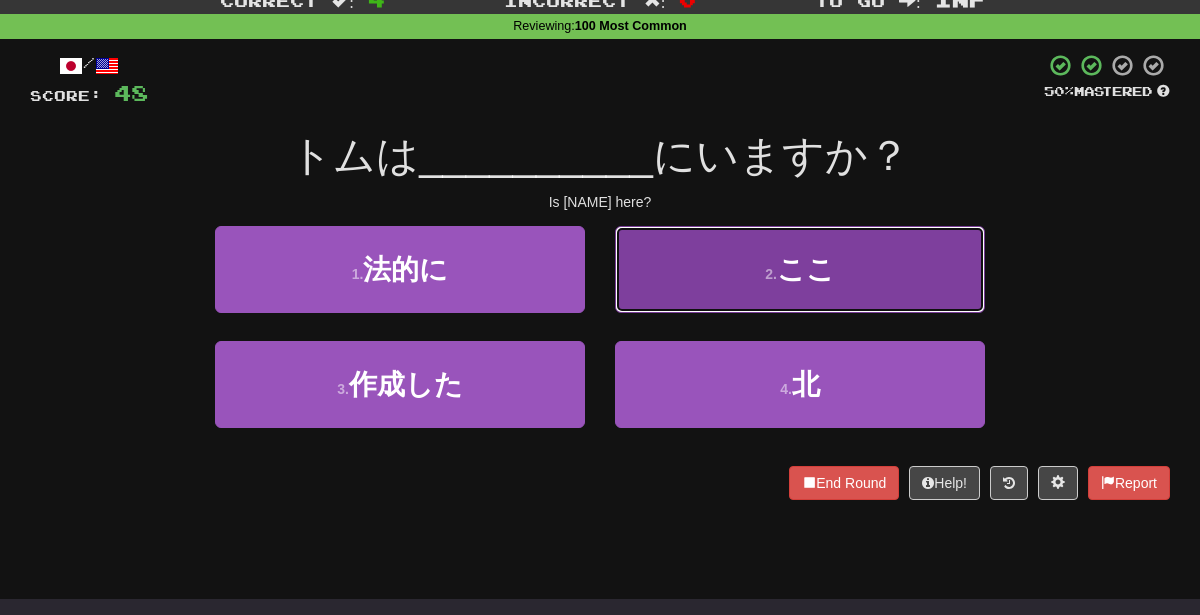 click on "2 .  ここ" at bounding box center [800, 269] 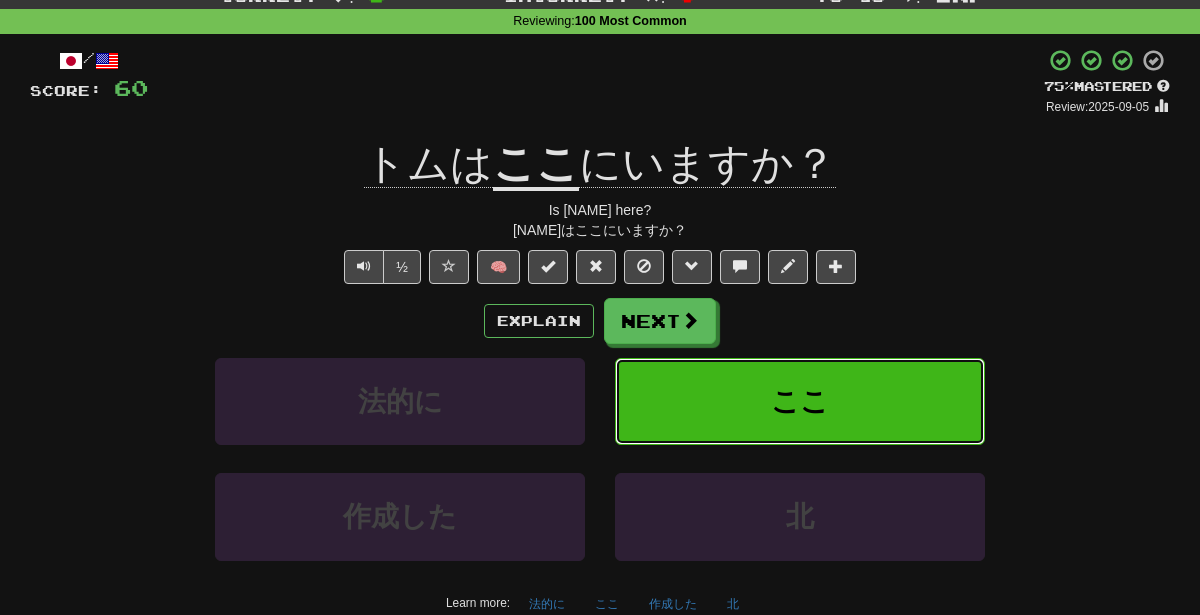 scroll, scrollTop: 80, scrollLeft: 0, axis: vertical 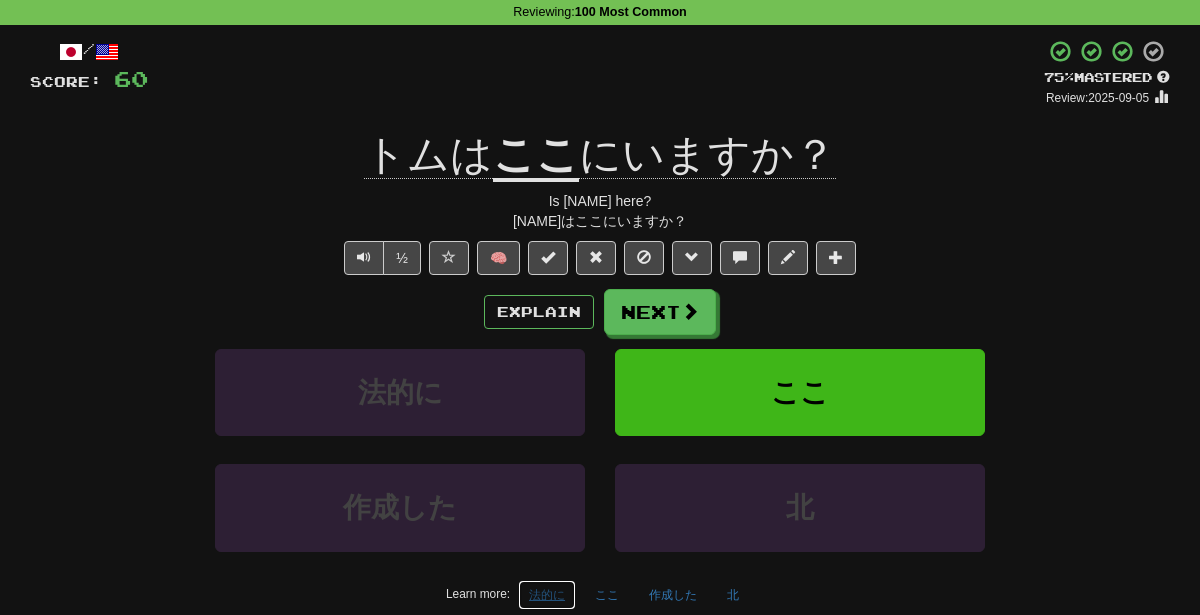 click on "法的に" at bounding box center (547, 595) 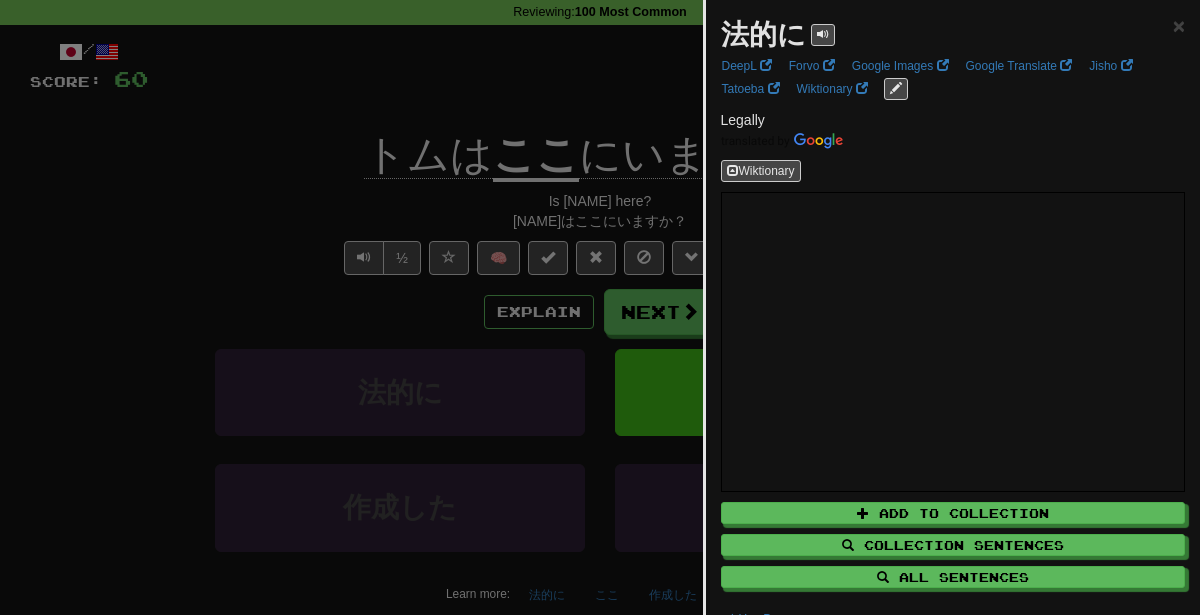 click at bounding box center [600, 307] 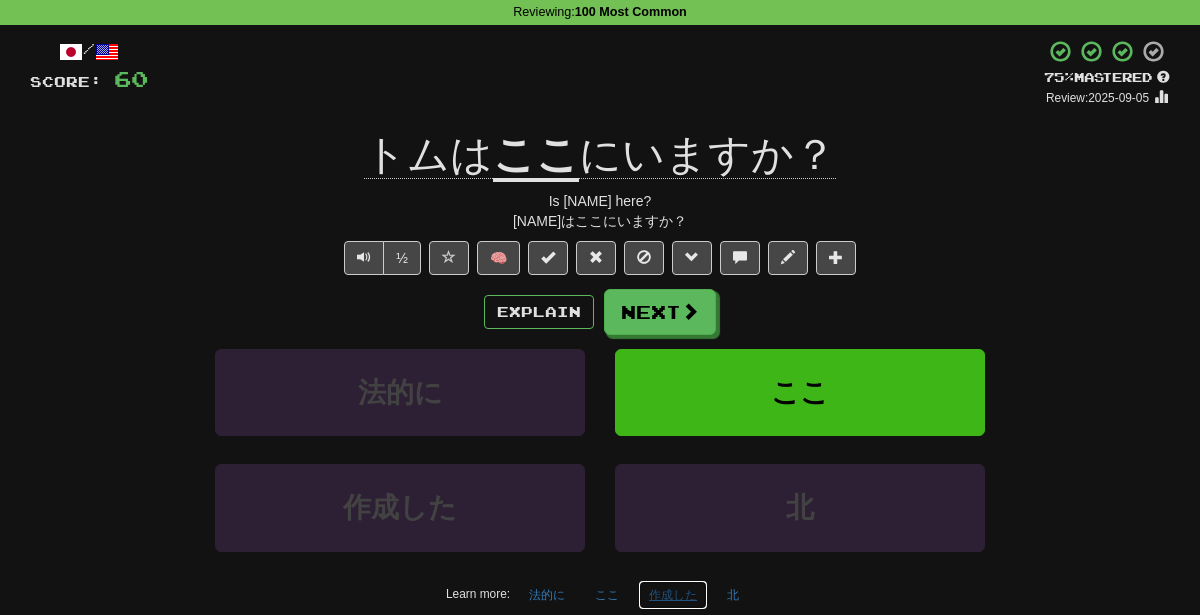 click on "作成した" at bounding box center [673, 595] 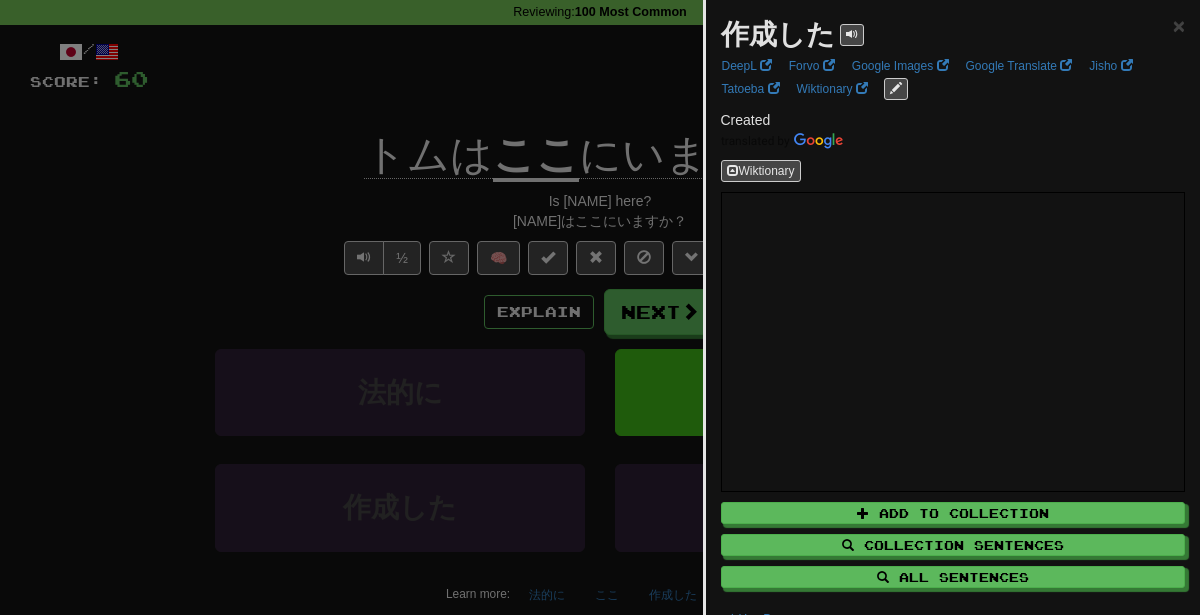 click at bounding box center (600, 307) 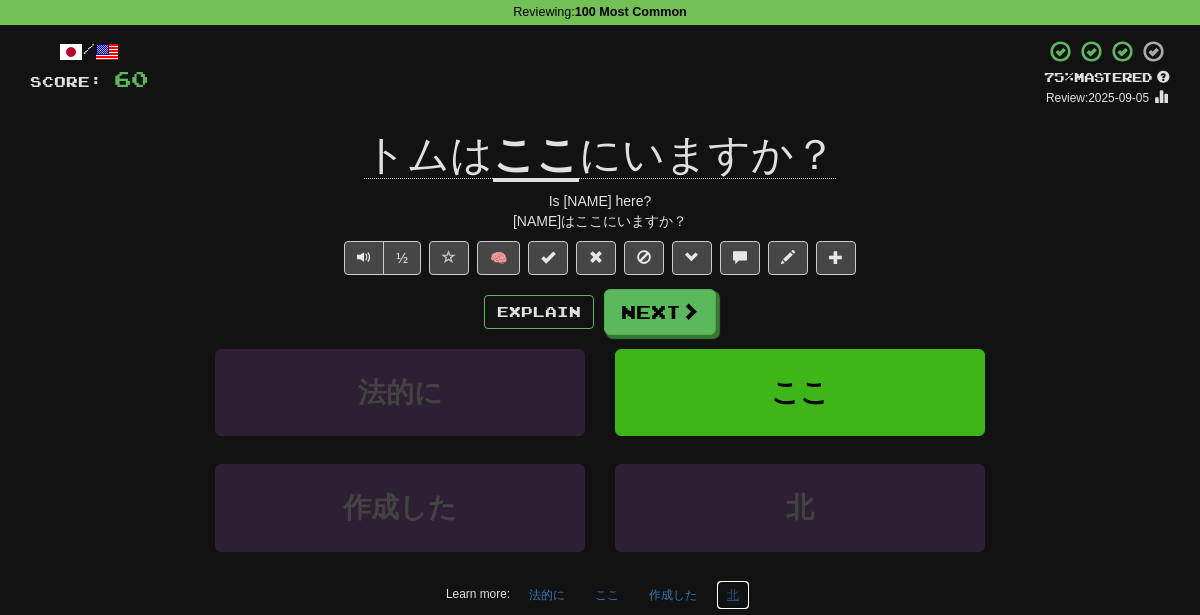 click on "北" at bounding box center [733, 595] 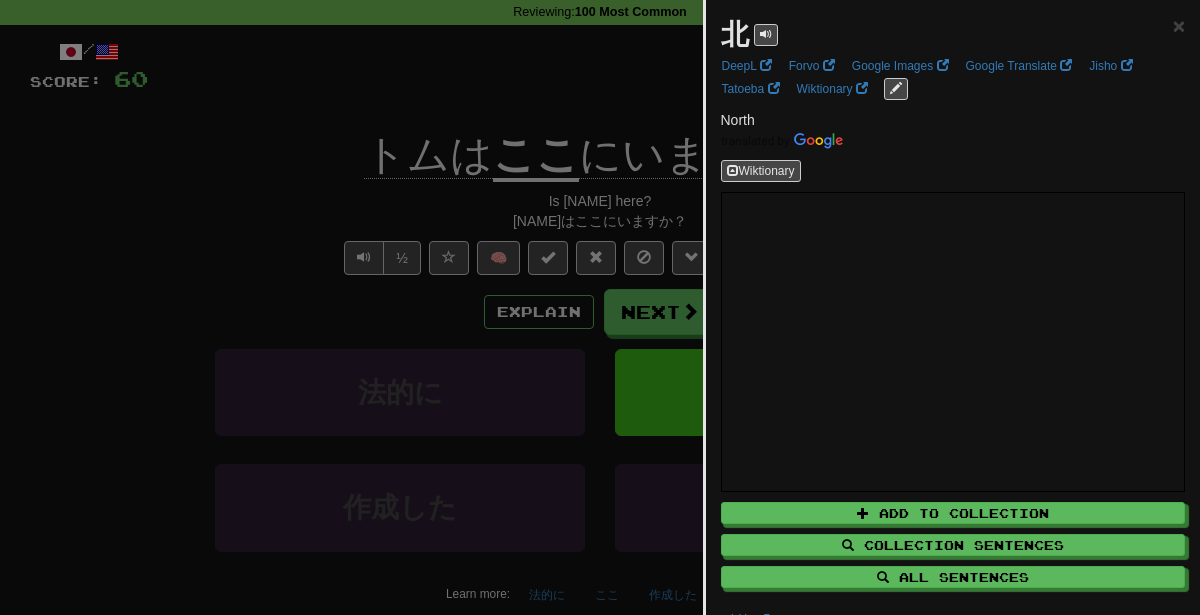 click at bounding box center [600, 307] 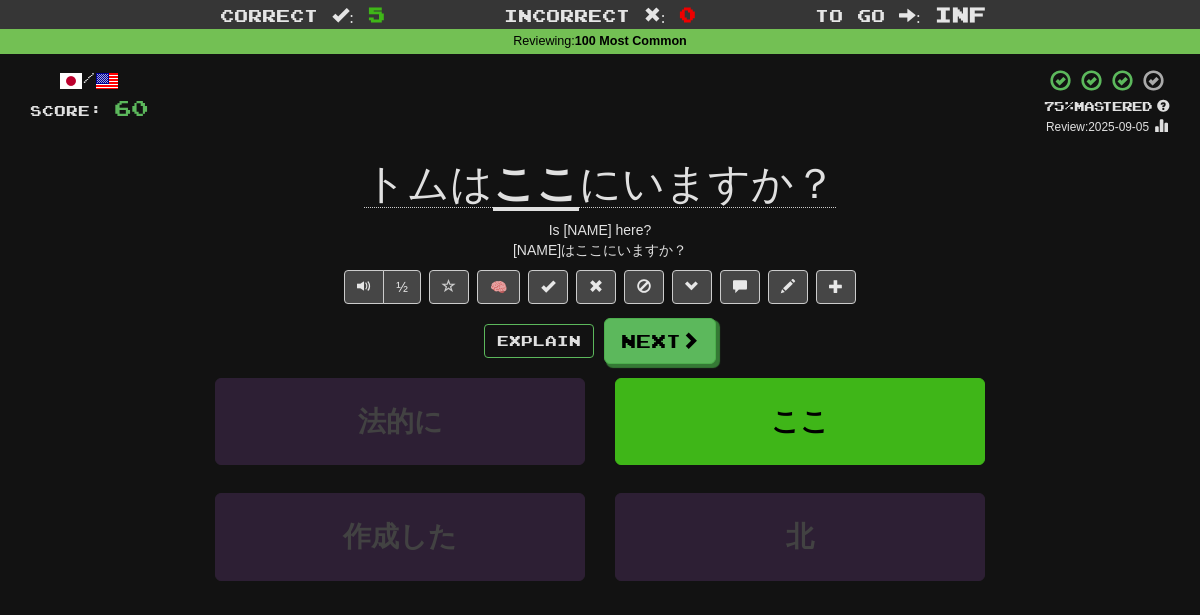 scroll, scrollTop: 56, scrollLeft: 0, axis: vertical 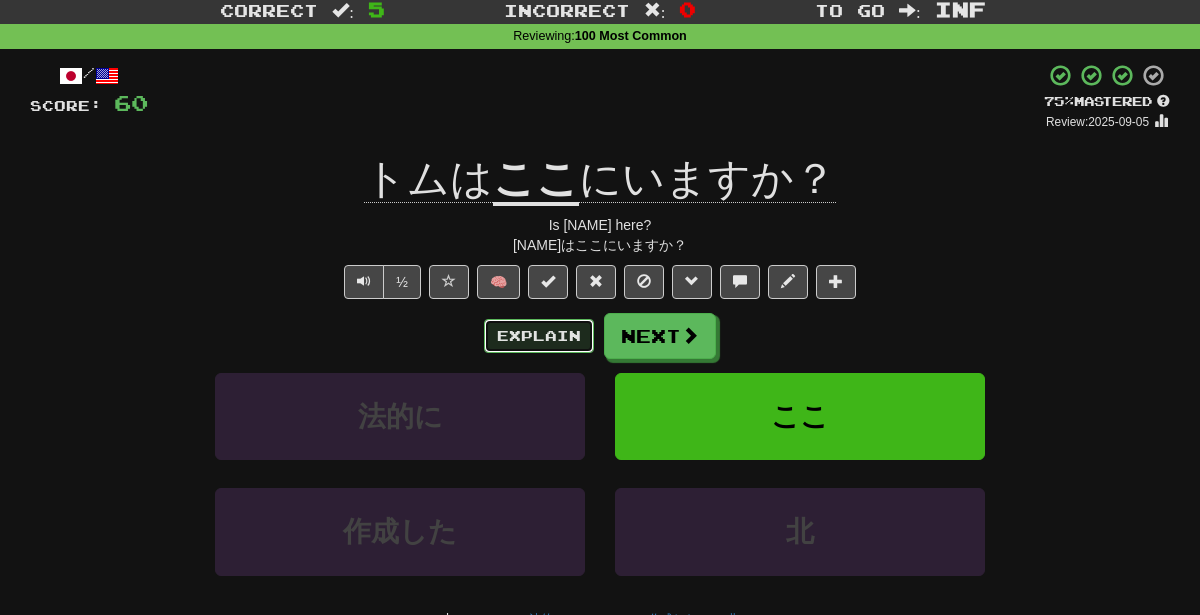 click on "Explain" at bounding box center (539, 336) 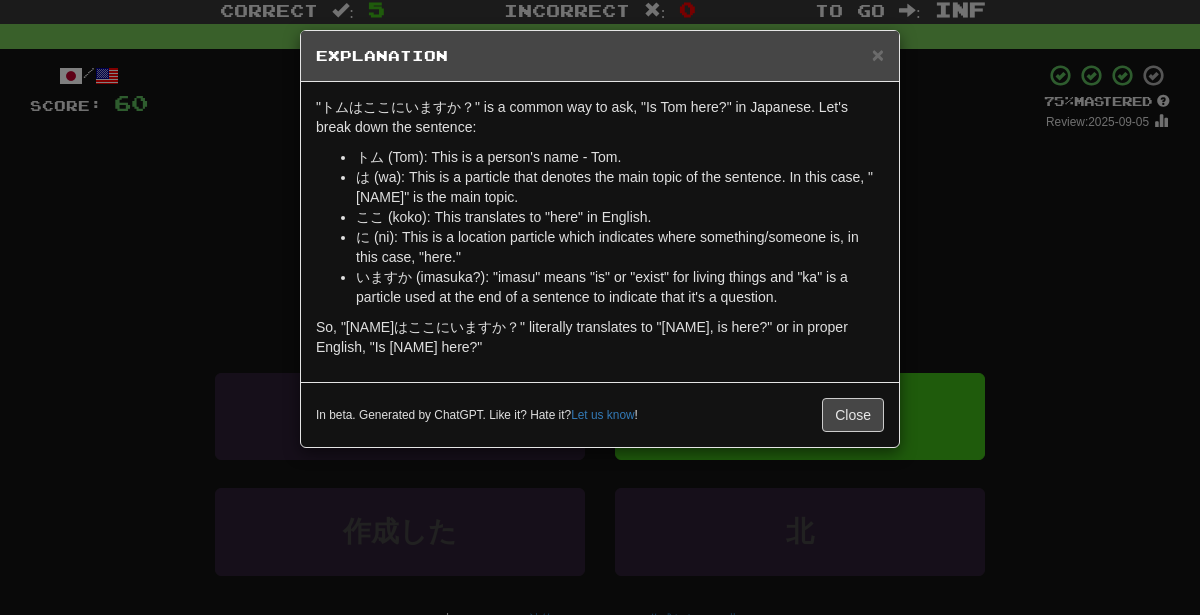 click on "× Explanation "トムはここにいますか？" is a common way to ask, "Is Tom here?" in Japanese. Let's break down the sentence:
トム (Tom): This is a person's name - Tom.
は (wa): This is a particle that denotes the main topic of the sentence. In this case, "Tom" is the main topic.
ここ (koko): This translates to "here" in English.
に (ni): This is a location particle which indicates where something/someone is, in this case, "here."
いますか (imasuka?): "imasu" means "is" or "exist" for living things and "ka" is a particle used at the end of a sentence to indicate that it's a question.
So, "トムはここにいますか？" literally translates to "Tom, is here?" or in proper English, "Is Tom here?" In beta. Generated by ChatGPT. Like it? Hate it?  Let us know ! Close" at bounding box center [600, 307] 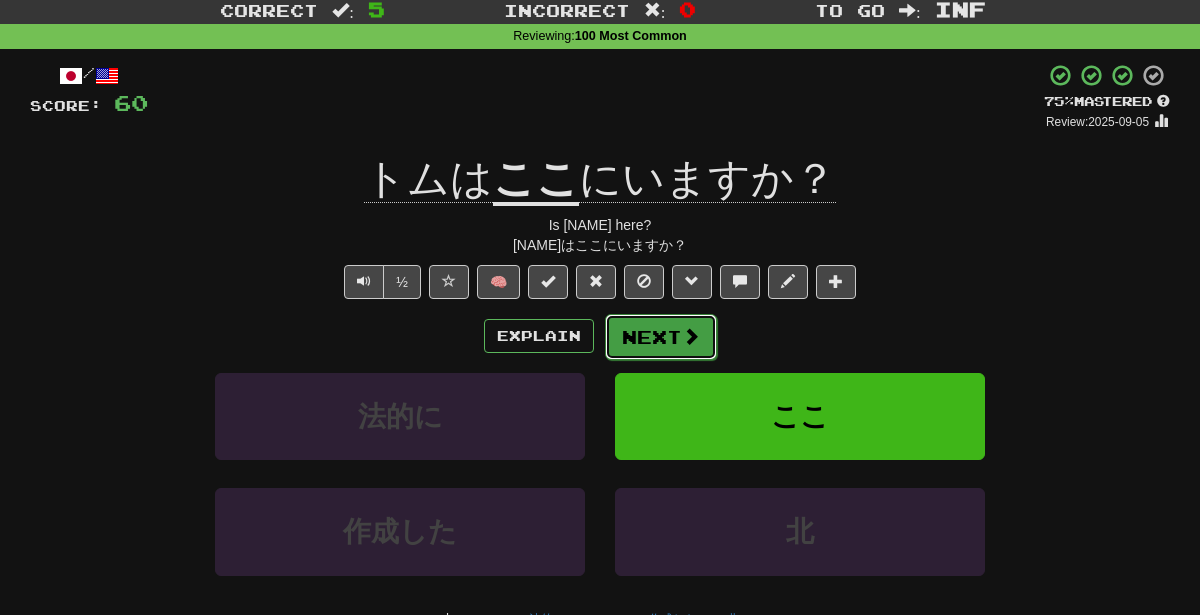 click on "Next" at bounding box center [661, 337] 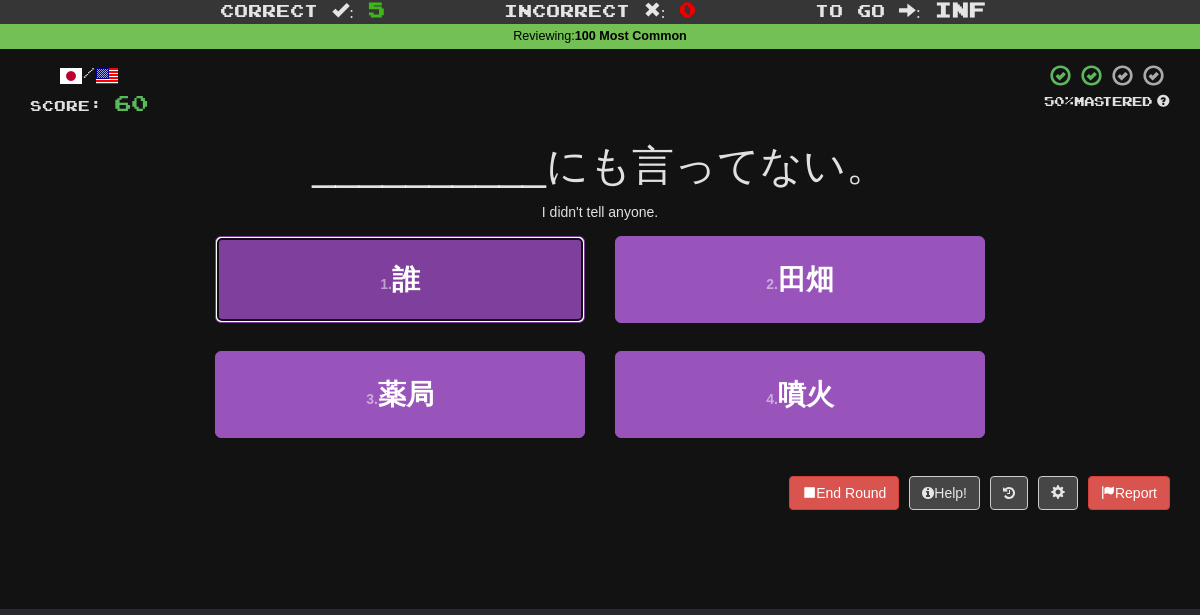 click on "1 .  誰" at bounding box center [400, 279] 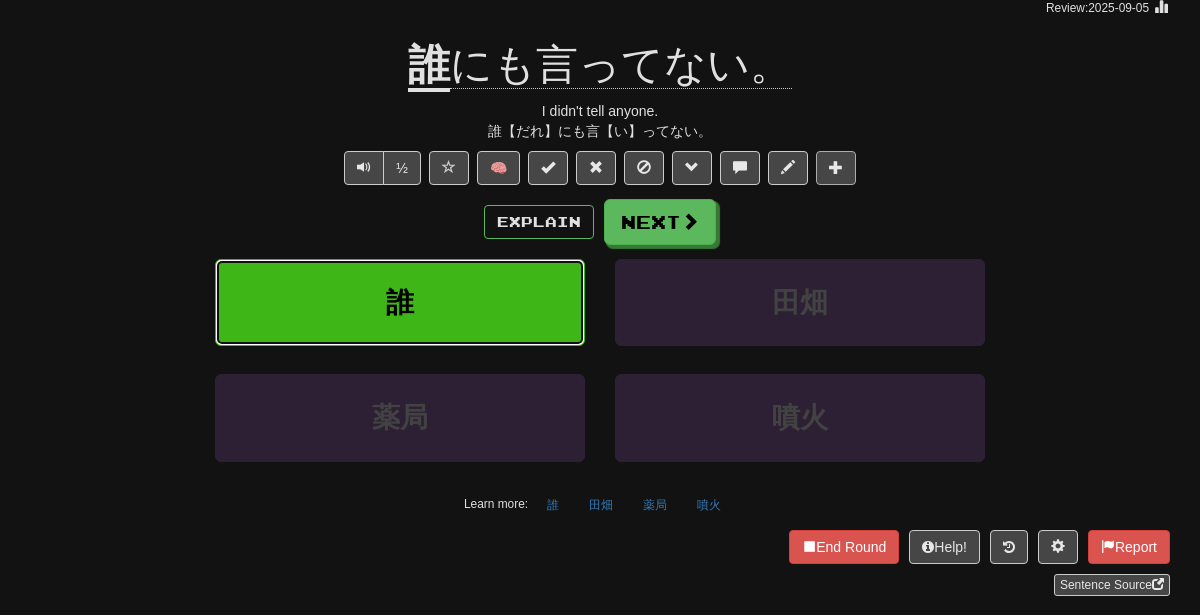 scroll, scrollTop: 177, scrollLeft: 0, axis: vertical 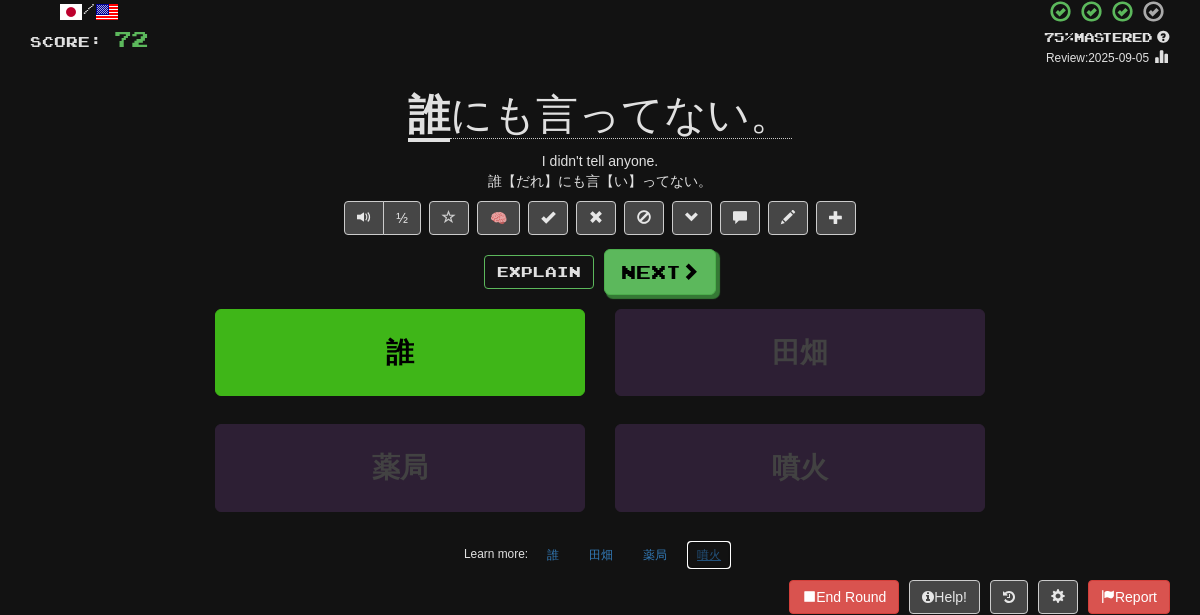 click on "噴火" at bounding box center [709, 555] 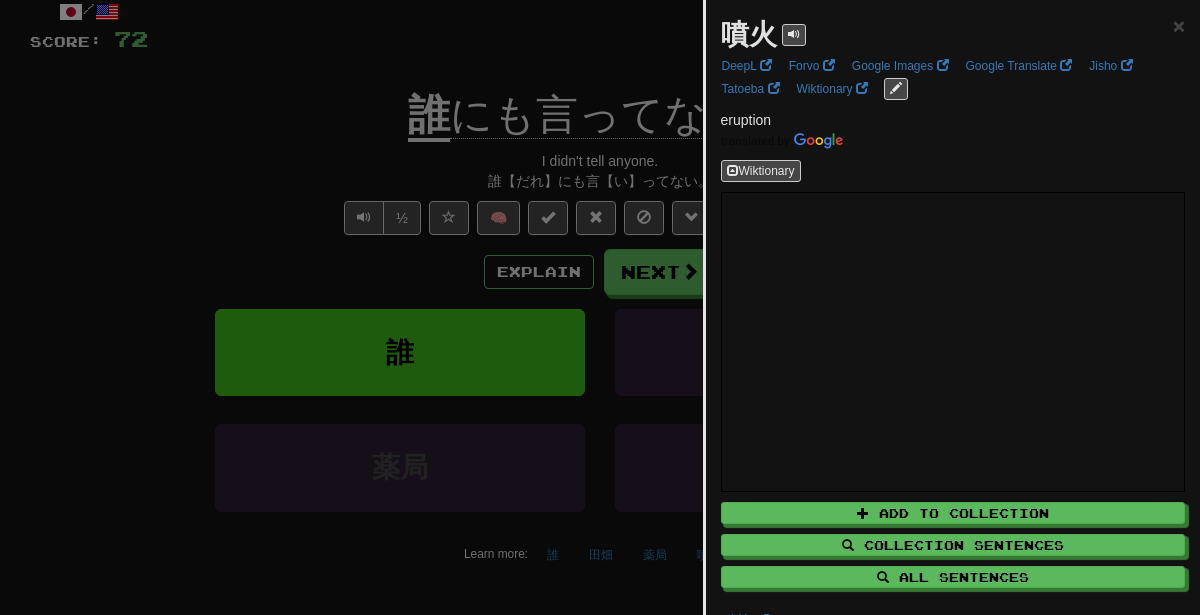 click at bounding box center (600, 307) 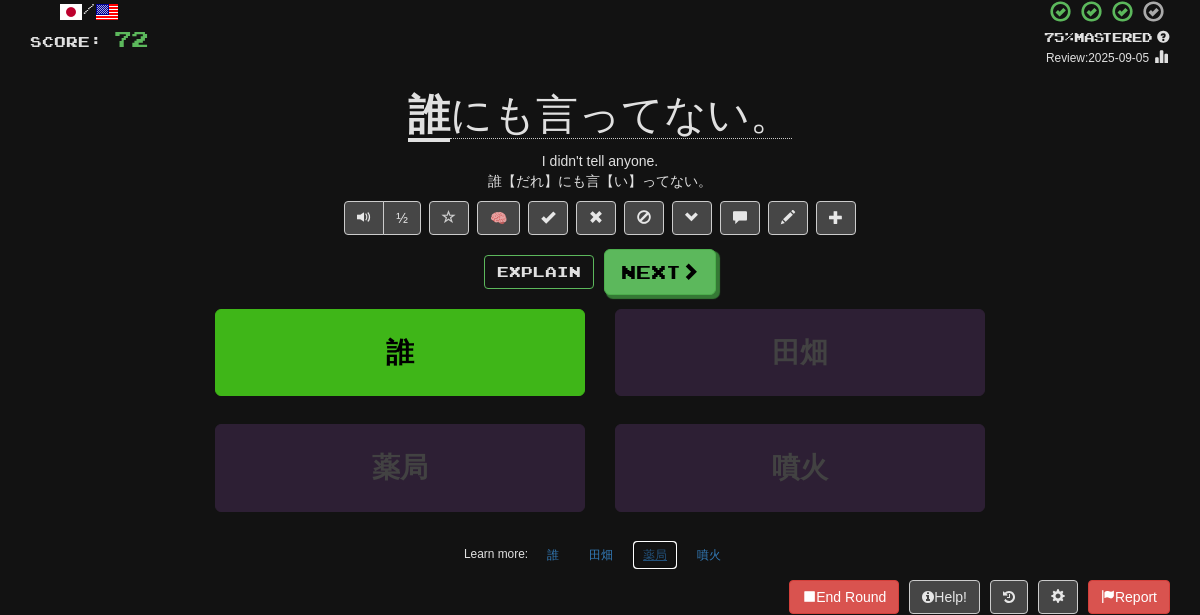 click on "薬局" at bounding box center (655, 555) 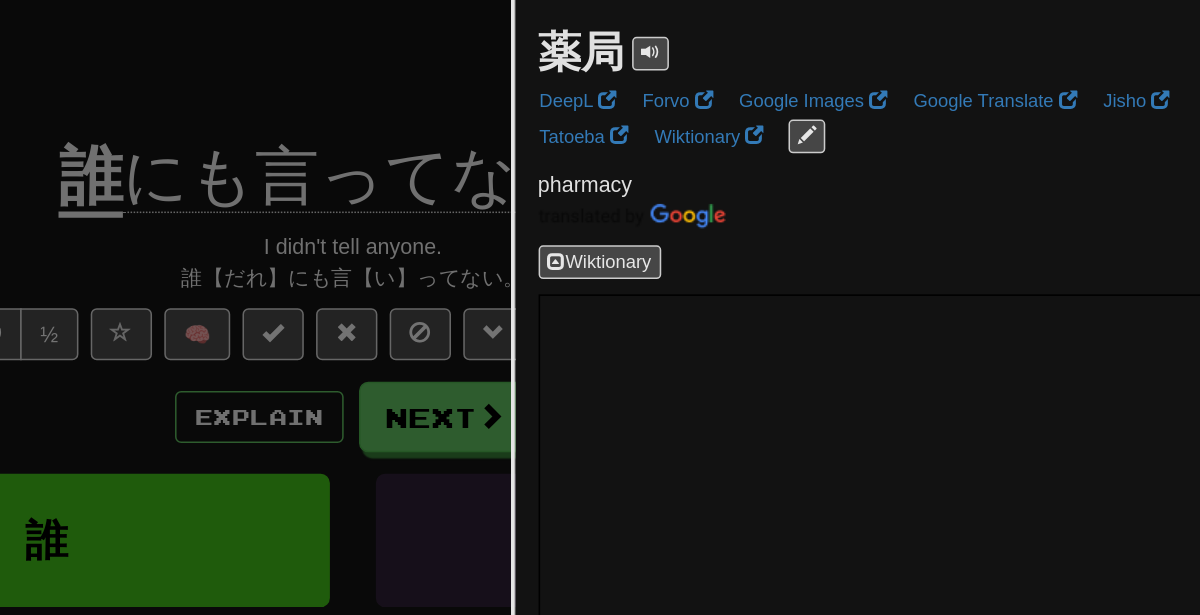 click at bounding box center [600, 307] 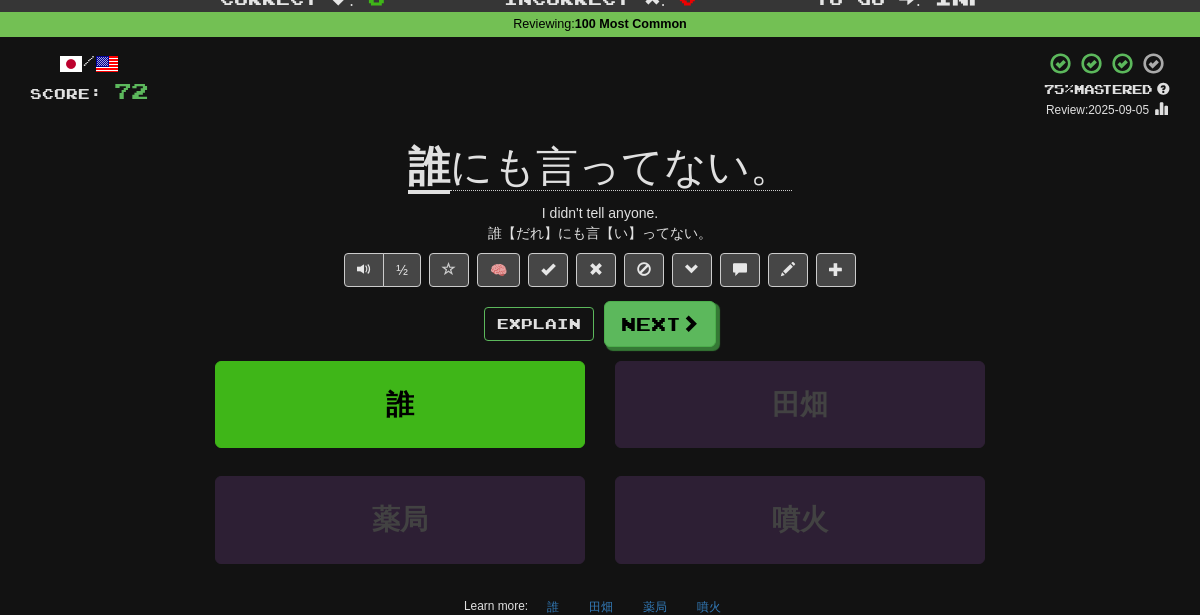 scroll, scrollTop: 70, scrollLeft: 0, axis: vertical 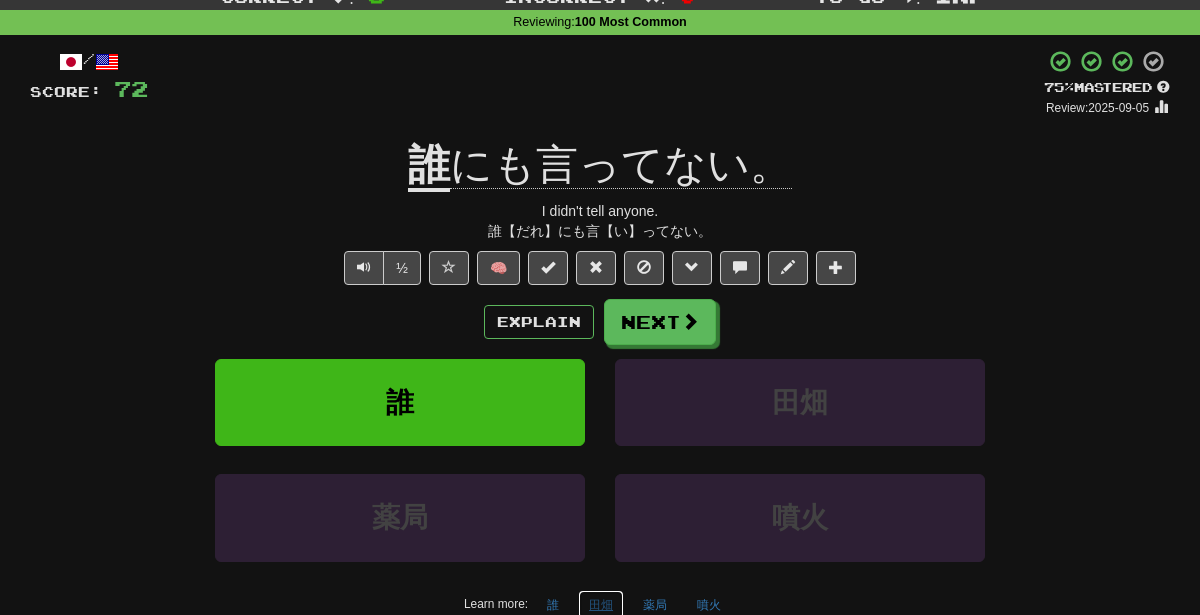 click on "田畑" at bounding box center (601, 605) 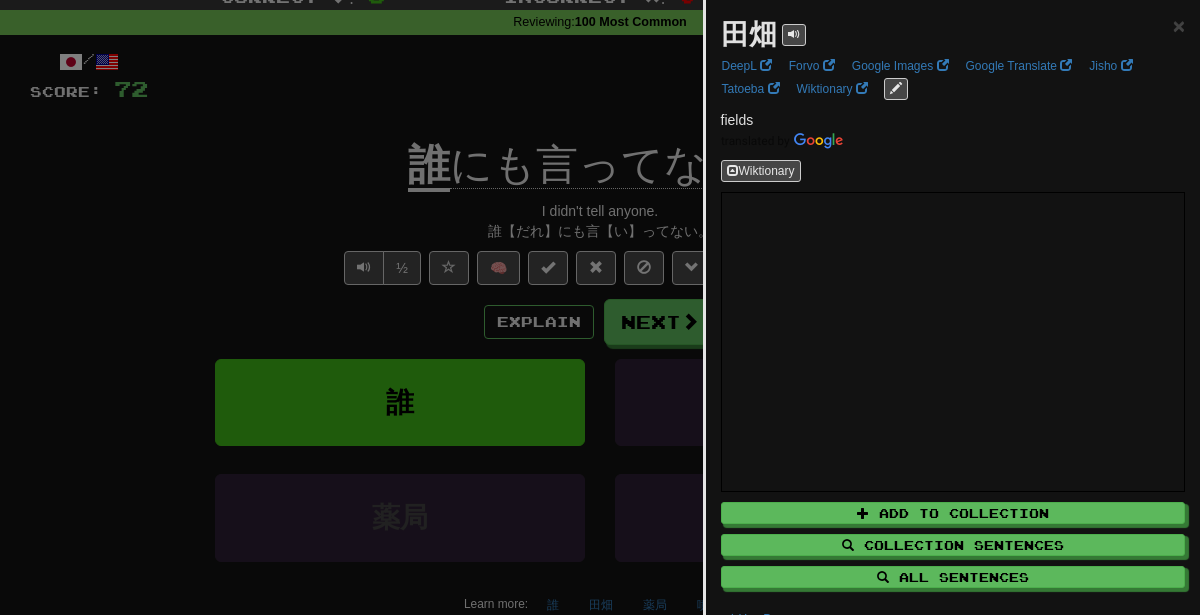 click at bounding box center (600, 307) 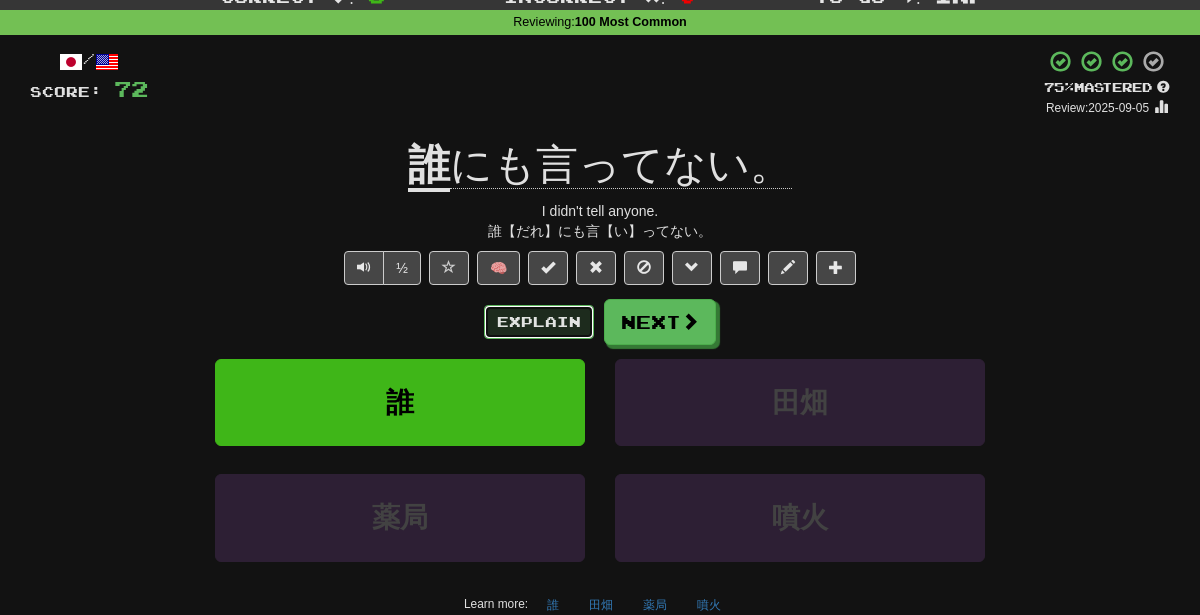 click on "Explain" at bounding box center [539, 322] 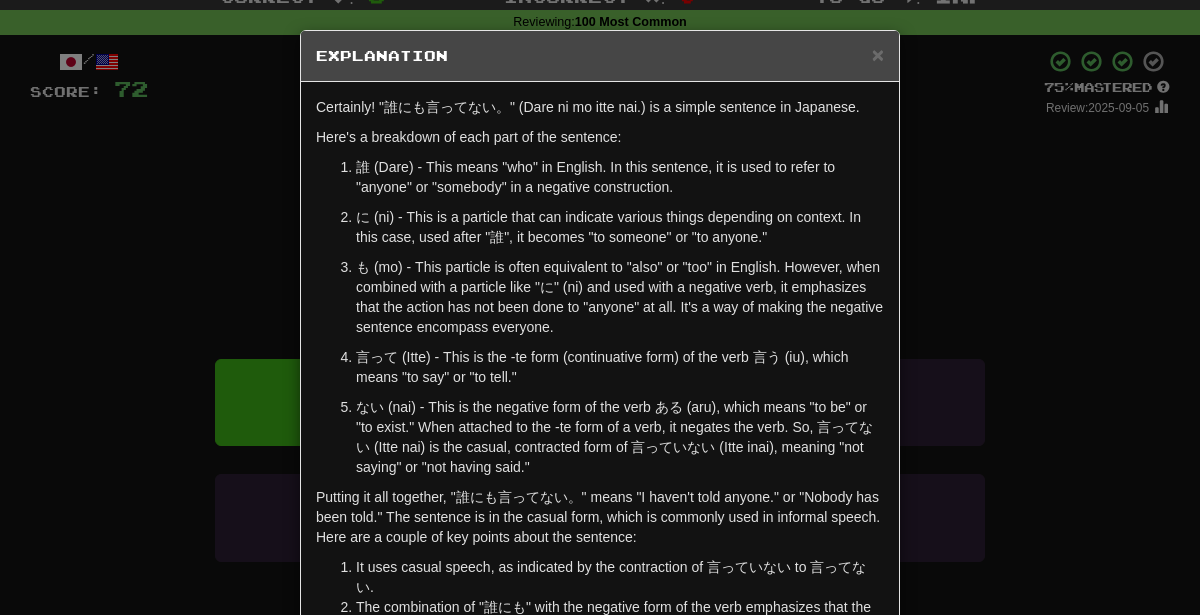 click on "× Explanation Certainly! "誰にも言ってない。" (Dare ni mo itte nai.) is a simple sentence in Japanese.
Here's a breakdown of each part of the sentence:
誰 (Dare) - This means "who" in English. In this sentence, it is used to refer to "anyone" or "somebody" in a negative construction.
に (ni) - This is a particle that can indicate various things depending on context. In this case, used after "誰", it becomes "to someone" or "to anyone."
も (mo) - This particle is often equivalent to "also" or "too" in English. However, when combined with a particle like "に" (ni) and used with a negative verb, it emphasizes that the action has not been done to "anyone" at all. It's a way of making the negative sentence encompass everyone.
言って (Itte) - This is the -te form (continuative form) of the verb 言う (iu), which means "to say" or "to tell."
It uses casual speech, as indicated by the contraction of 言っていない to 言ってない.
Let us know !" at bounding box center (600, 307) 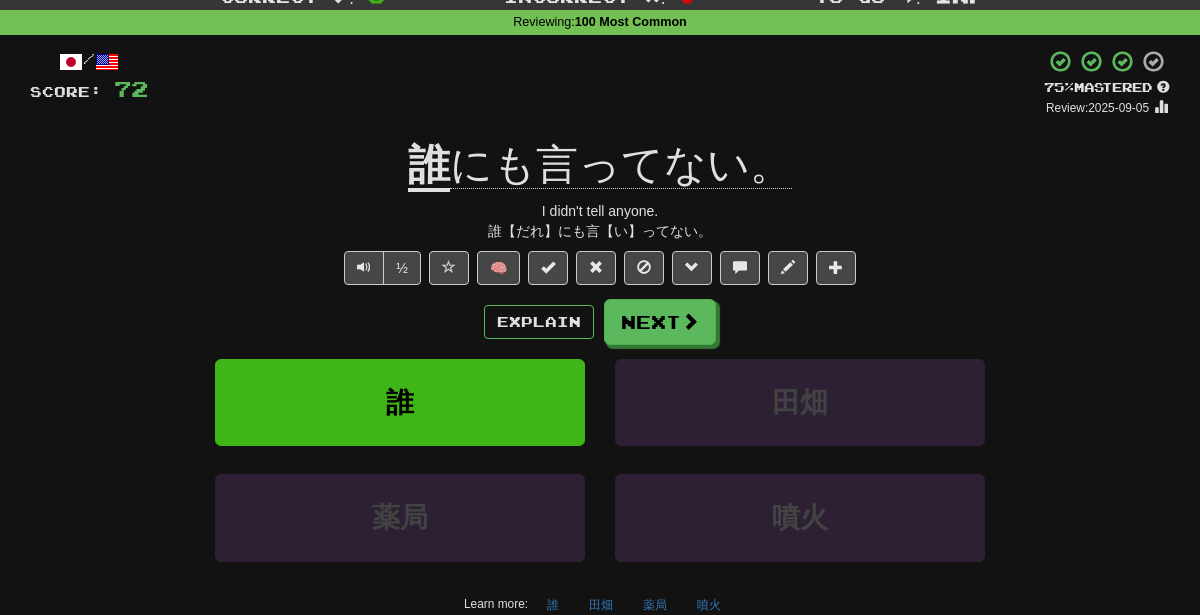 click on "Explain Next" at bounding box center (600, 322) 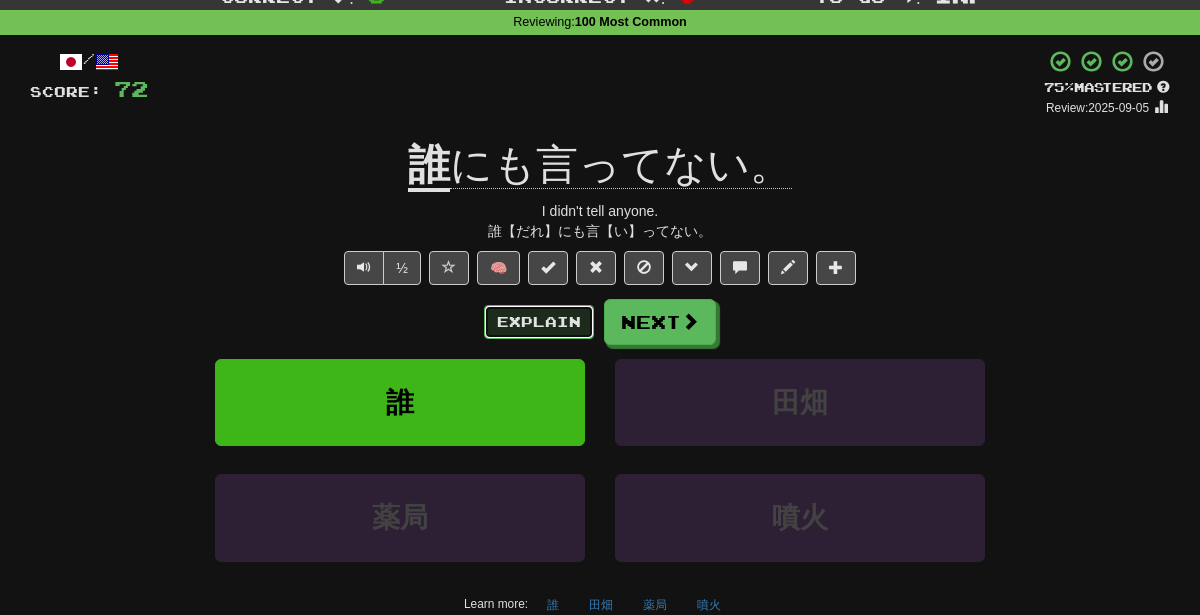 click on "Explain" at bounding box center [539, 322] 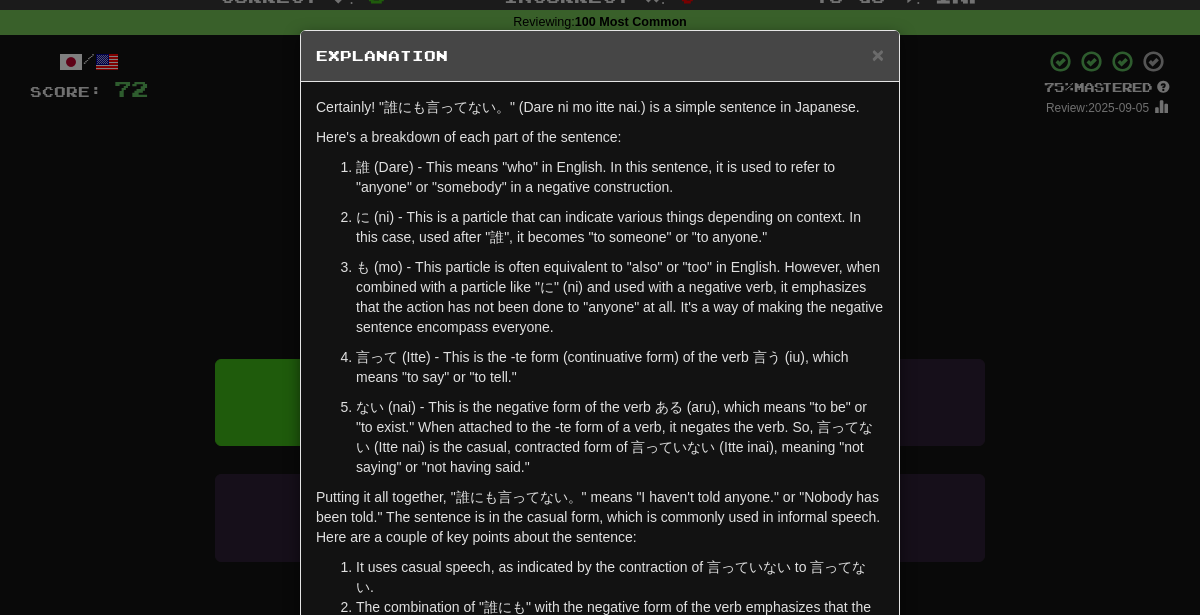 click on "× Explanation Certainly! "誰にも言ってない。" (Dare ni mo itte nai.) is a simple sentence in Japanese.
Here's a breakdown of each part of the sentence:
誰 (Dare) - This means "who" in English. In this sentence, it is used to refer to "anyone" or "somebody" in a negative construction.
に (ni) - This is a particle that can indicate various things depending on context. In this case, used after "誰", it becomes "to someone" or "to anyone."
も (mo) - This particle is often equivalent to "also" or "too" in English. However, when combined with a particle like "に" (ni) and used with a negative verb, it emphasizes that the action has not been done to "anyone" at all. It's a way of making the negative sentence encompass everyone.
言って (Itte) - This is the -te form (continuative form) of the verb 言う (iu), which means "to say" or "to tell."
It uses casual speech, as indicated by the contraction of 言っていない to 言ってない.
Let us know !" at bounding box center (600, 307) 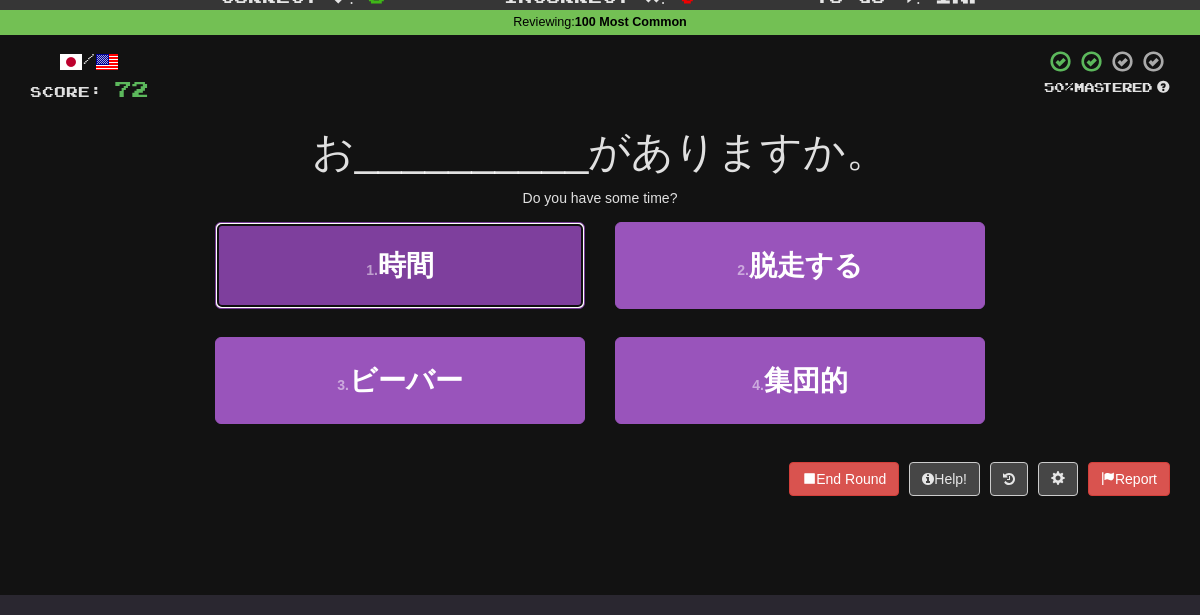 click on "1 .  時間" at bounding box center (400, 265) 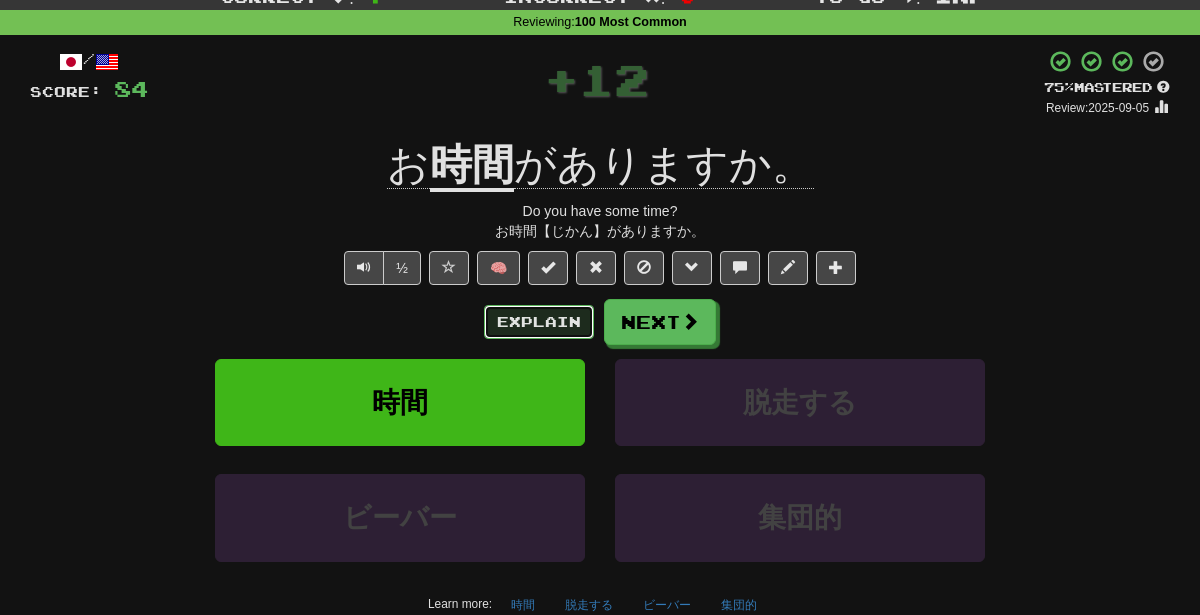 click on "Explain" at bounding box center [539, 322] 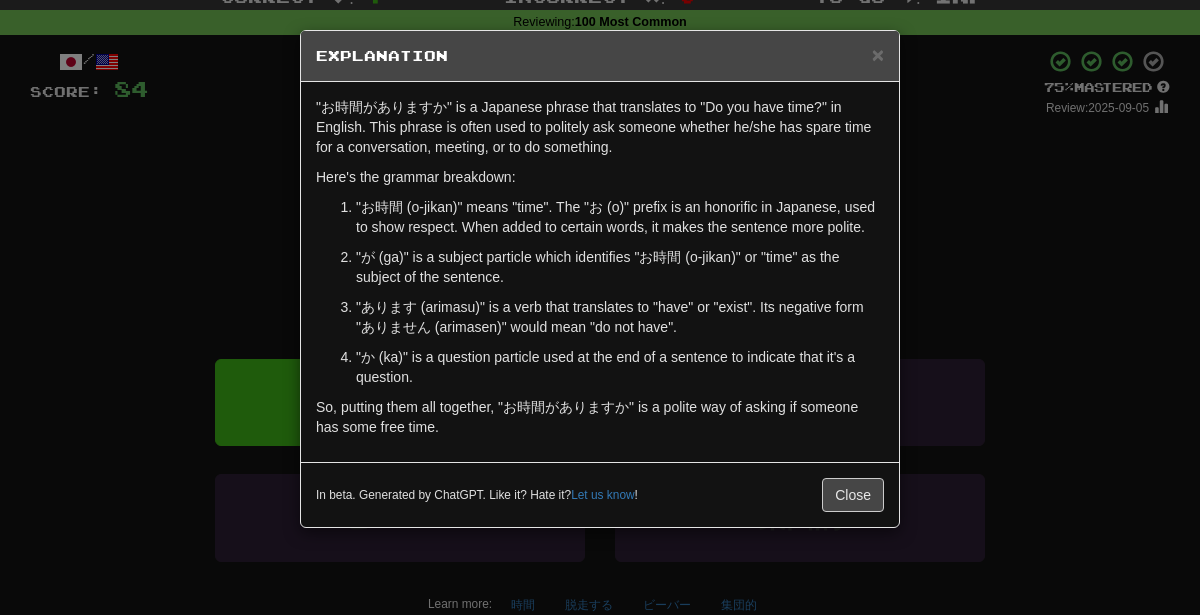 click on "× Explanation "お時間がありますか" is a Japanese phrase that translates to "Do you have time?" in English. This phrase is often used to politely ask someone whether he/she has spare time for a conversation, meeting, or to do something.
Here's the grammar breakdown:
"お時間 (o-jikan)" means "time". The "お (o)" prefix is an honorific in Japanese, used to show respect. When added to certain words, it makes the sentence more polite.
"が (ga)" is a subject particle which identifies "お時間 (o-jikan)" or "time" as the subject of the sentence.
"あります (arimasu)" is a verb that translates to "have" or "exist". Its negative form "ありません (arimasen)" would mean "do not have".
"か (ka)" is a question particle used at the end of a sentence to indicate that it's a question.
So, putting them all together, "お時間がありますか" is a polite way of asking if someone has some free time. In beta. Generated by ChatGPT. Like it? Hate it?  Let us know !" at bounding box center (600, 307) 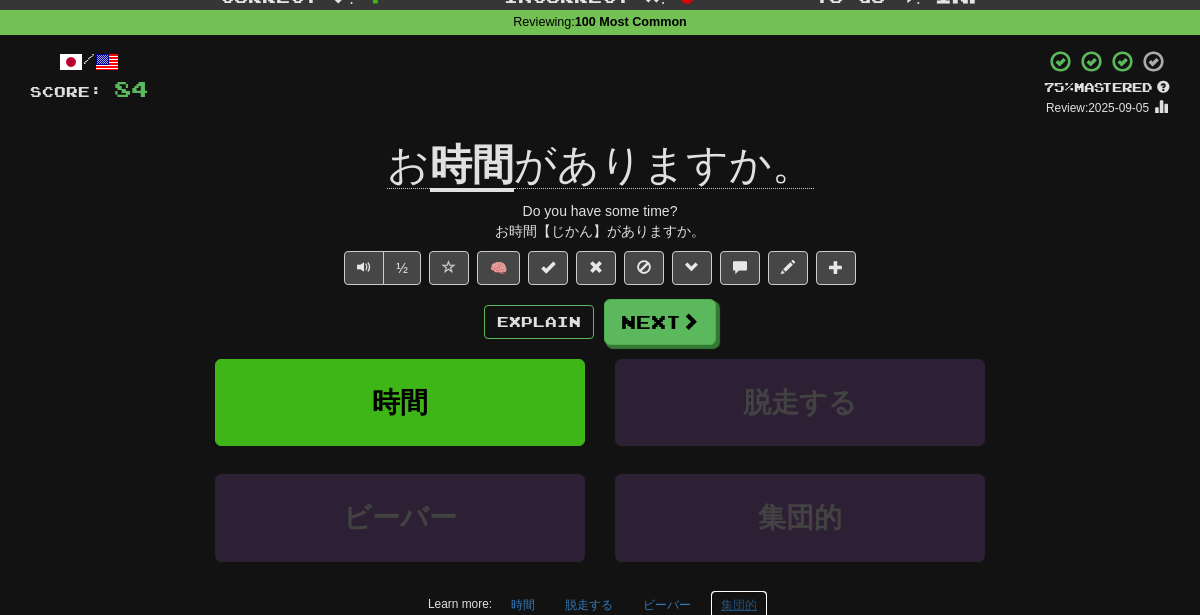 click on "集団的" at bounding box center [739, 605] 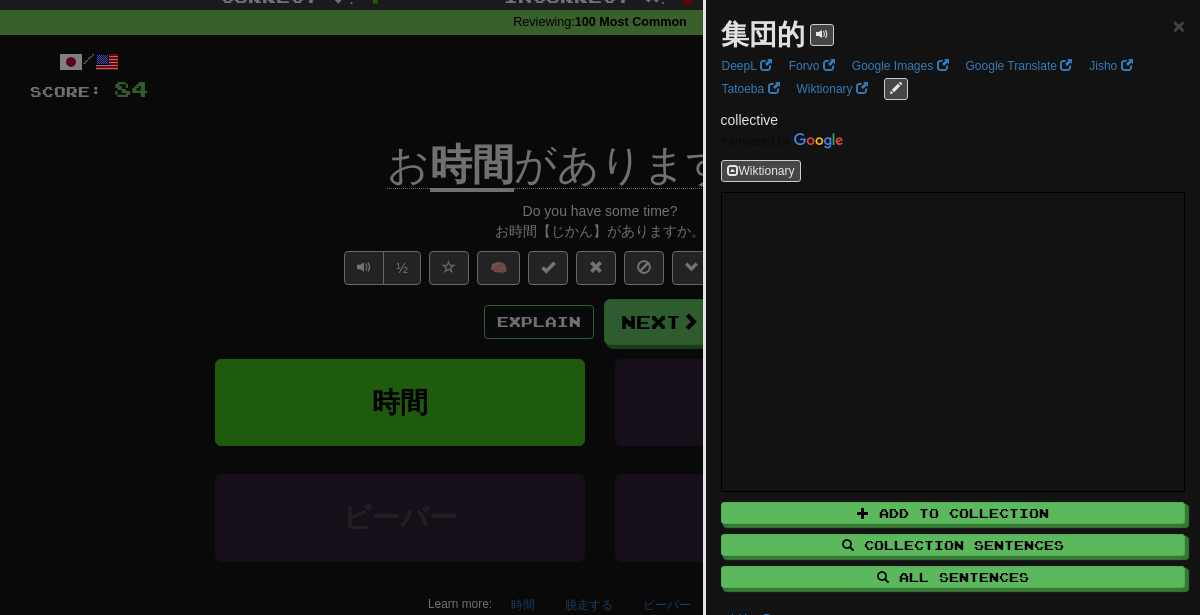 click at bounding box center (600, 307) 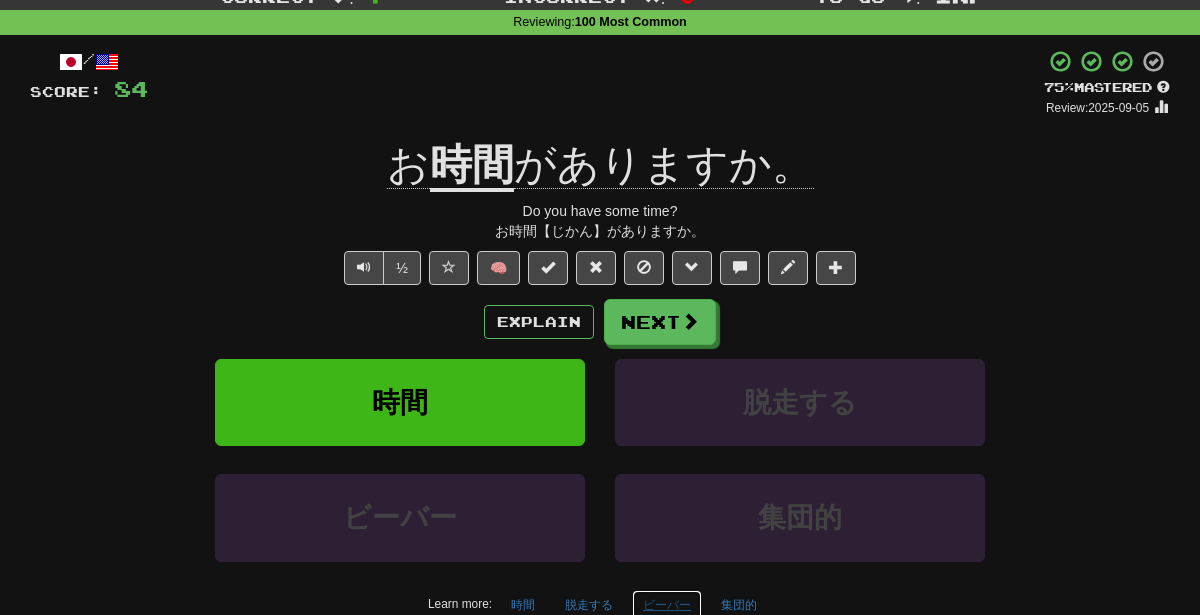click on "ビーバー" at bounding box center (667, 605) 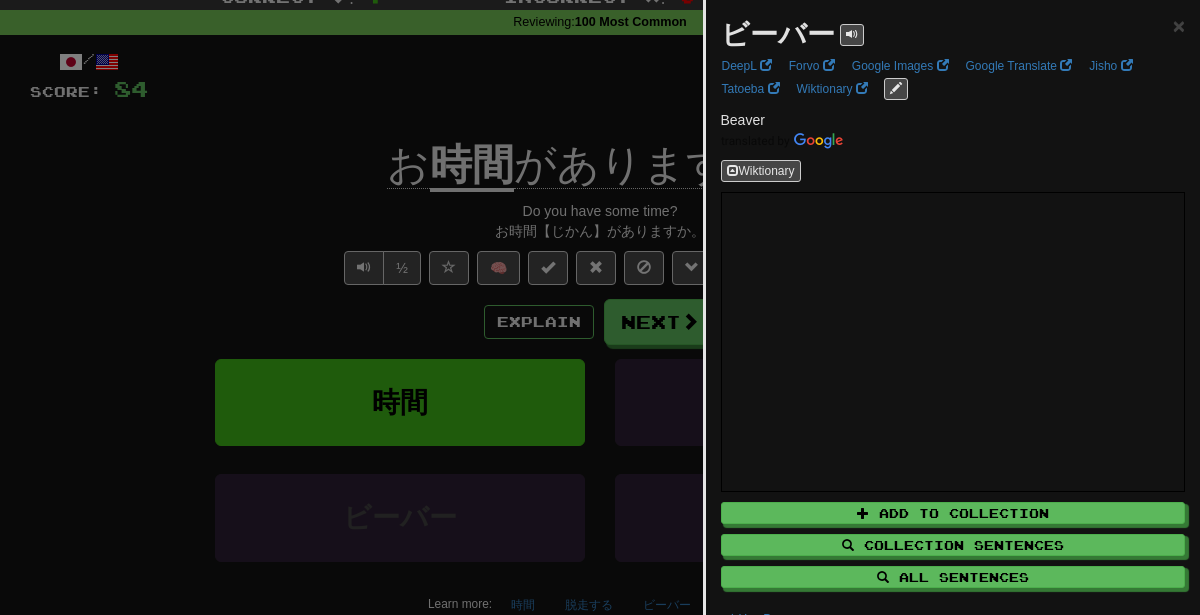 click at bounding box center (600, 307) 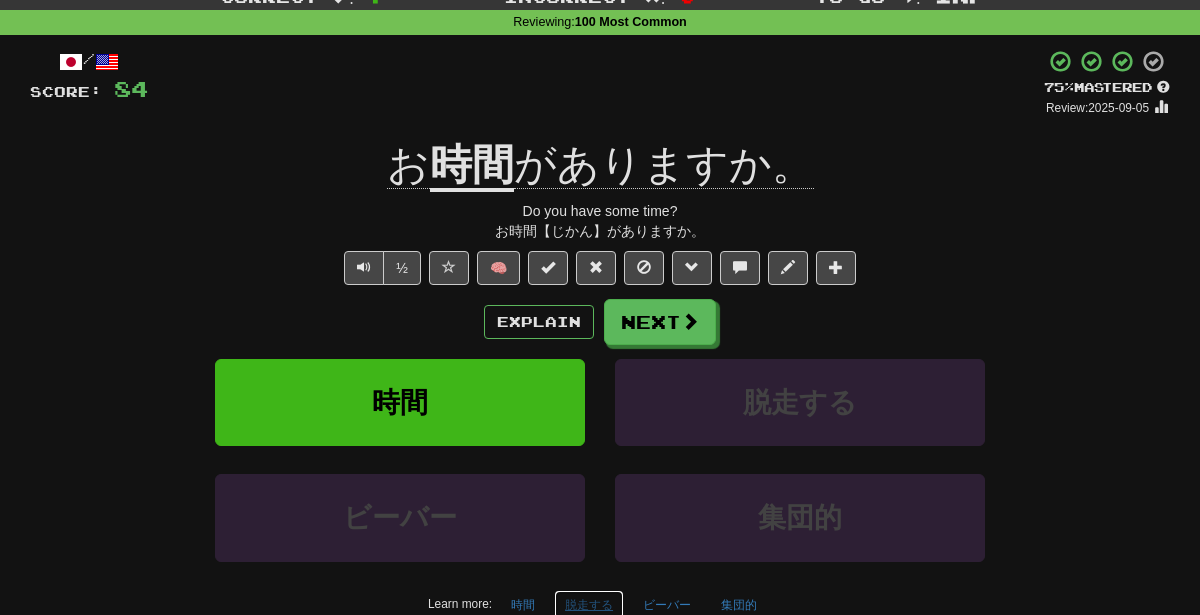 click on "脱走する" at bounding box center [589, 605] 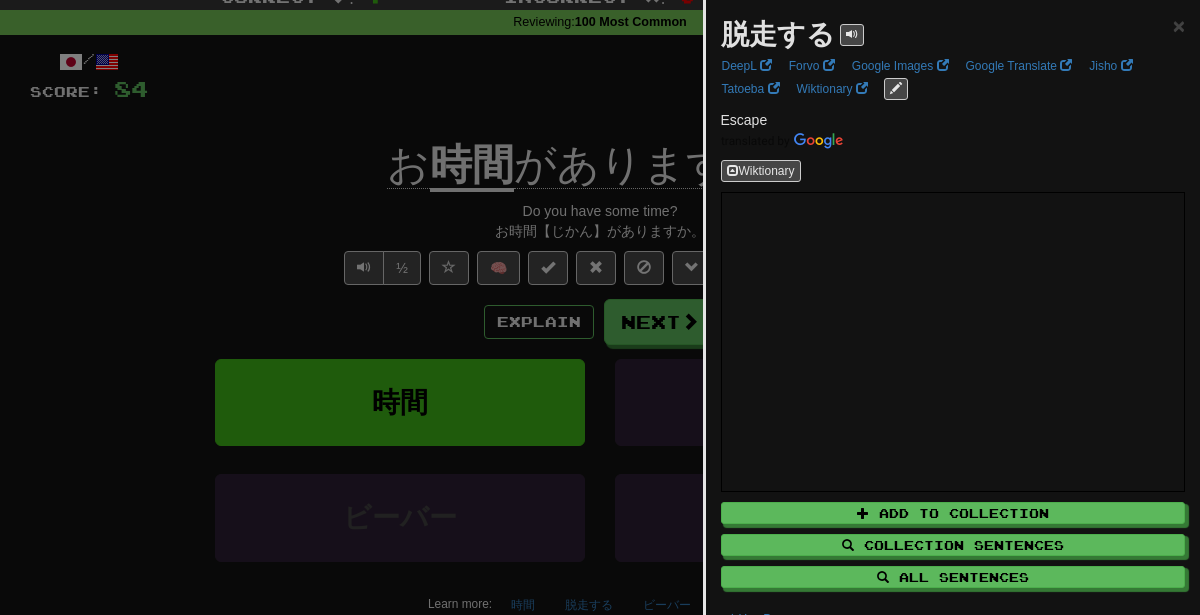 click at bounding box center [600, 307] 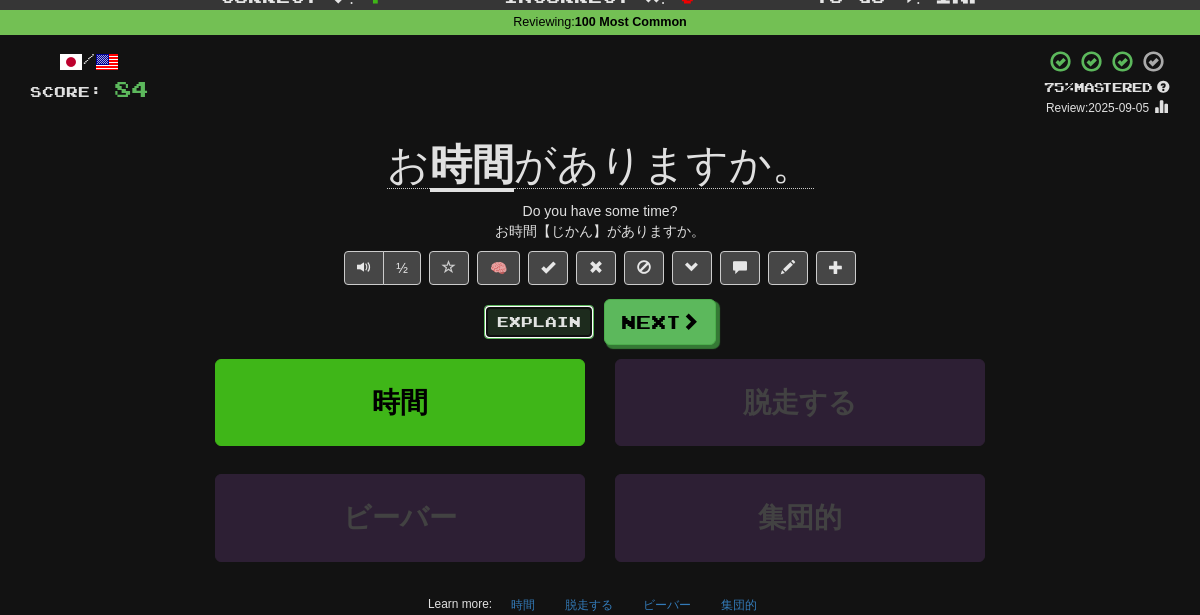 click on "Explain" at bounding box center (539, 322) 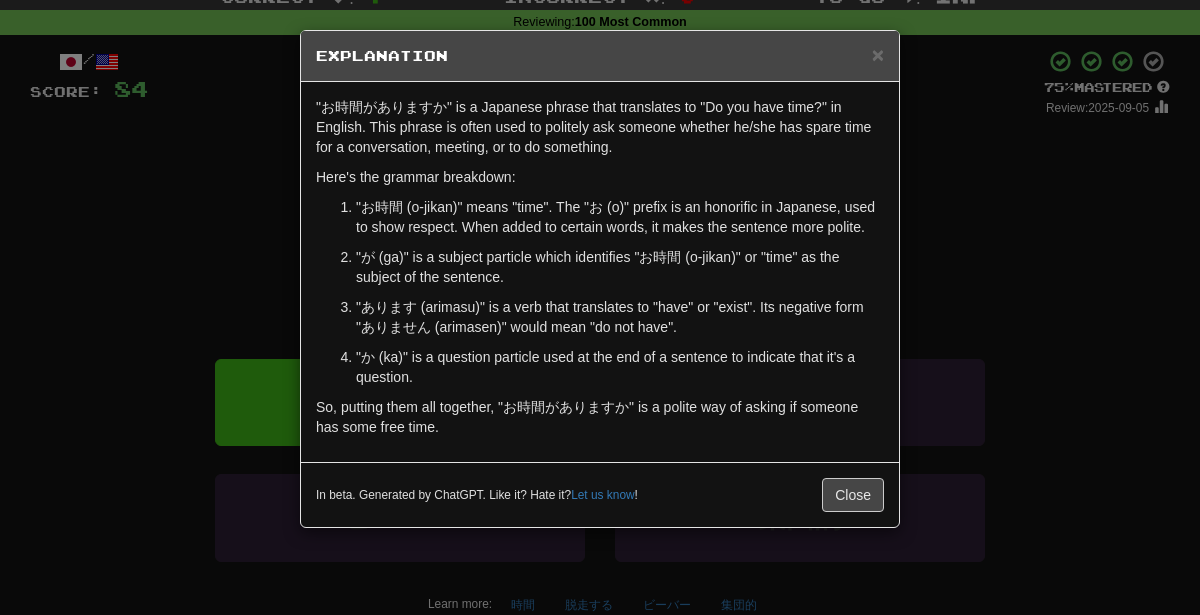 click on "× Explanation "お時間がありますか" is a Japanese phrase that translates to "Do you have time?" in English. This phrase is often used to politely ask someone whether he/she has spare time for a conversation, meeting, or to do something.
Here's the grammar breakdown:
"お時間 (o-jikan)" means "time". The "お (o)" prefix is an honorific in Japanese, used to show respect. When added to certain words, it makes the sentence more polite.
"が (ga)" is a subject particle which identifies "お時間 (o-jikan)" or "time" as the subject of the sentence.
"あります (arimasu)" is a verb that translates to "have" or "exist". Its negative form "ありません (arimasen)" would mean "do not have".
"か (ka)" is a question particle used at the end of a sentence to indicate that it's a question.
So, putting them all together, "お時間がありますか" is a polite way of asking if someone has some free time. In beta. Generated by ChatGPT. Like it? Hate it?  Let us know !" at bounding box center (600, 307) 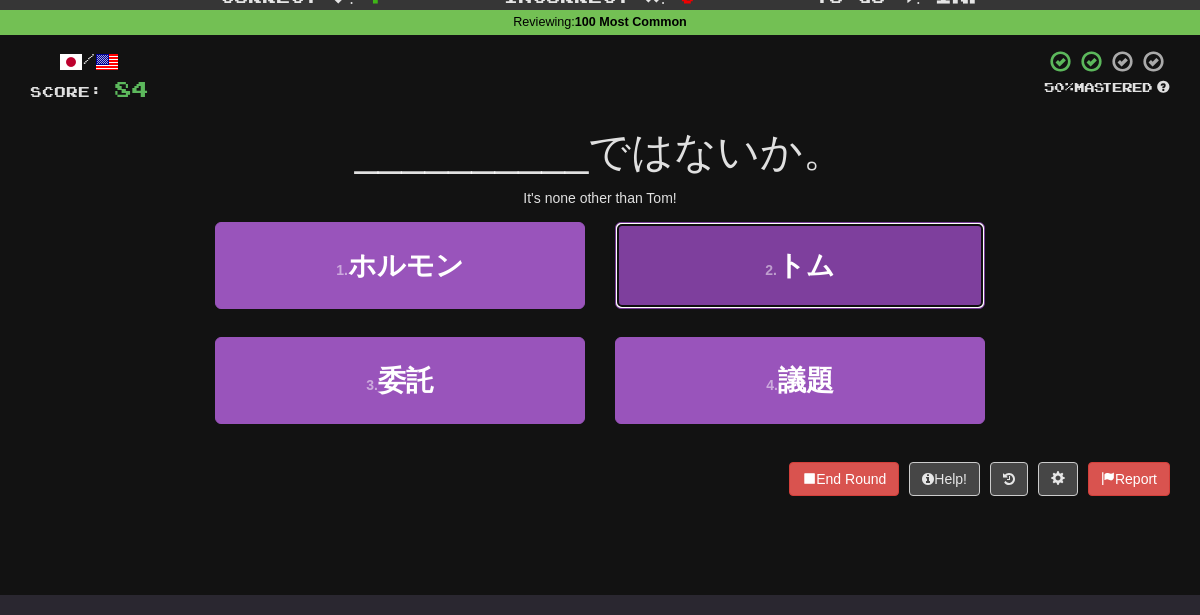 click on "2 .  トム" at bounding box center (800, 265) 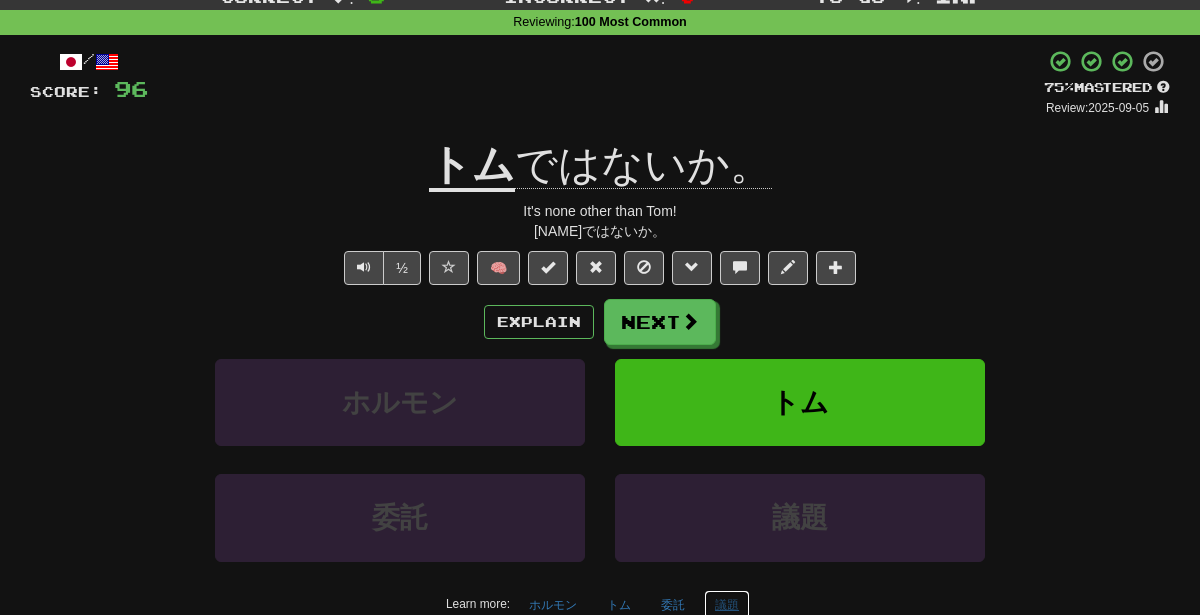 click on "議題" at bounding box center (727, 605) 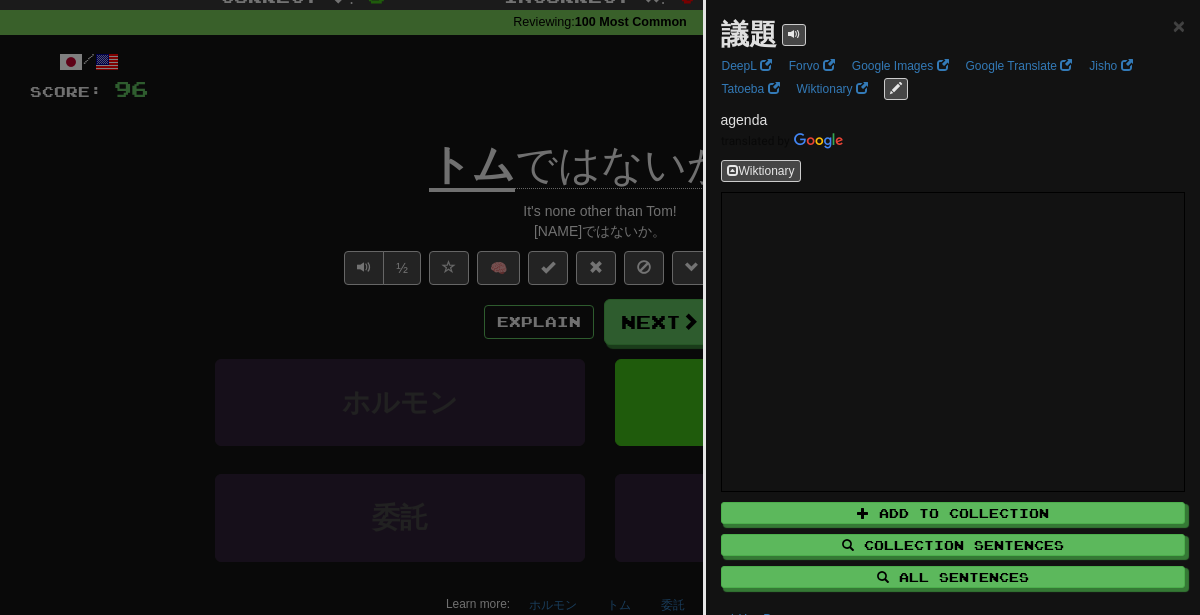 click at bounding box center [600, 307] 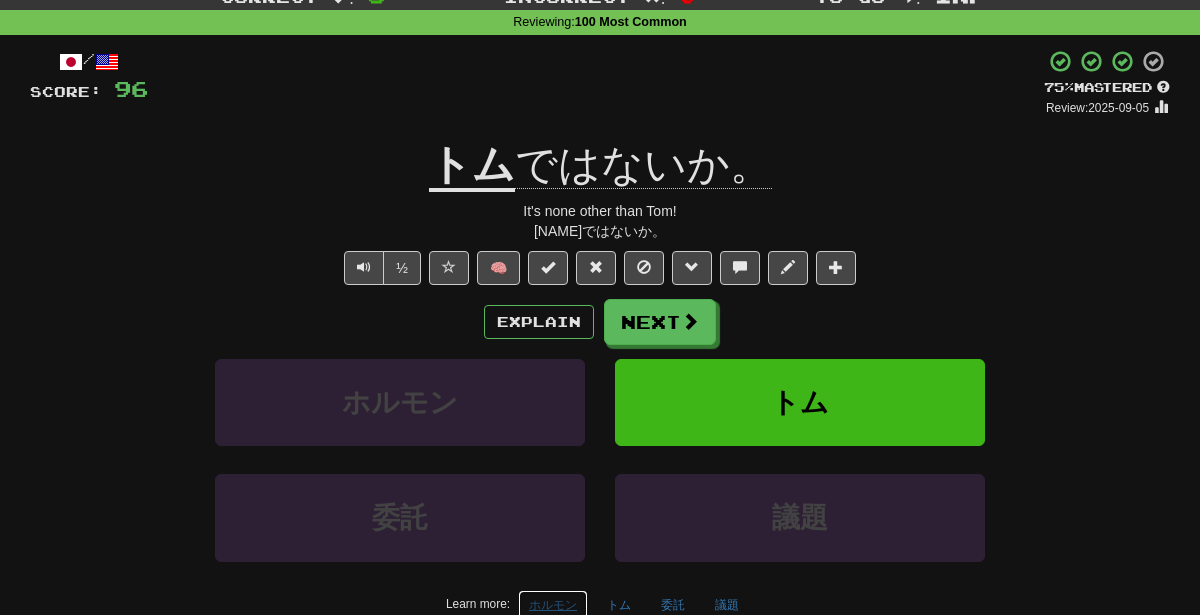 click on "ホルモン" at bounding box center (553, 605) 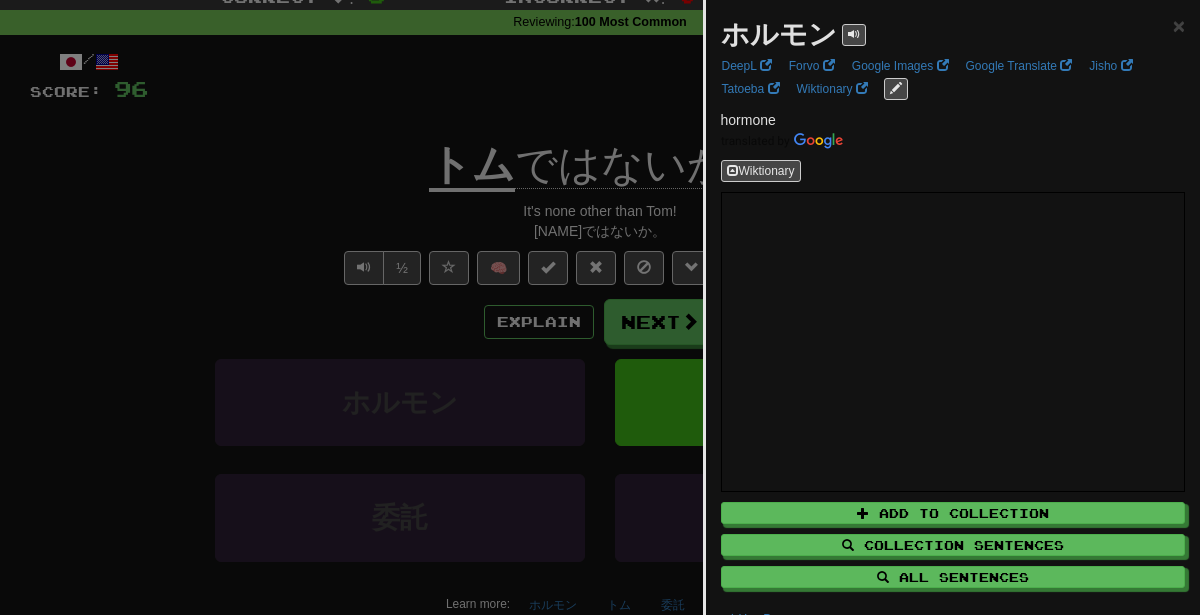 click at bounding box center [600, 307] 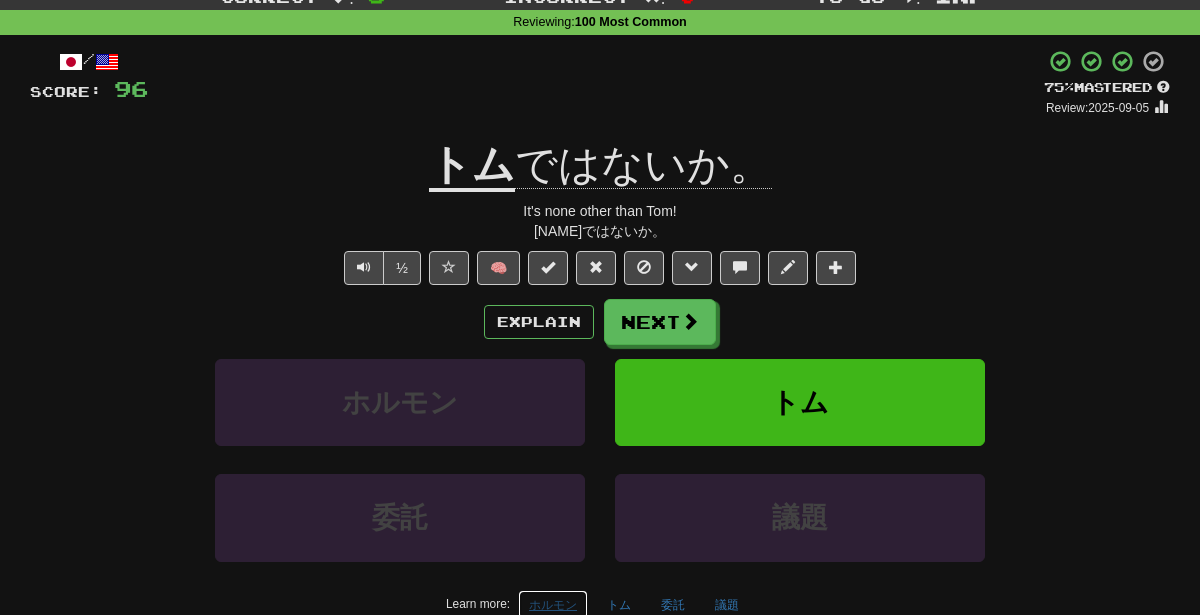 click on "ホルモン" at bounding box center [553, 605] 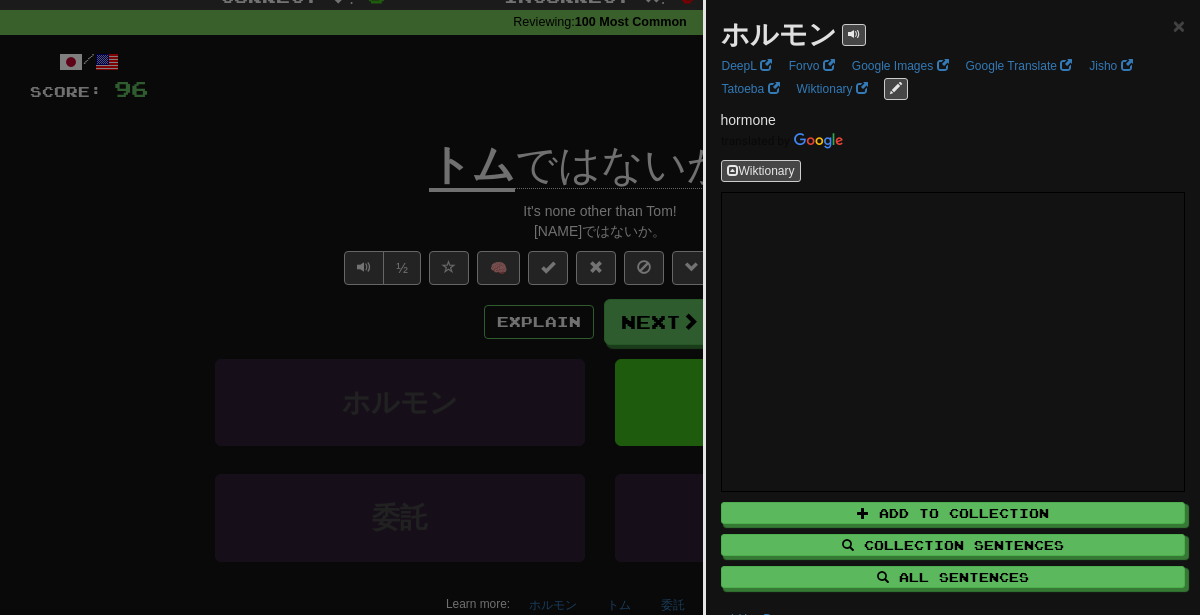 click at bounding box center [600, 307] 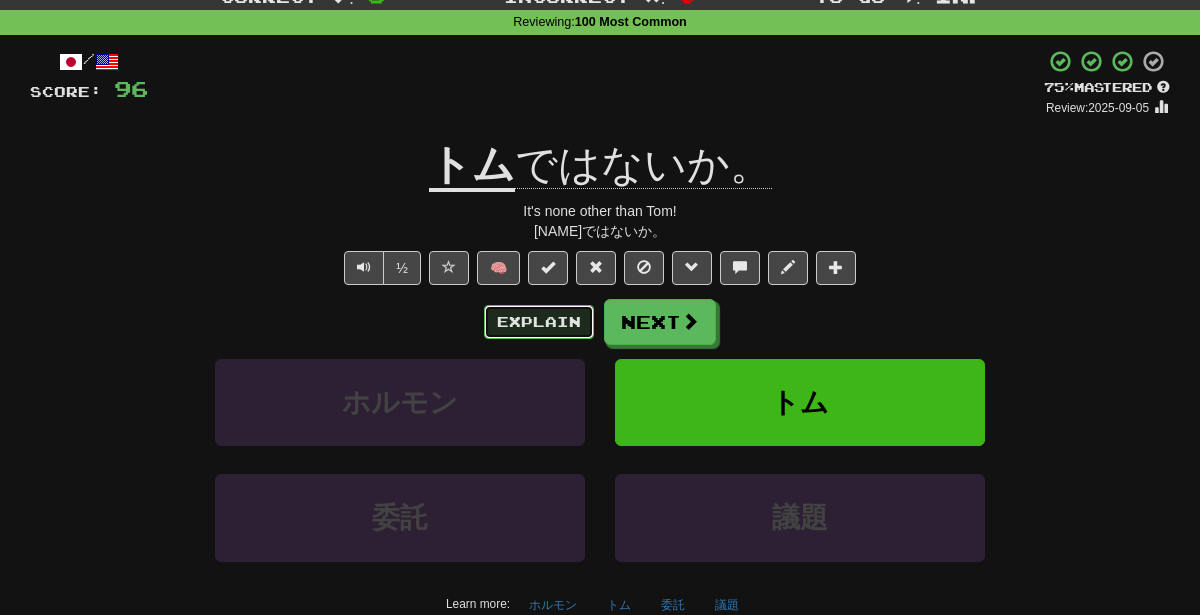 click on "Explain" at bounding box center (539, 322) 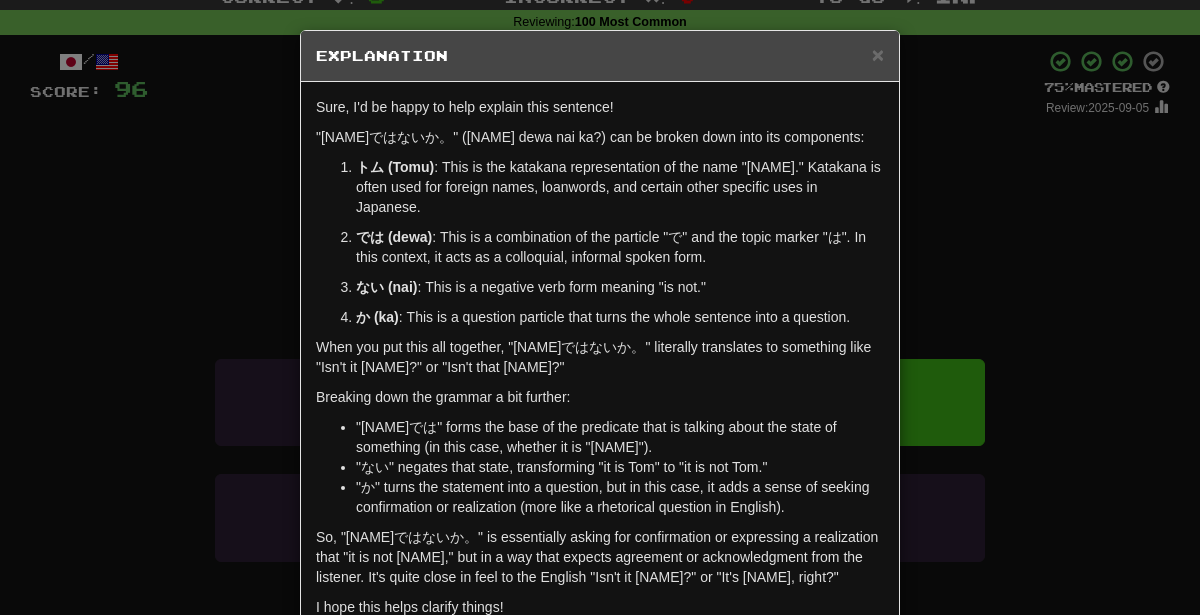 click on "× Explanation "[NAME]ではないか。" (Tomu dewa nai ka?) can be broken down into its components:
[NAME] (Tomu) : This is the katakana representation of the name "[NAME]." Katakana is often used for foreign names, loanwords, and certain other specific uses in Japanese.
では (dewa) : This is a combination of the particle "で" and the topic marker "は". In this context, it acts as a colloquial, informal spoken form.
ない (nai) : This is a negative verb form meaning "is not."
か (ka) : This is a question particle that turns the whole sentence into a question.
When you put this all together, "[NAME]ではないか。" literally translates to something like "Isn't it [NAME]?" or "Isn't that [NAME]?"
Breaking down the grammar a bit further:
"[NAME]では" forms the base of the predicate that is talking about the state of something (in this case, whether it is "[NAME]").
I hope this helps clarify things! Let us know !" at bounding box center (600, 307) 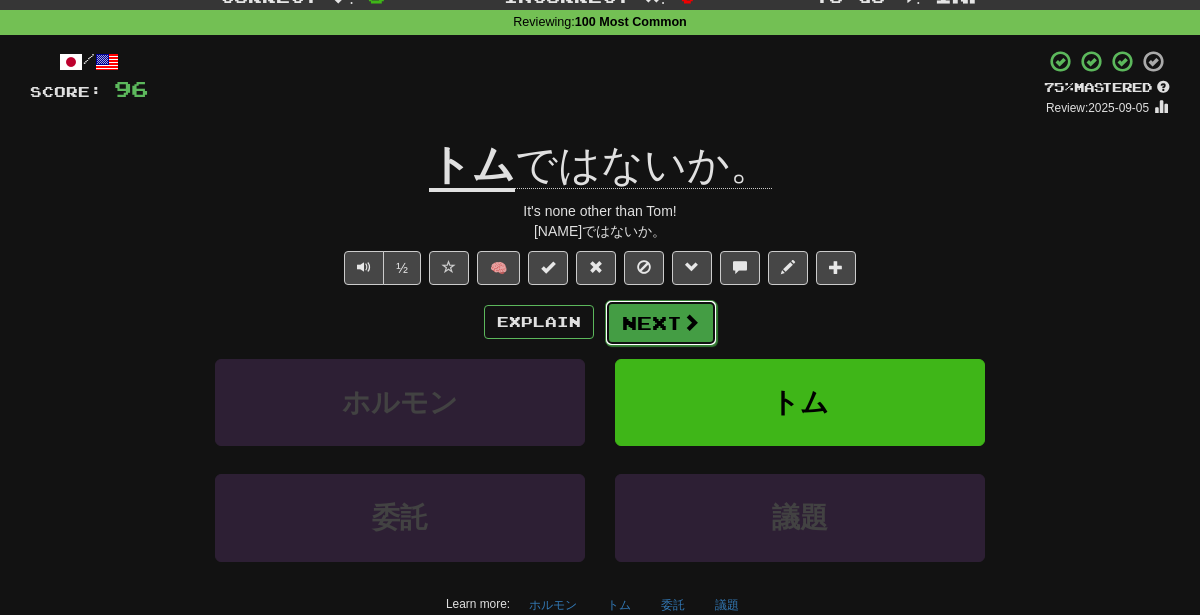 click on "Next" at bounding box center [661, 323] 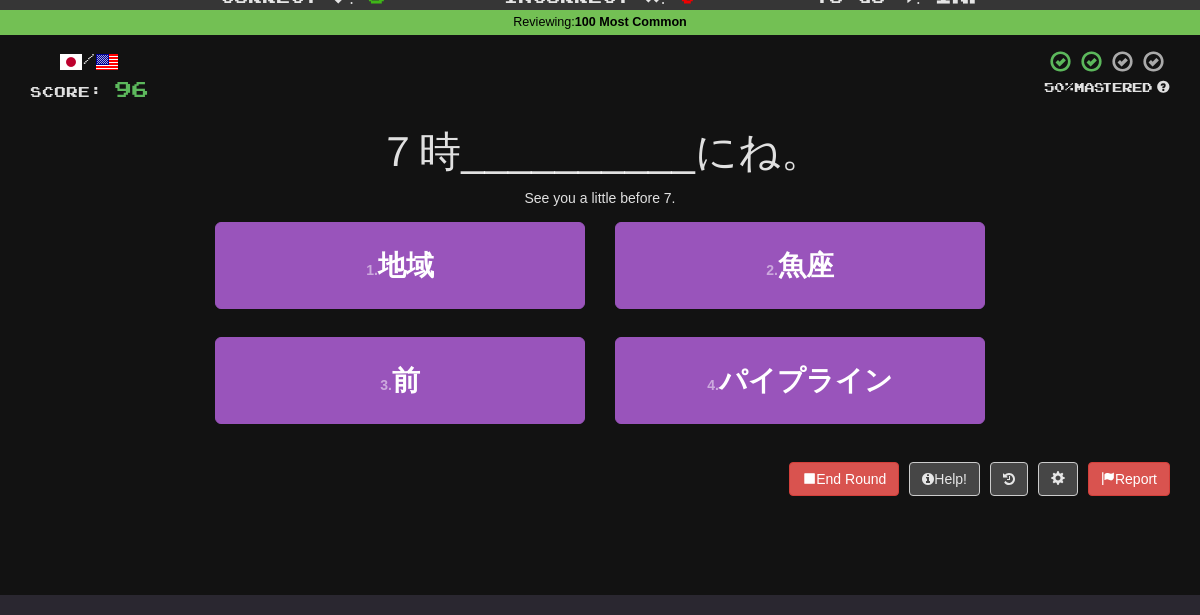 click on "3 .  前" at bounding box center (400, 394) 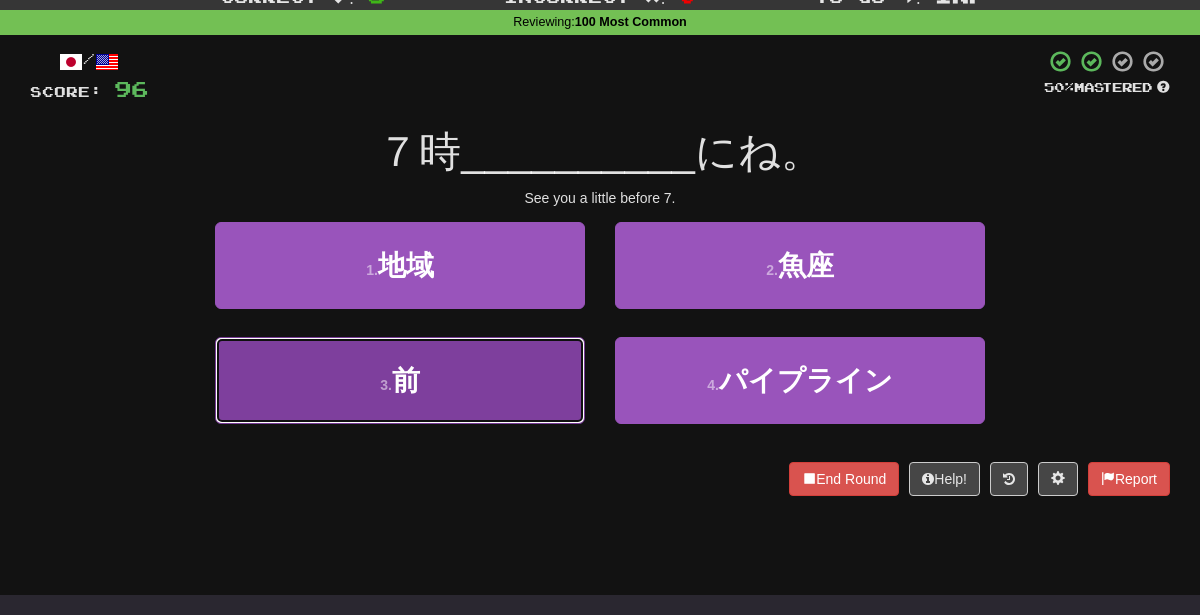click on "3 .  前" at bounding box center (400, 380) 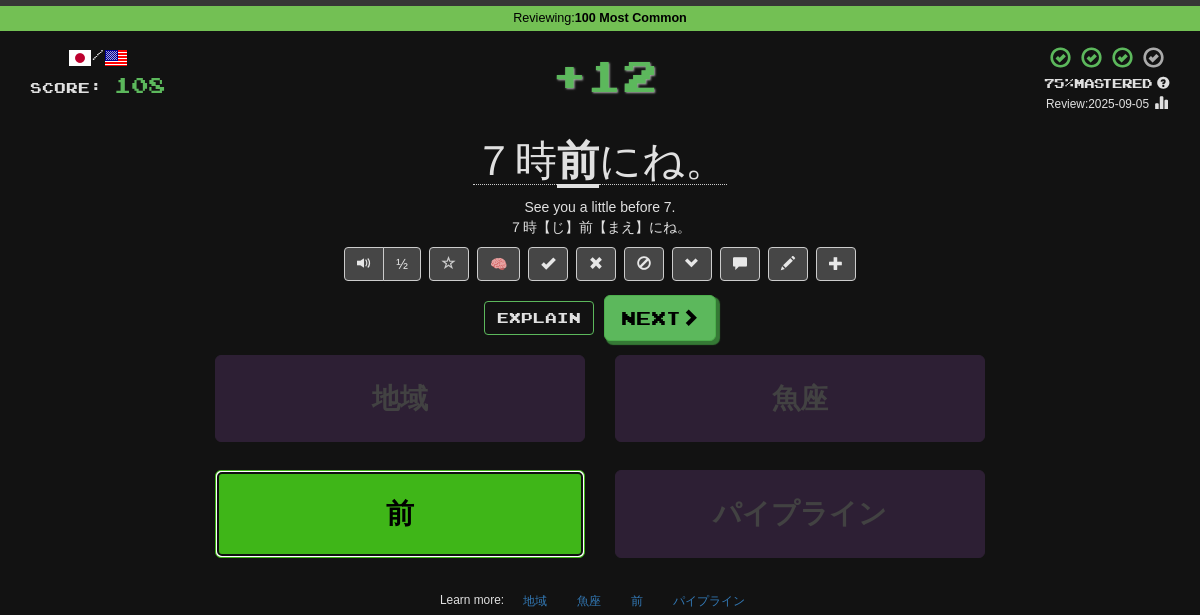 scroll, scrollTop: 77, scrollLeft: 0, axis: vertical 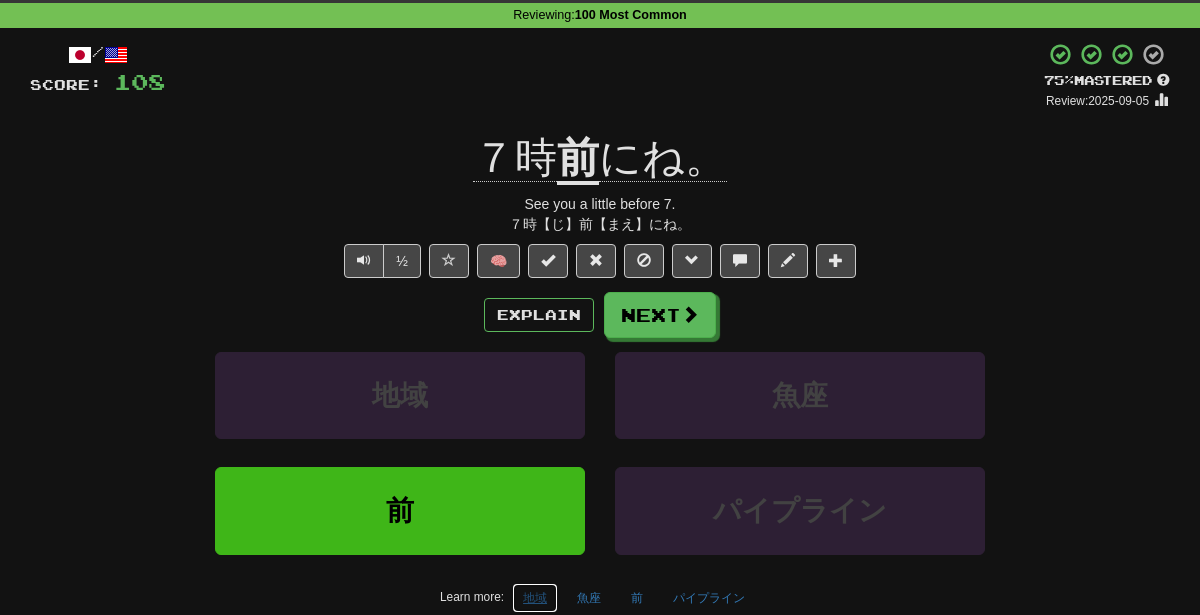 click on "地域" at bounding box center [535, 598] 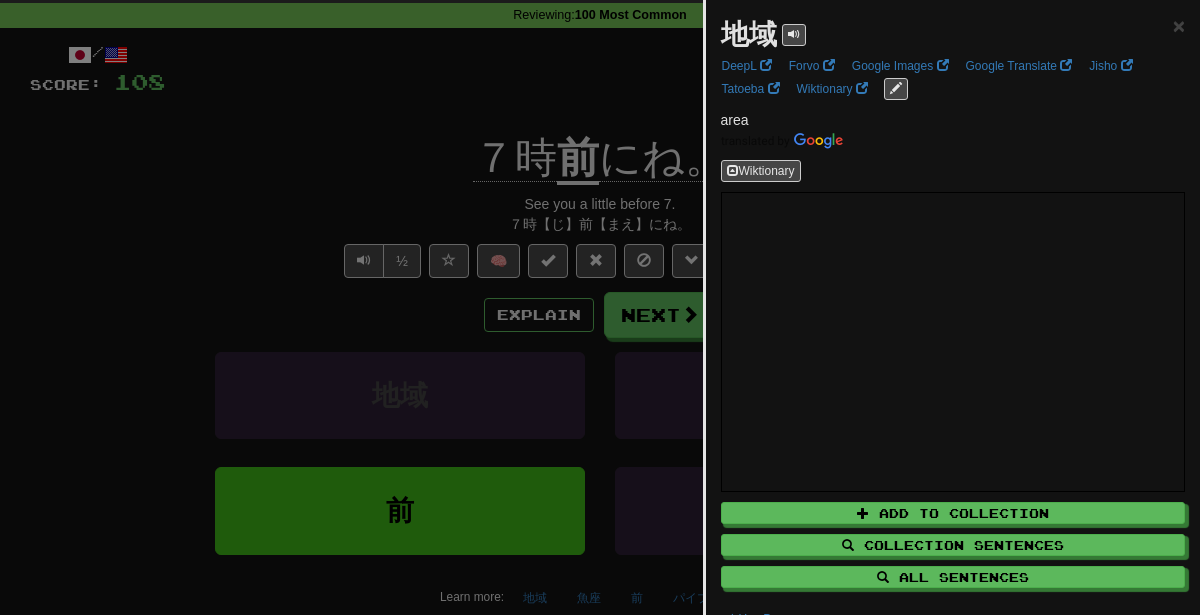 click at bounding box center (600, 307) 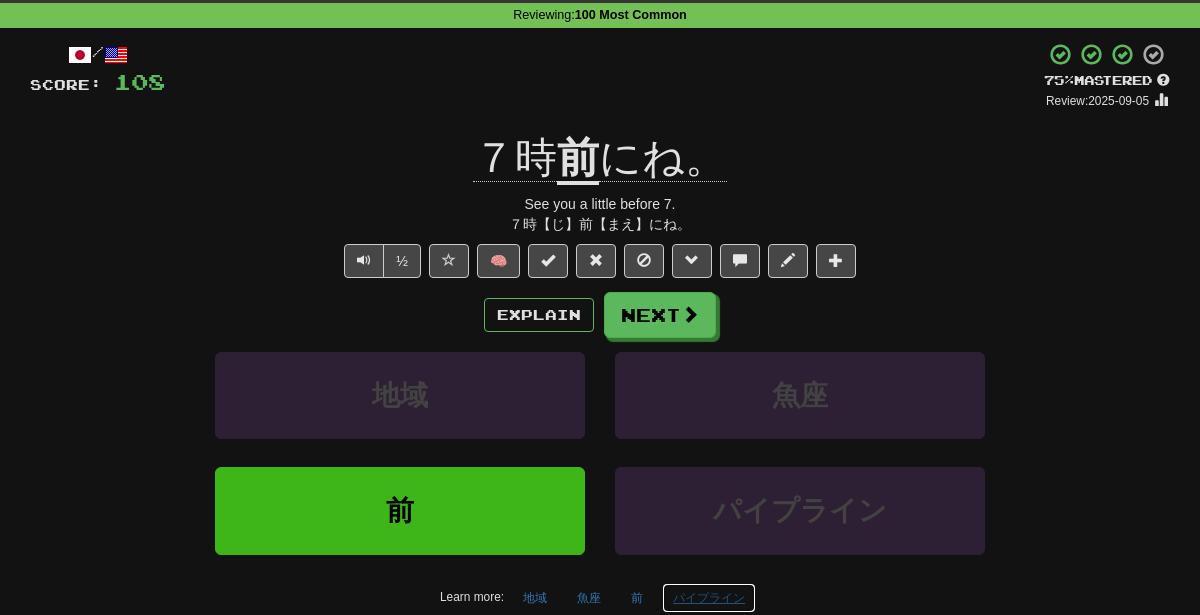click on "パイプライン" at bounding box center (709, 598) 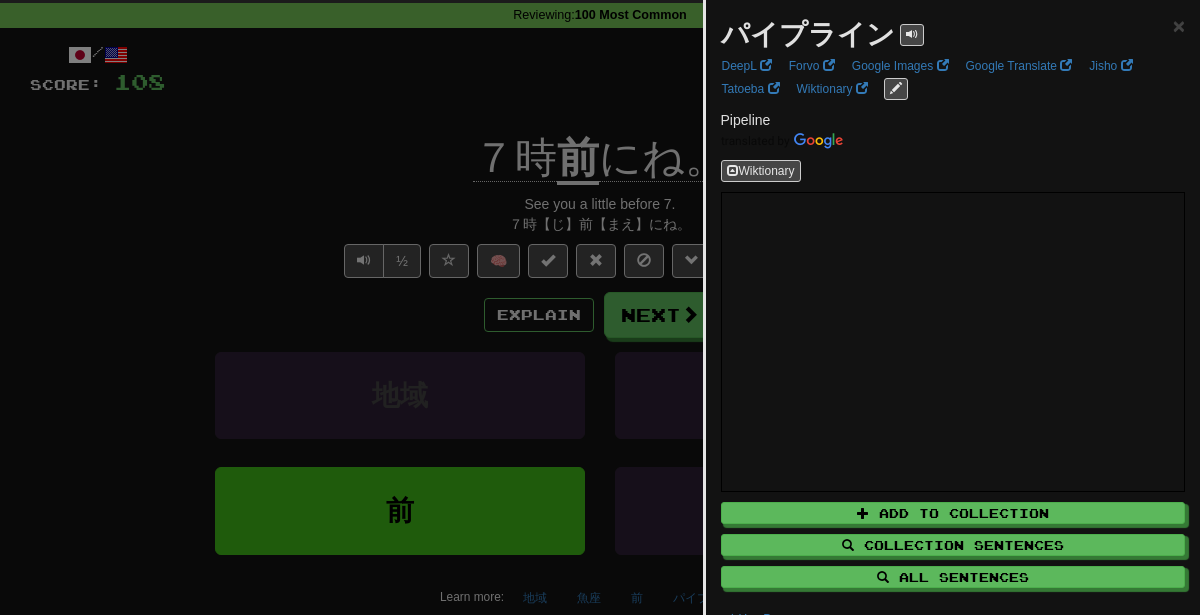 click at bounding box center (600, 307) 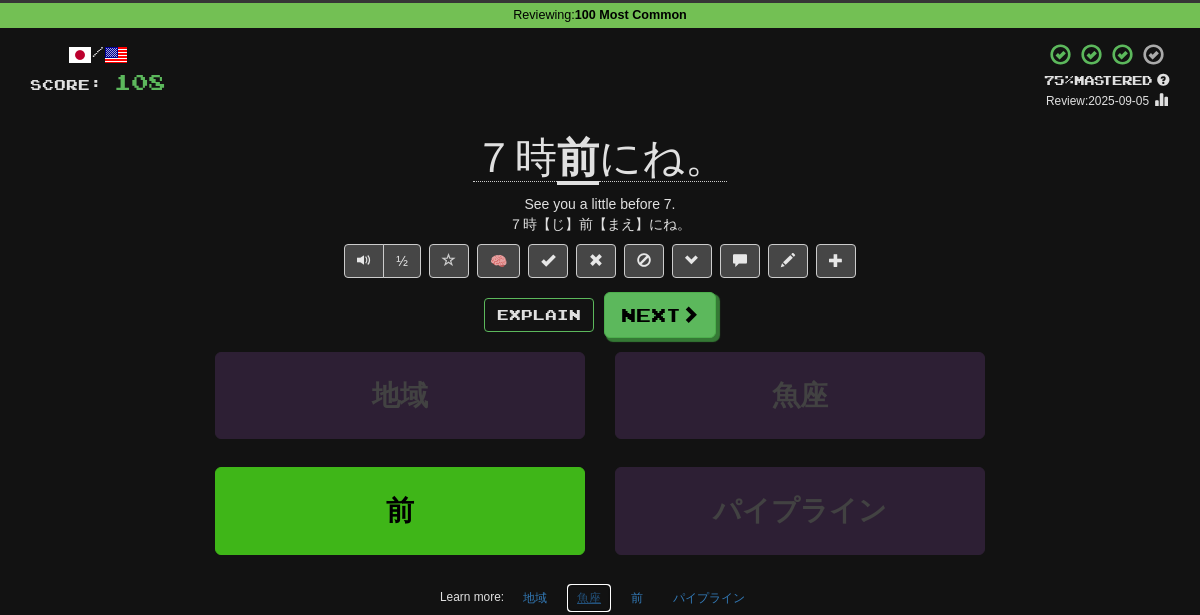 click on "魚座" at bounding box center (589, 598) 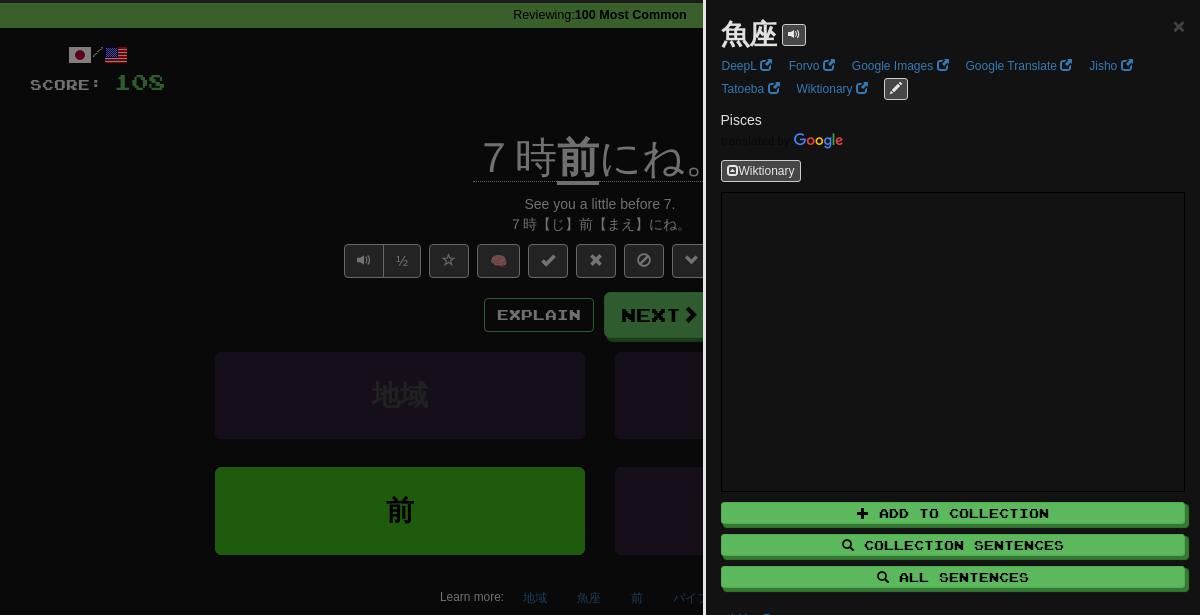 click at bounding box center [600, 307] 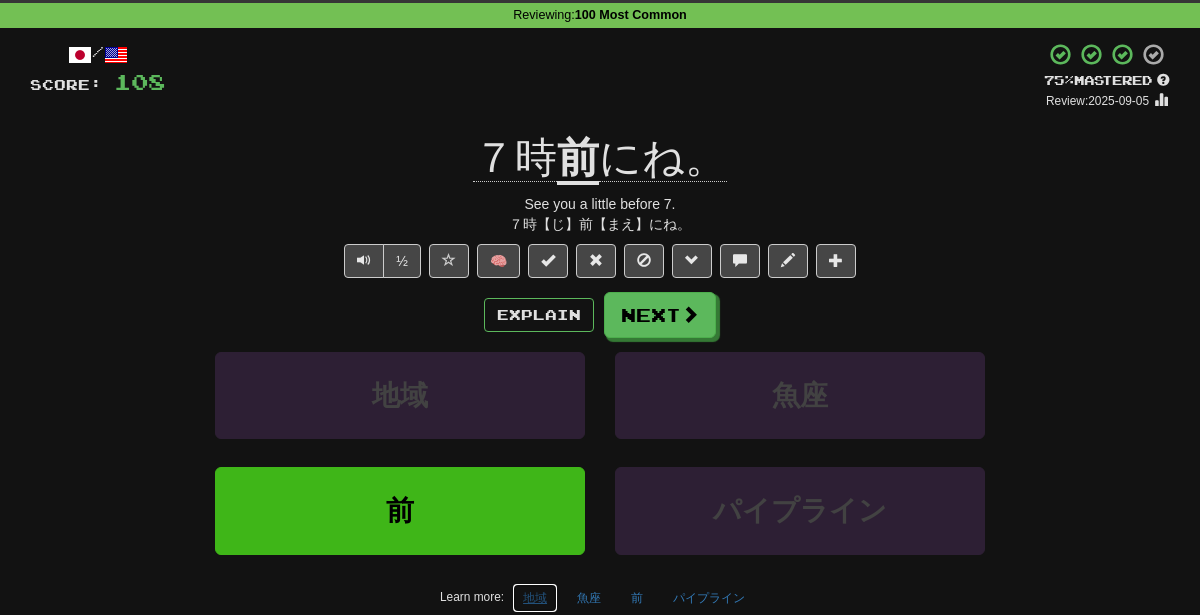 click on "地域" at bounding box center [535, 598] 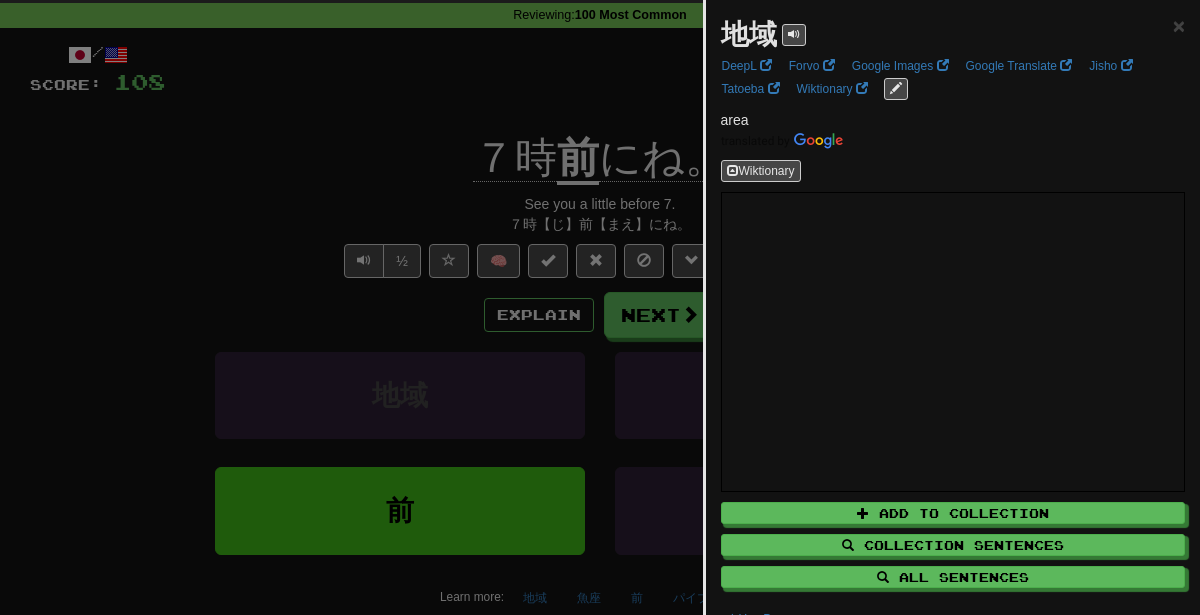 click at bounding box center [600, 307] 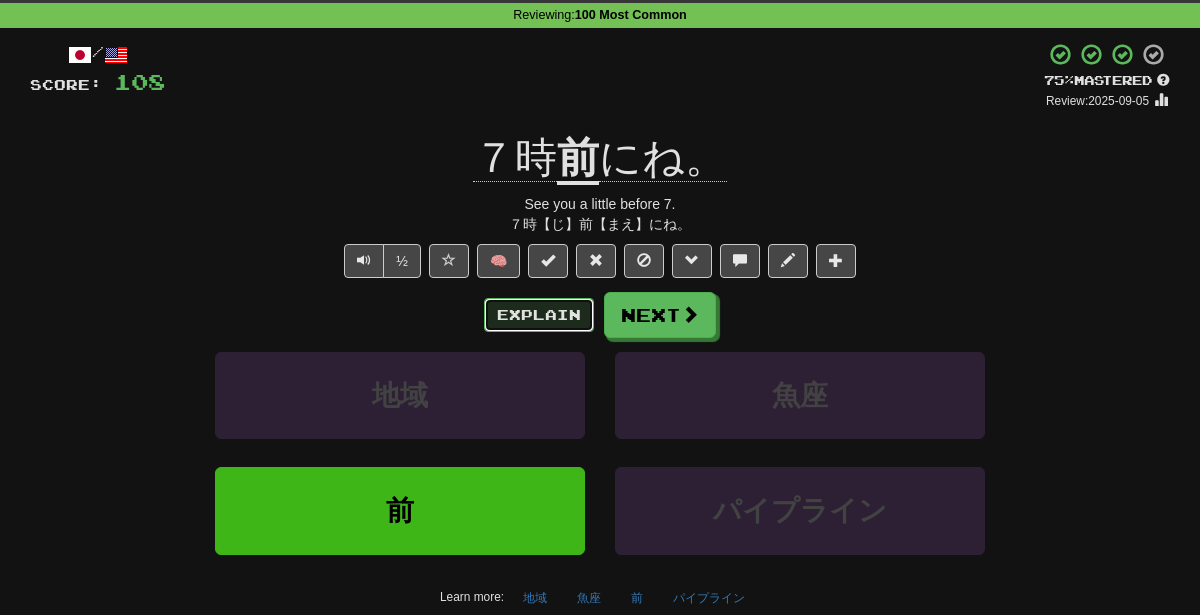 click on "Explain" at bounding box center [539, 315] 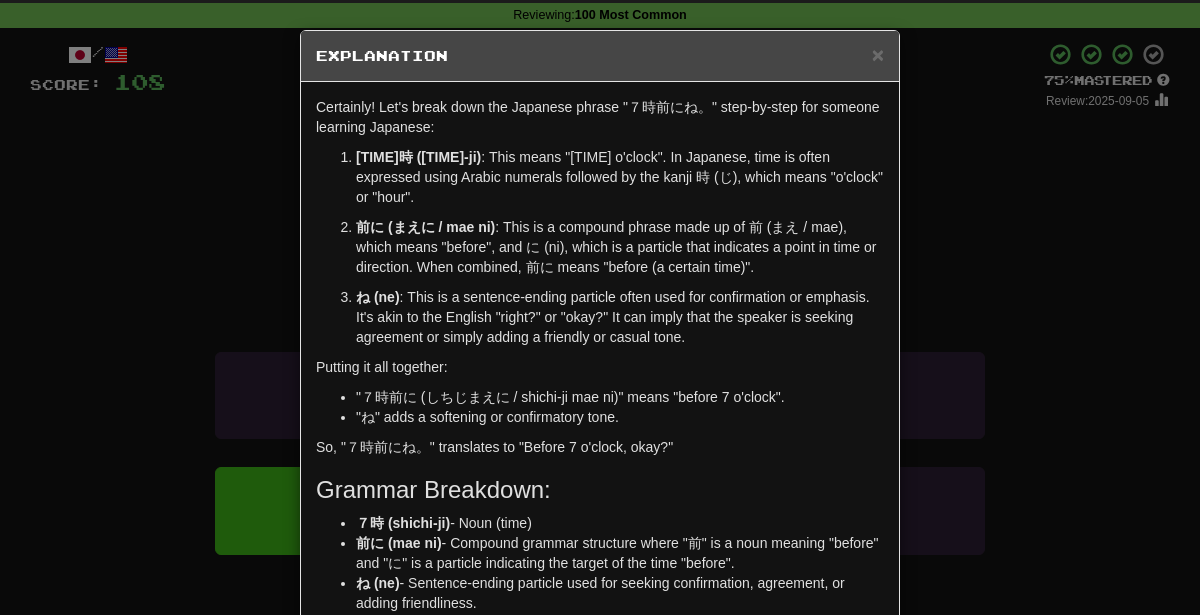 click on "× Explanation Certainly! Let's break down the Japanese phrase "[TIME]前にね。" step-by-step for someone learning Japanese:
[TIME]時 ([TIME]-ji) : This means "[TIME] o'clock". In Japanese, time is often expressed using Arabic numerals followed by the kanji 時 (じ), which means "o'clock" or "hour".
前に (まえに / mae ni) : This is a compound phrase made up of 前 (まえ / mae), which means "before", and に (ni), which is a particle that indicates a point in time or direction. When combined, 前に means "before (a certain time)".
ね (ne) : This is a sentence-ending particle often used for confirmation or emphasis. It's akin to the English "right?" or "okay?" It can imply that the speaker is seeking agreement or simply adding a friendly or casual tone.
Putting it all together:
"[TIME]前に (しちじまえに / shichi-ji mae ni)" means "before [TIME] o'clock".
"ね" adds a softening or confirmatory tone.
Grammar Breakdown:
[TIME]時 ([TIME]-ji)  - Noun (time)" at bounding box center (600, 307) 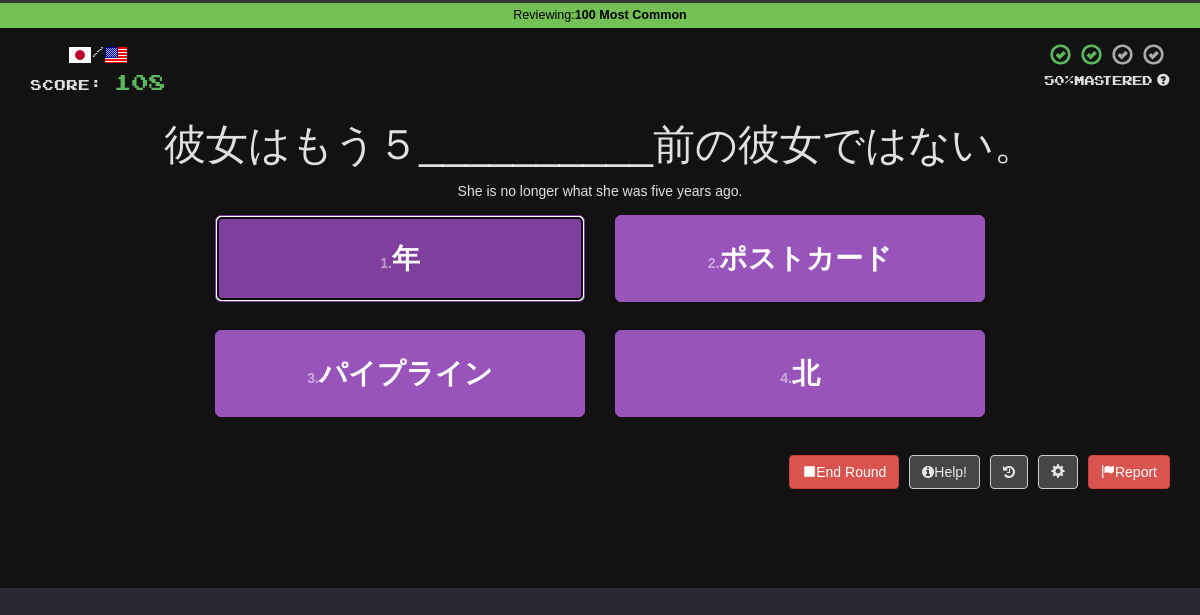 click on "1 .  年" at bounding box center [400, 258] 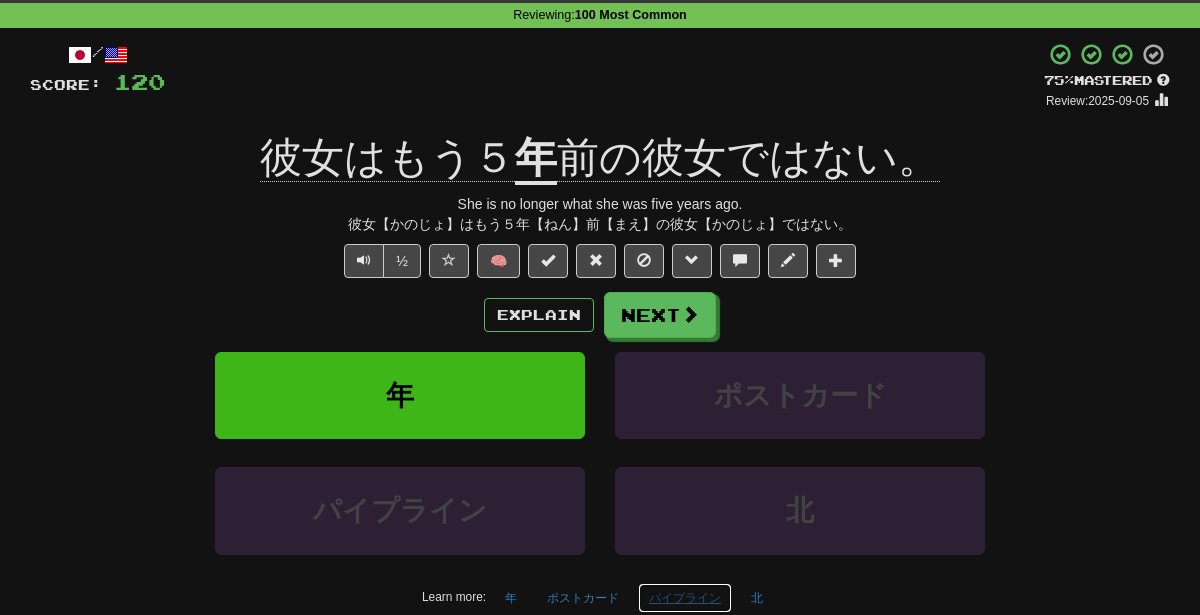 click on "パイプライン" at bounding box center (685, 598) 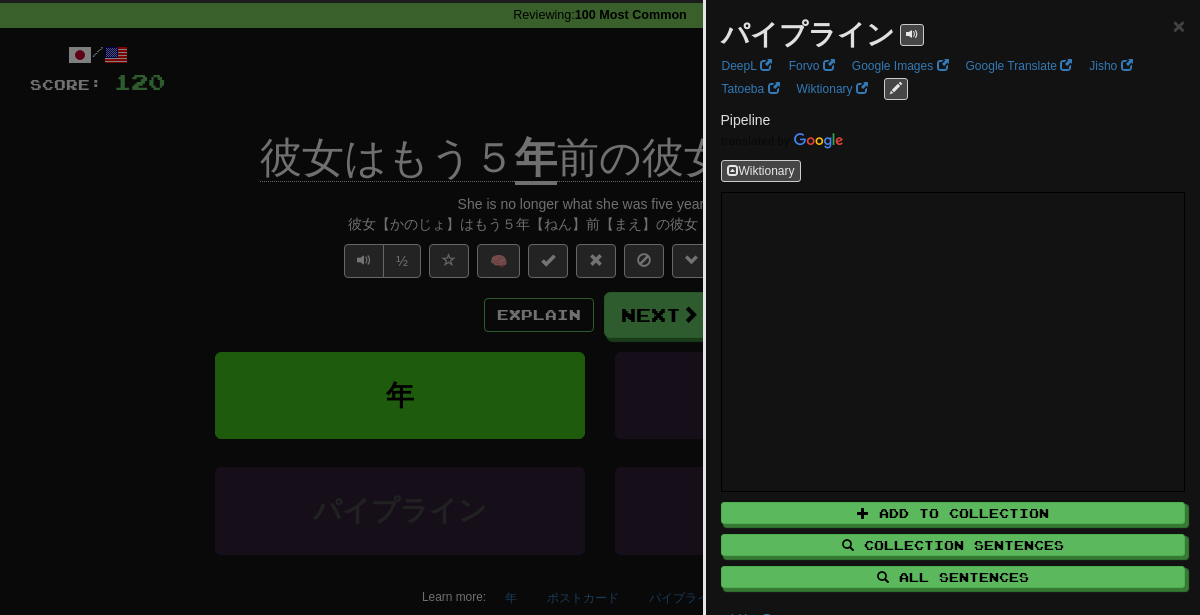 click at bounding box center [600, 307] 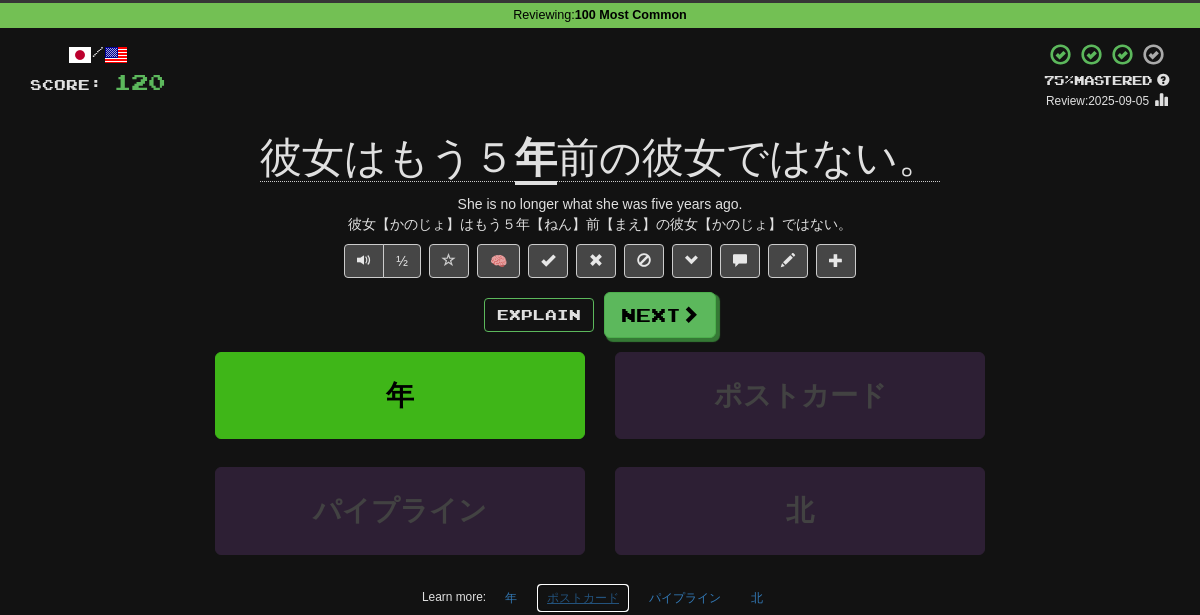 click on "ポストカード" at bounding box center [583, 598] 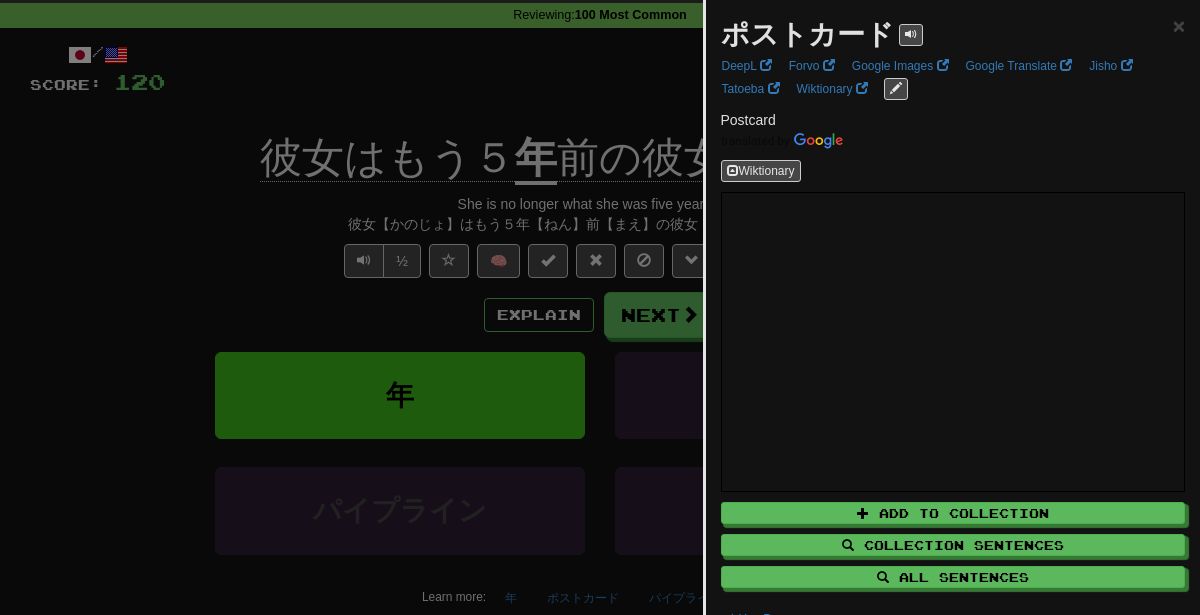 click at bounding box center [600, 307] 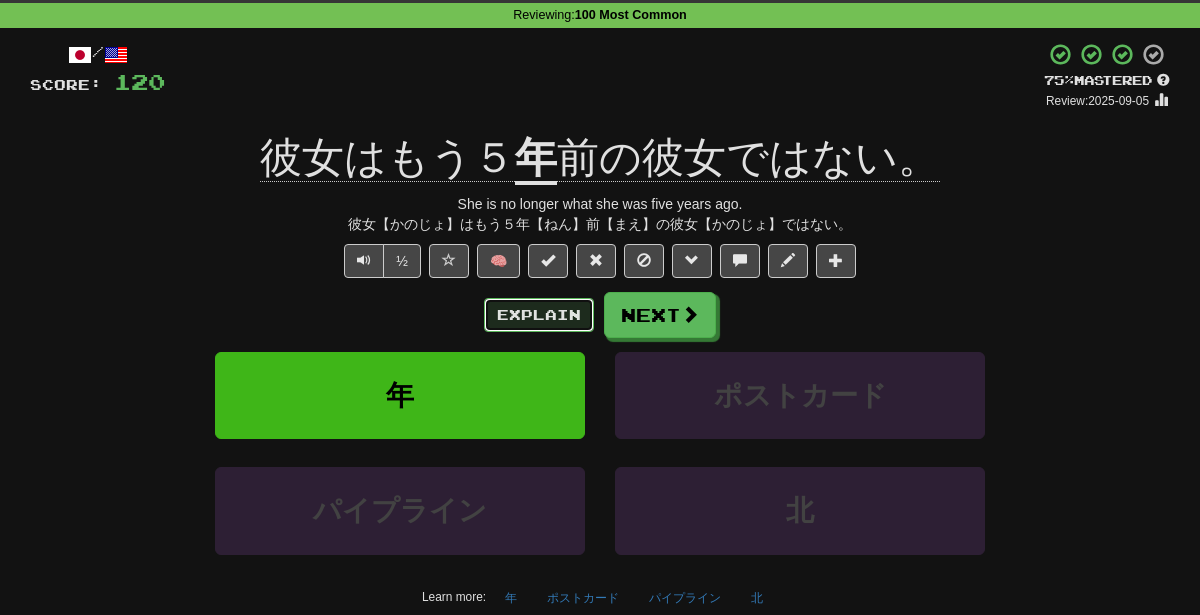 click on "Explain" at bounding box center [539, 315] 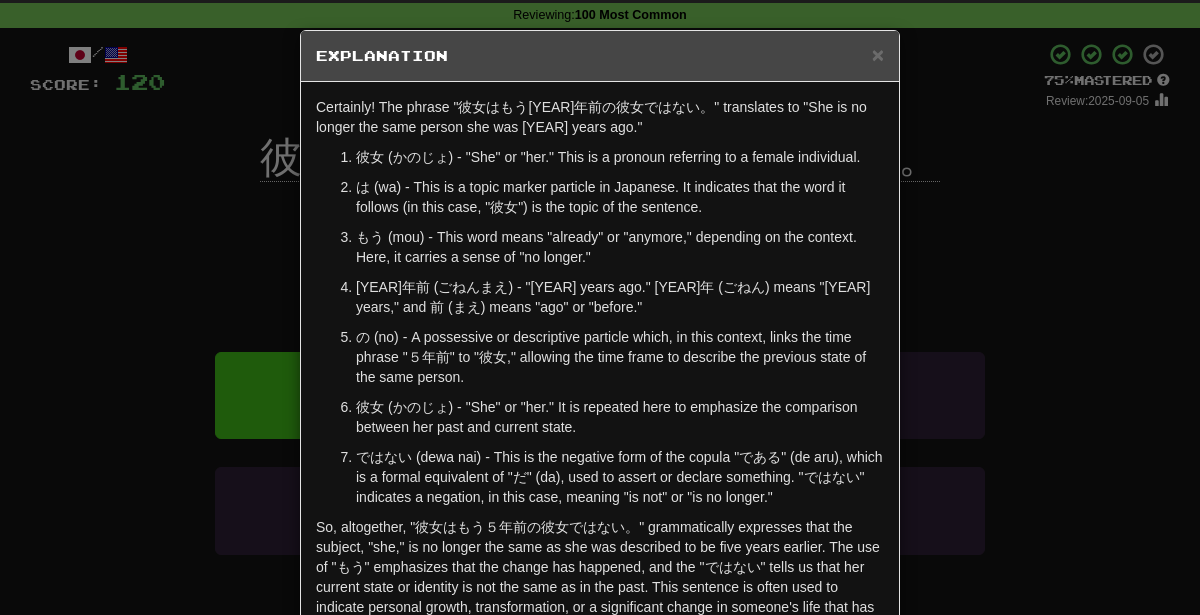 click on "× Explanation Certainly! The phrase "彼女はもう５年前の彼女ではない。" translates to "She is no longer the same person she was five years ago." Let's break down the sentence to understand its structure and grammar:
彼女 (かのじょ) - "She" or "her." This is a pronoun referring to a female individual.
は (wa) - This is a topic marker particle in Japanese. It indicates that the word it follows (in this case, "彼女") is the topic of the sentence.
もう (mou) - This word means "already" or "anymore," depending on the context. Here, it carries a sense of "no longer."
５年前 (ごねんまえ) - "Five years ago." ５年 (ごねん) means "five years," and 前 (まえ) means "ago" or "before."
の (no) - A possessive or descriptive particle which, in this context, links the time phrase "５年前" to "彼女," allowing the time frame to describe the previous state of the same person.
In beta. Generated by ChatGPT. Like it? Hate it?  ! Close" at bounding box center (600, 307) 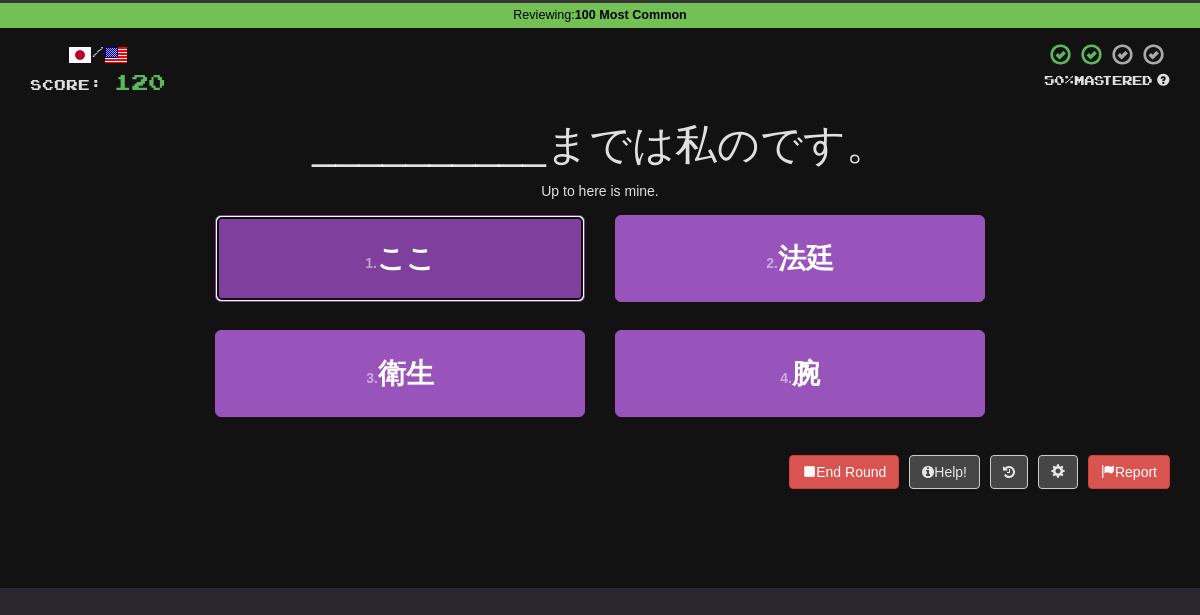 click on "1 .  ここ" at bounding box center (400, 258) 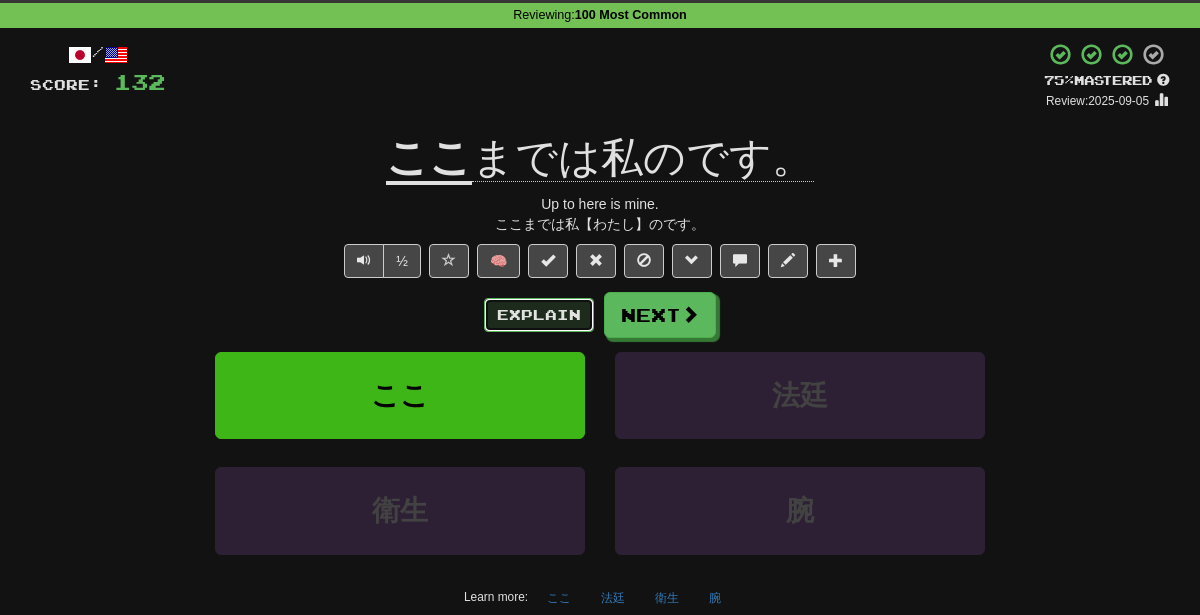 click on "Explain" at bounding box center (539, 315) 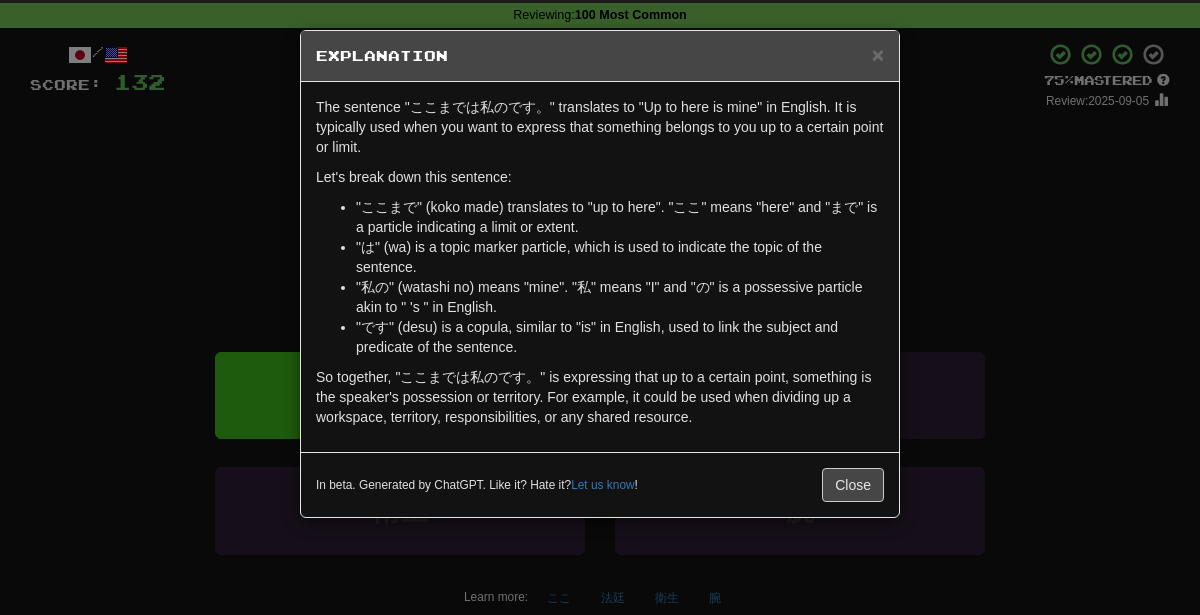 click on "× Explanation The sentence "ここまでは私のです。" translates to "Up to here is mine" in English. It is typically used when you want to express that something belongs to you up to a certain point or limit.
Let's break down this sentence:
"ここまで" (koko made) translates to "up to here". "ここ" means "here" and "まで" is a particle indicating a limit or extent.
"は" (wa) is a topic marker particle, which is used to indicate the topic of the sentence.
"私の" (watashi no) means "mine". "私" means "I" and "の" is a possessive particle akin to " 's " in English.
"です" (desu) is a copula, similar to "is" in English, used to link the subject and predicate of the sentence.
So together, "ここまでは私のです。" is expressing that up to a certain point, something is the speaker's possession or territory. For example, it could be used when dividing up a workspace, territory, responsibilities, or any shared resource. In beta. Generated by ChatGPT. Like it? Hate it?  !" at bounding box center (600, 307) 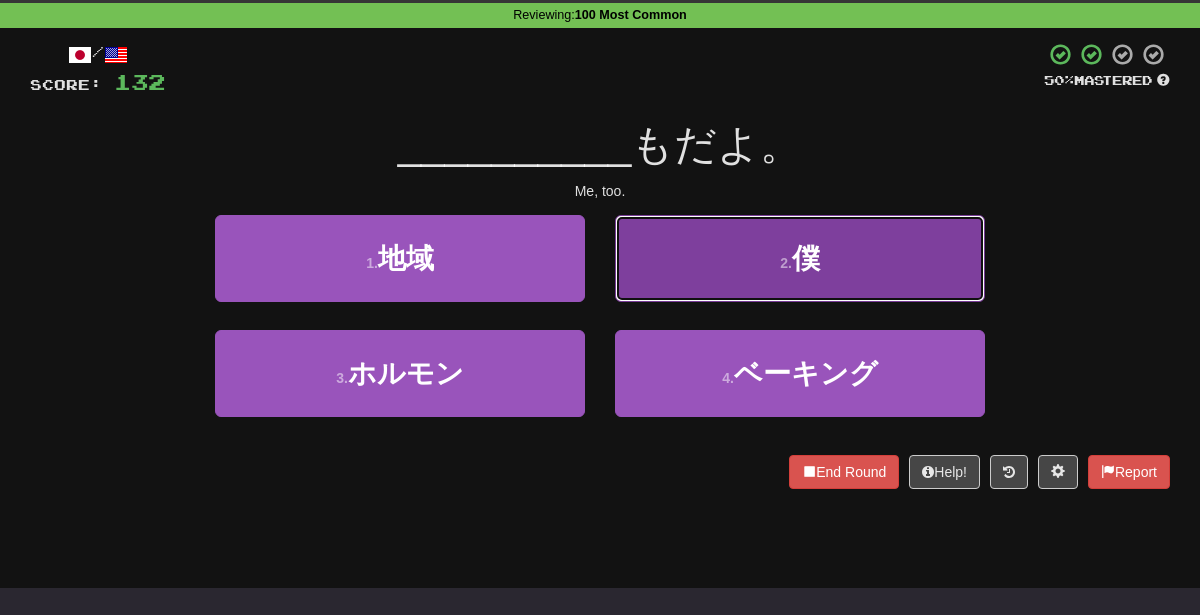 click on "2 .  僕" at bounding box center (800, 258) 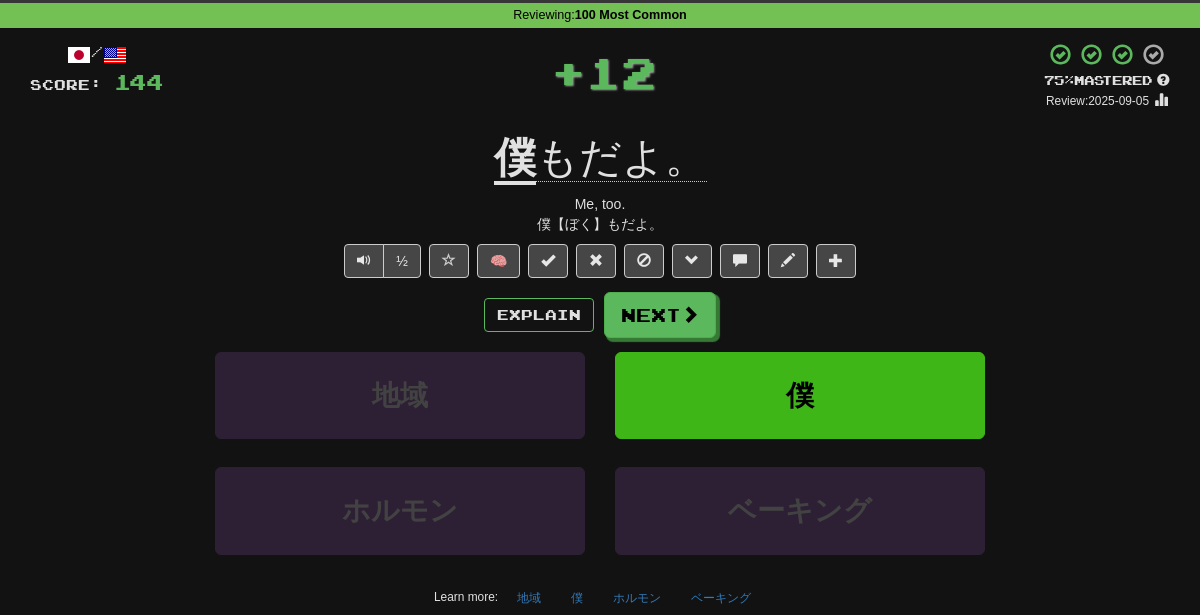 click on "Explain Next" at bounding box center [600, 315] 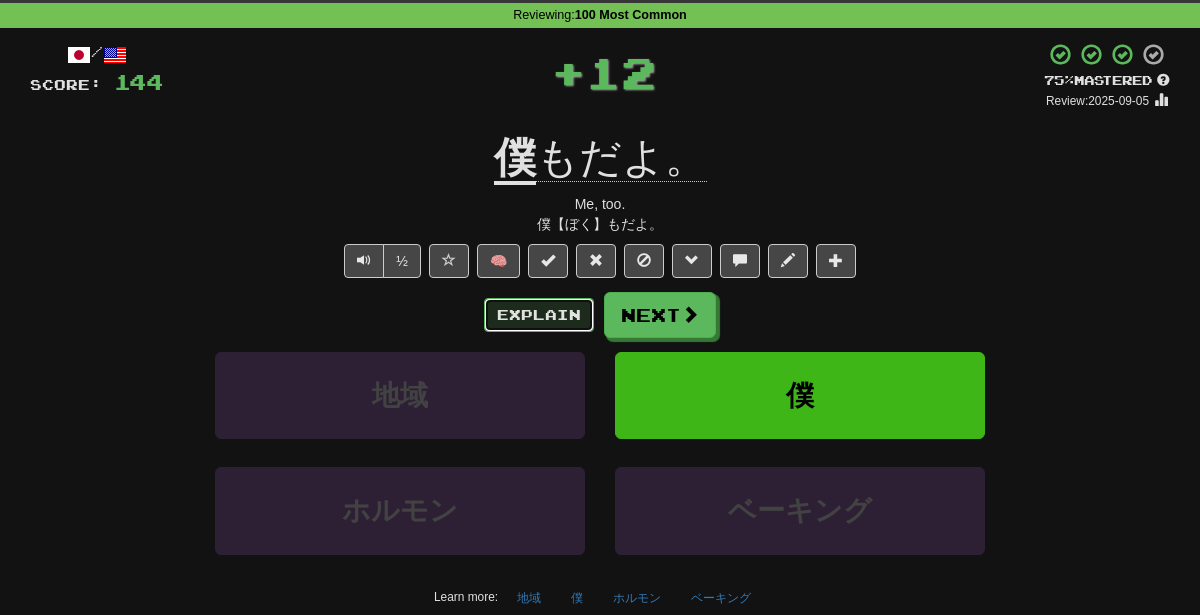 click on "Explain" at bounding box center (539, 315) 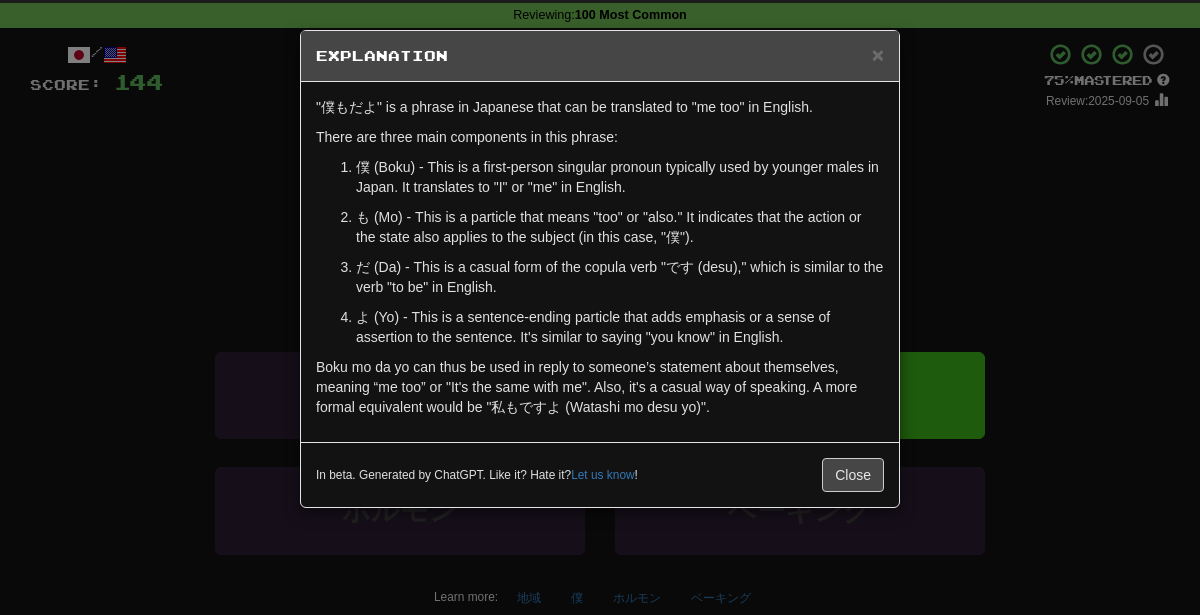 click on "× Explanation "僕もだよ" is a phrase in Japanese that can be translated to "me too" in English.
There are three main components in this phrase:
僕 (Boku) - This is a first-person singular pronoun typically used by younger males in Japan. It translates to "I" or "me" in English.
も (Mo) - This is a particle that means "too" or "also." It indicates that the action or the state also applies to the subject (in this case, "僕").
だ (Da) - This is a casual form of the copula verb "です (desu)," which is similar to the verb "to be" in English.
よ (Yo) - This is a sentence-ending particle that adds emphasis or a sense of assertion to the sentence. It's similar to saying "you know" in English.
Boku mo da yo can thus be used in reply to someone’s statement about themselves, meaning “me too” or "It's the same with me". Also, it's a casual way of speaking. A more formal equivalent would be "私もですよ (Watashi mo desu yo)". Let us know ! Close" at bounding box center [600, 307] 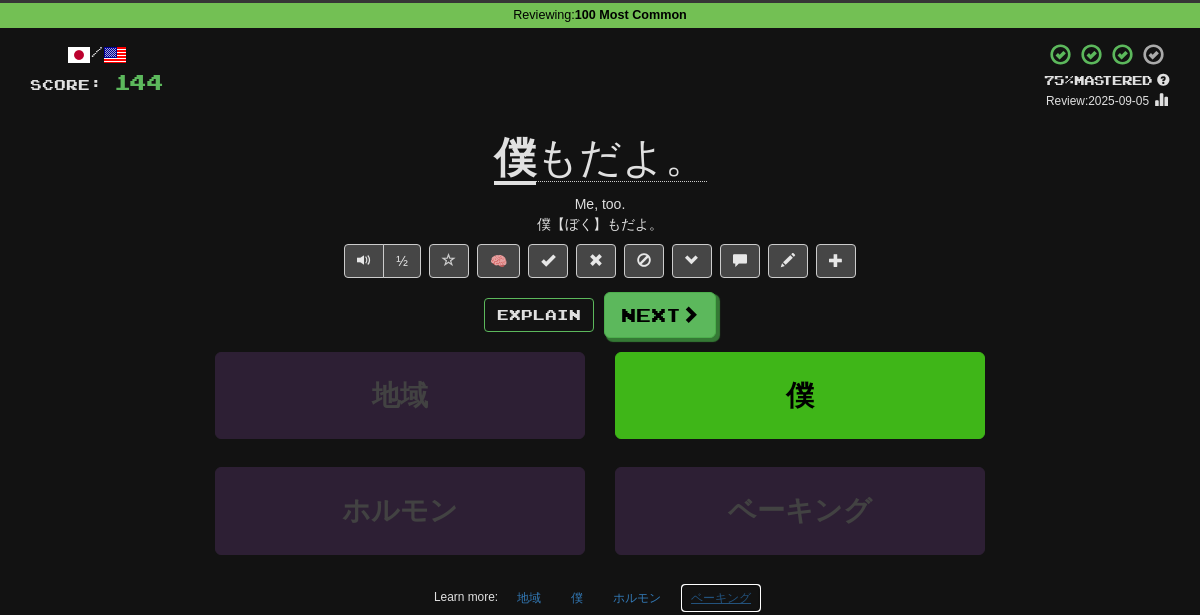 click on "ベーキング" at bounding box center (721, 598) 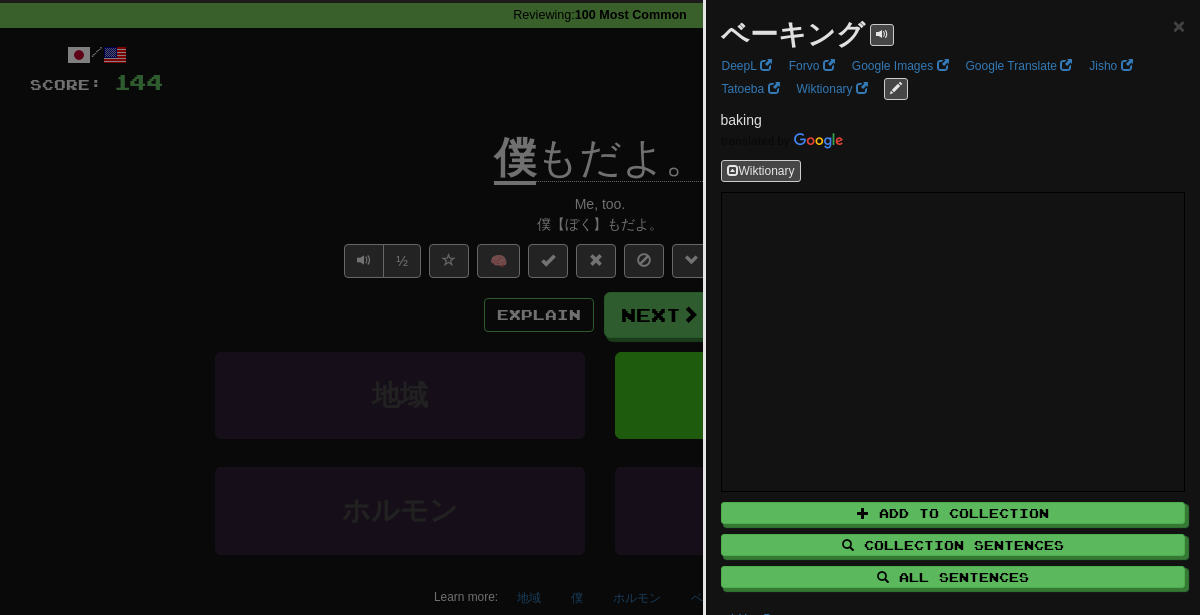 click at bounding box center (600, 307) 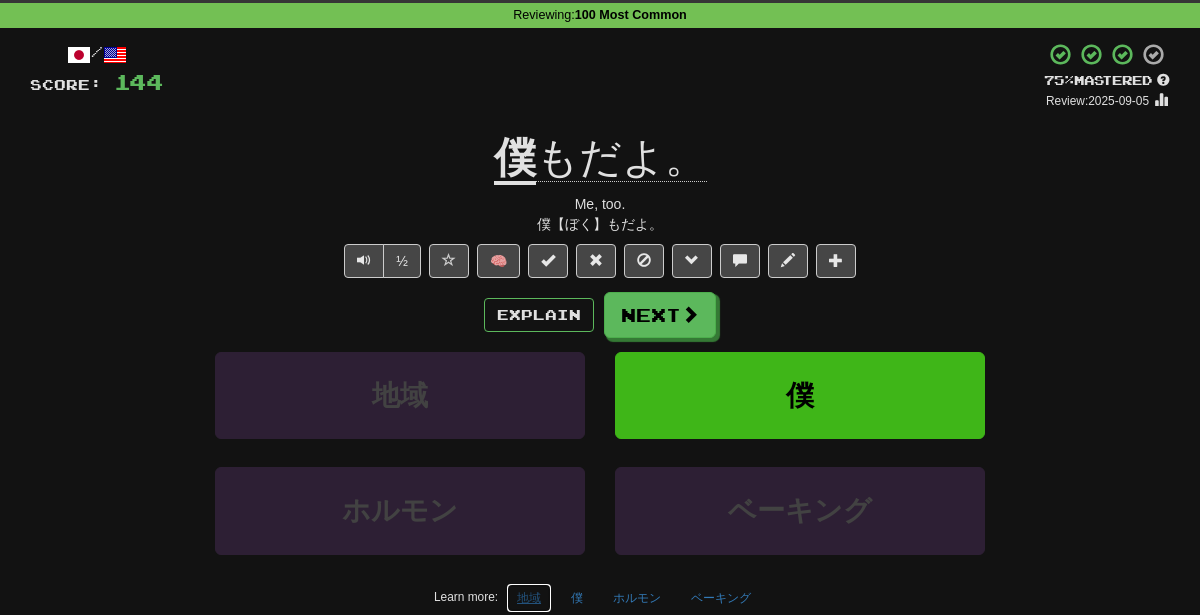 click on "地域" at bounding box center (529, 598) 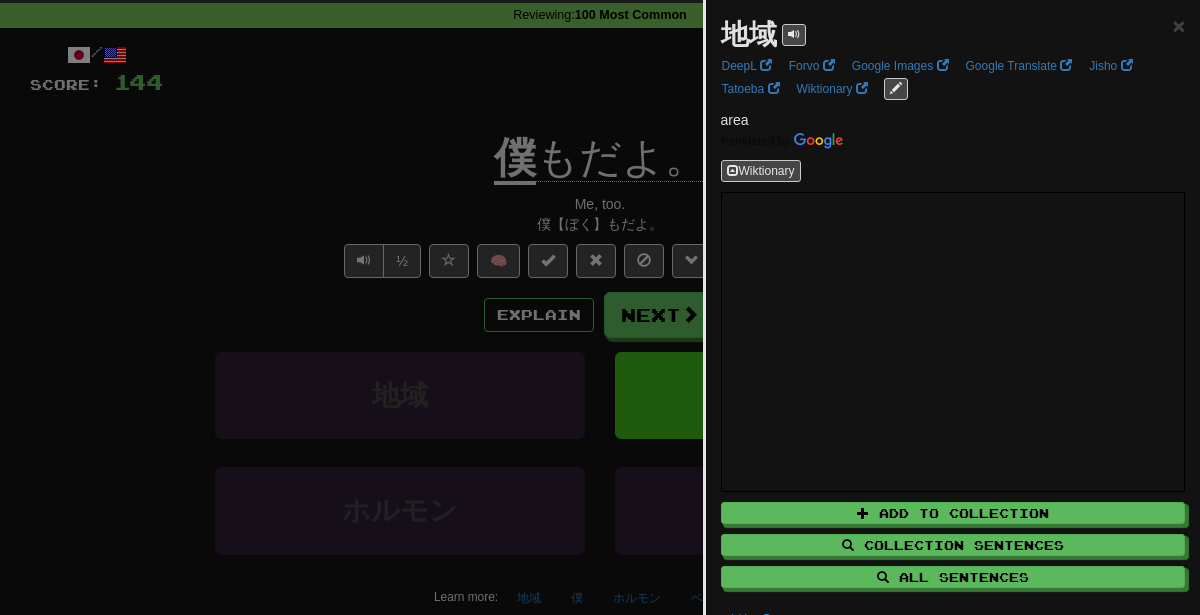 click at bounding box center (600, 307) 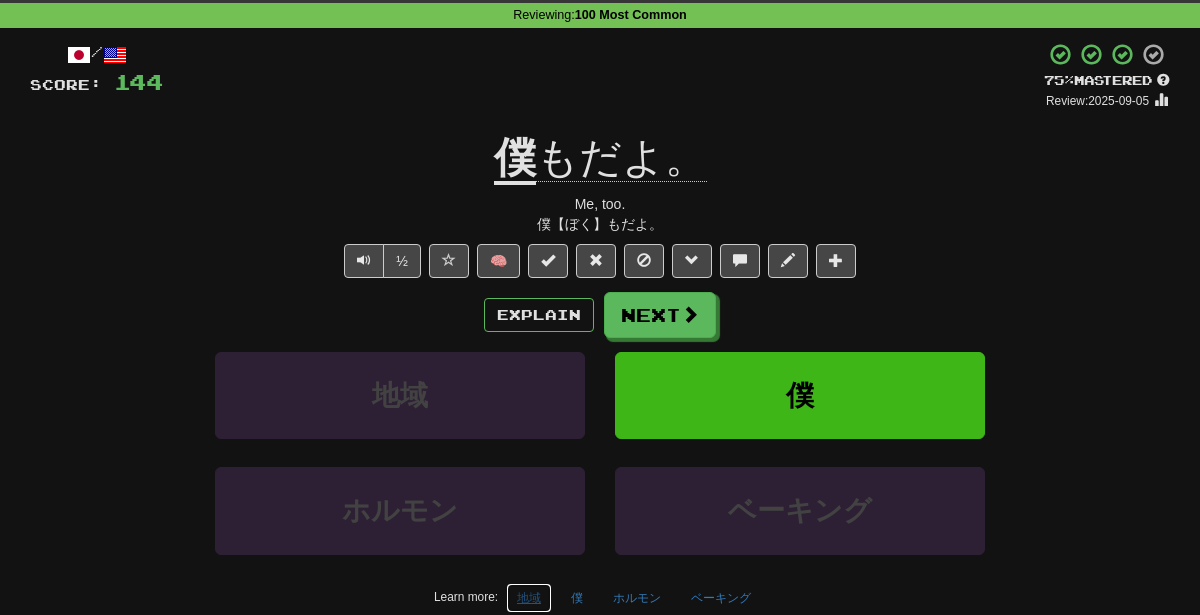 click on "地域" at bounding box center (529, 598) 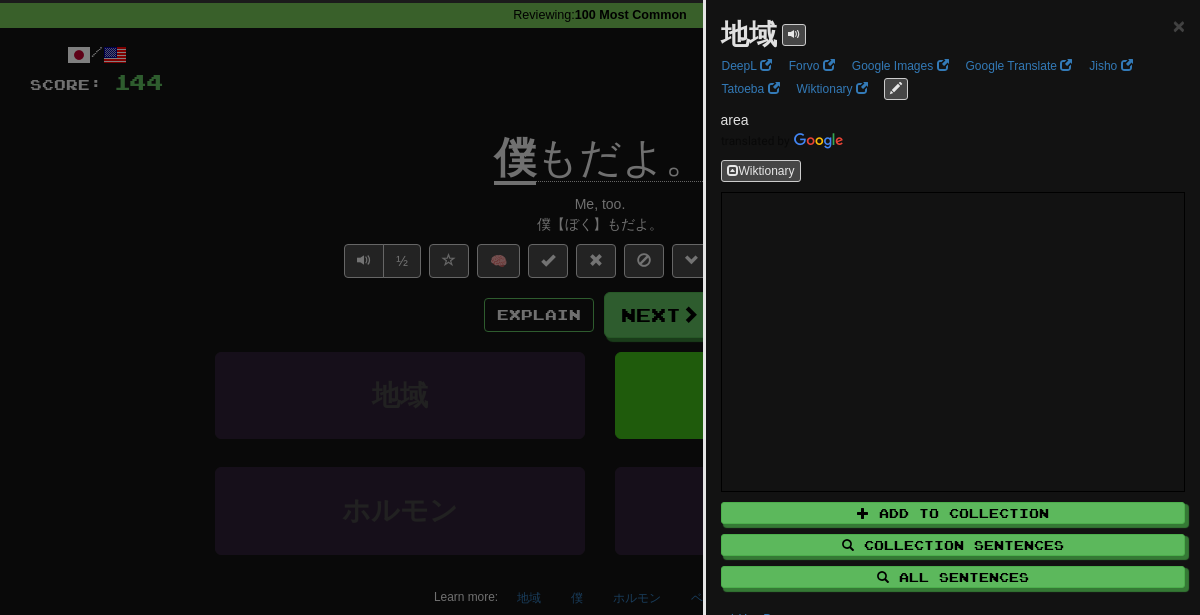click at bounding box center [600, 307] 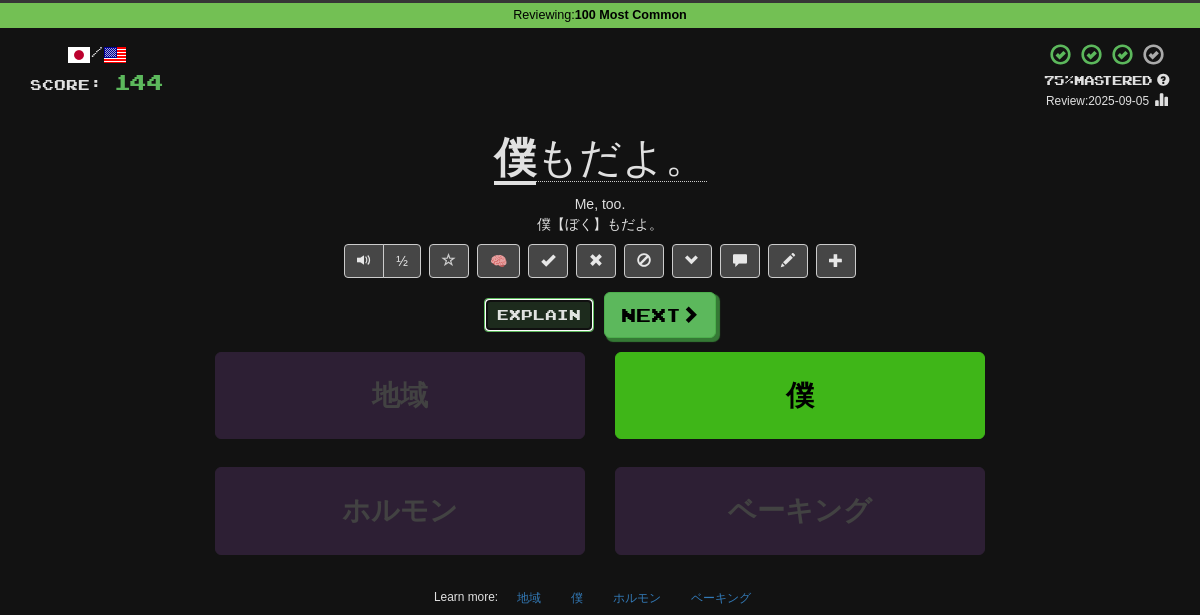 click on "Explain" at bounding box center [539, 315] 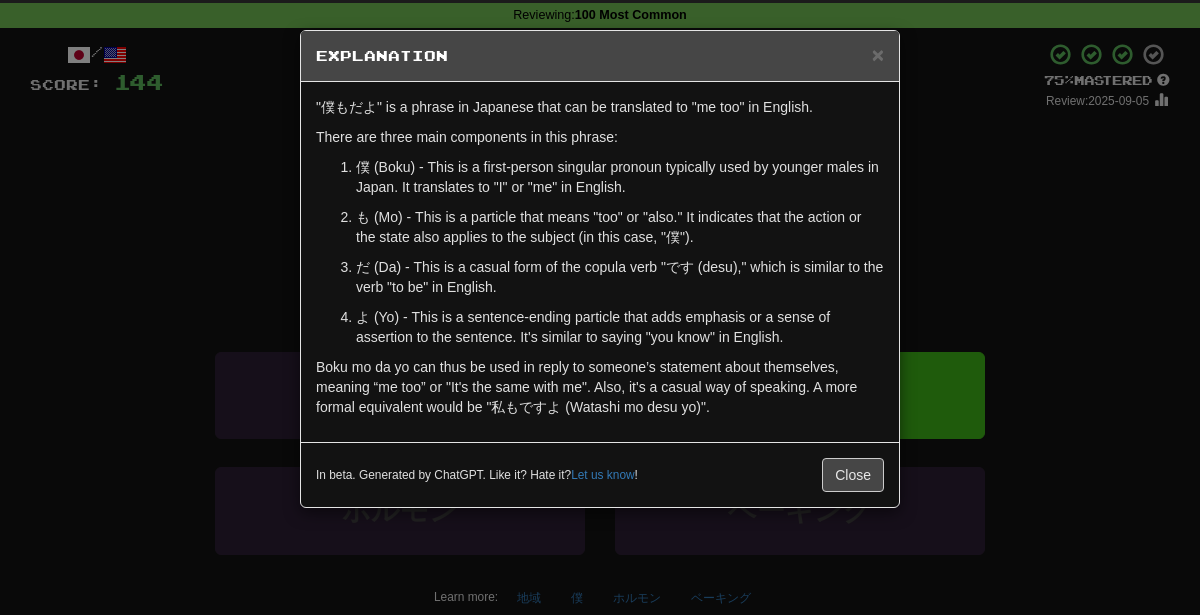 click on "× Explanation "僕もだよ" is a phrase in Japanese that can be translated to "me too" in English.
There are three main components in this phrase:
僕 (Boku) - This is a first-person singular pronoun typically used by younger males in Japan. It translates to "I" or "me" in English.
も (Mo) - This is a particle that means "too" or "also." It indicates that the action or the state also applies to the subject (in this case, "僕").
だ (Da) - This is a casual form of the copula verb "です (desu)," which is similar to the verb "to be" in English.
よ (Yo) - This is a sentence-ending particle that adds emphasis or a sense of assertion to the sentence. It's similar to saying "you know" in English.
Boku mo da yo can thus be used in reply to someone’s statement about themselves, meaning “me too” or "It's the same with me". Also, it's a casual way of speaking. A more formal equivalent would be "私もですよ (Watashi mo desu yo)". Let us know ! Close" at bounding box center (600, 307) 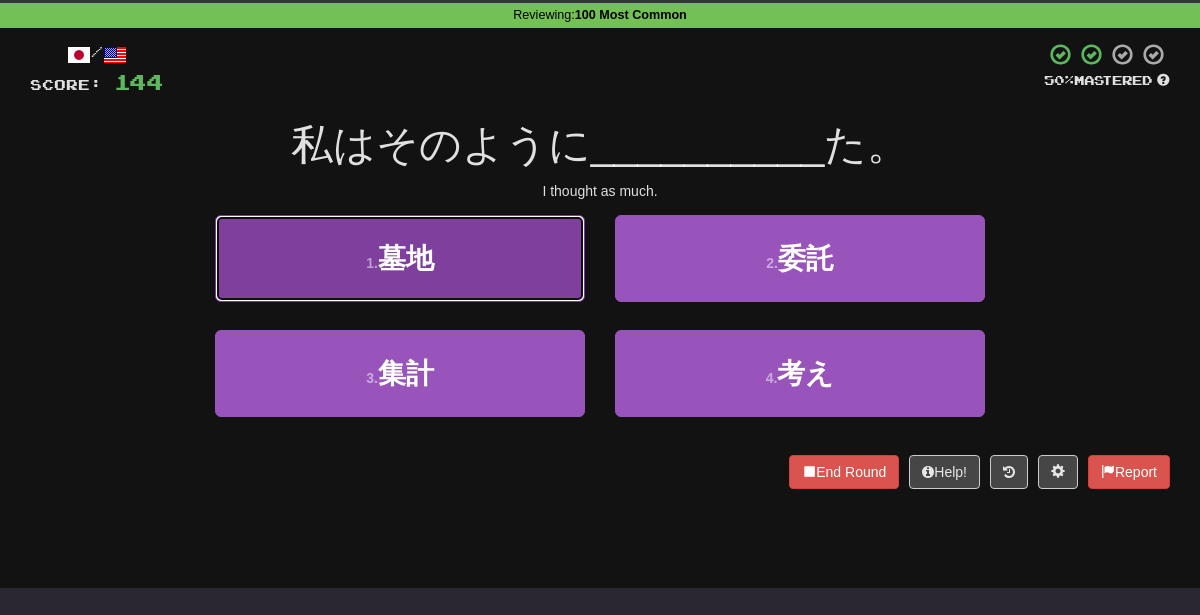 click on "1 .  墓地" at bounding box center [400, 258] 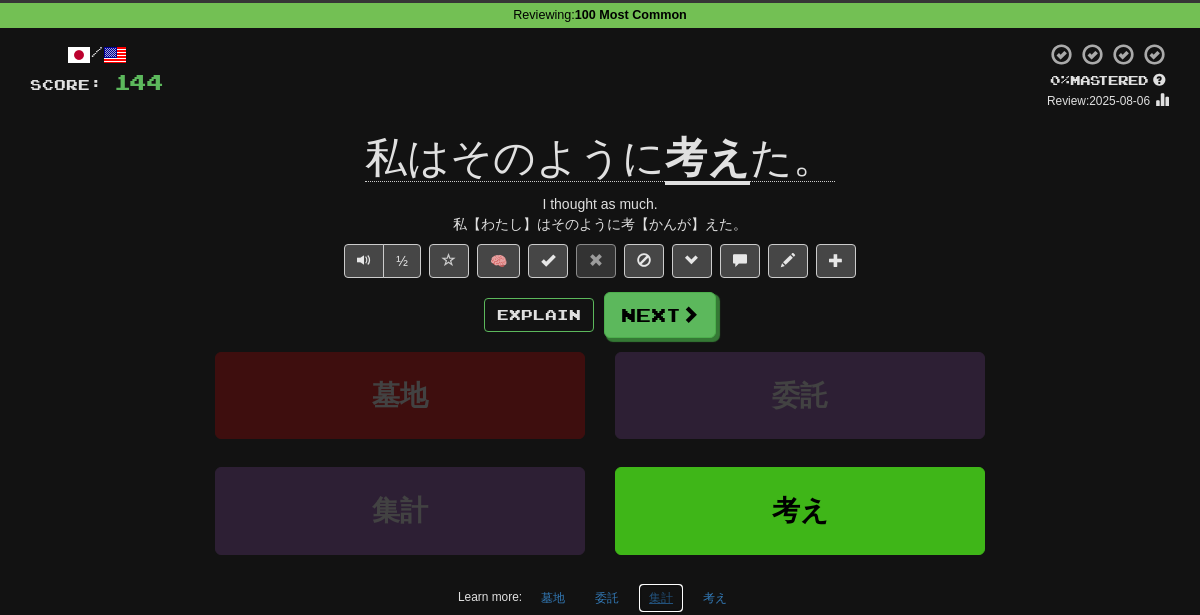 click on "集計" at bounding box center [661, 598] 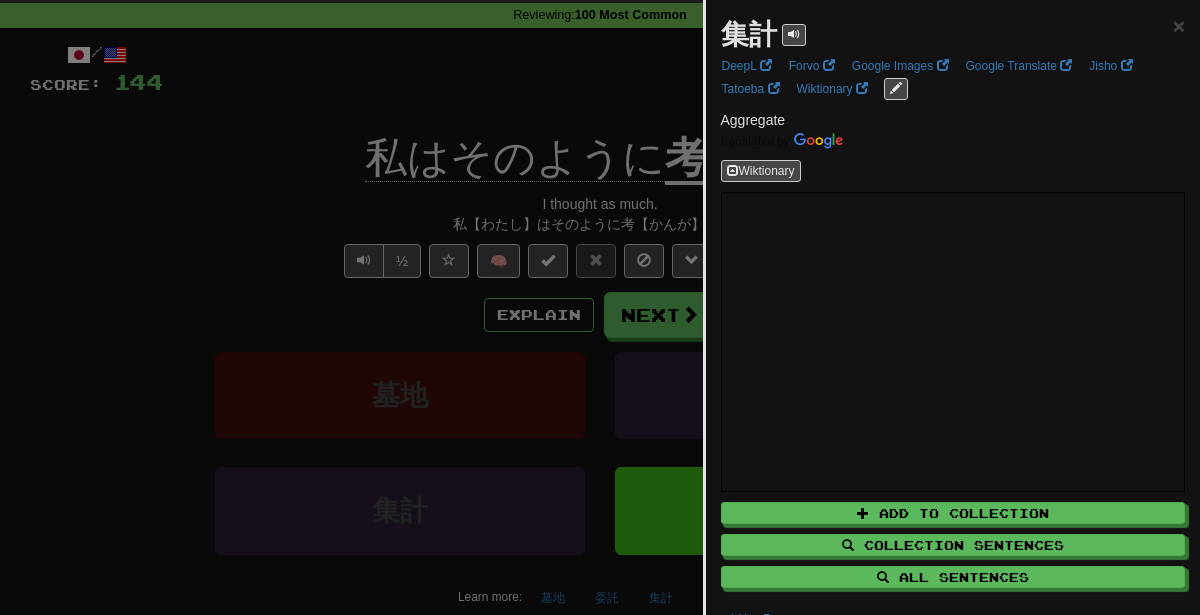 click at bounding box center [600, 307] 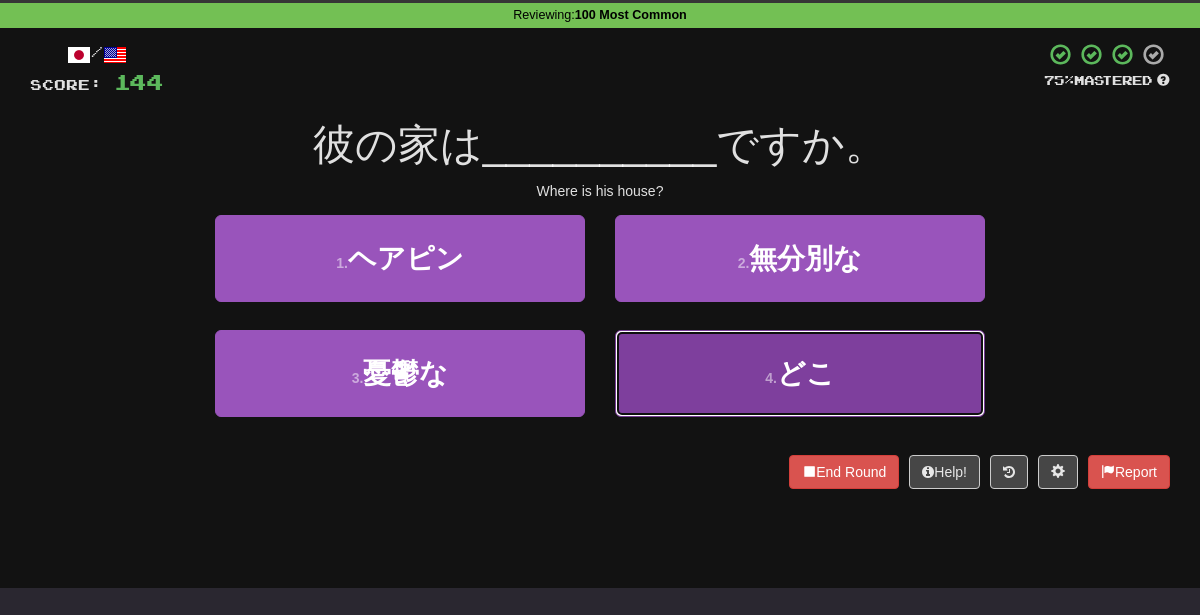 click on "4 .  どこ" at bounding box center (800, 373) 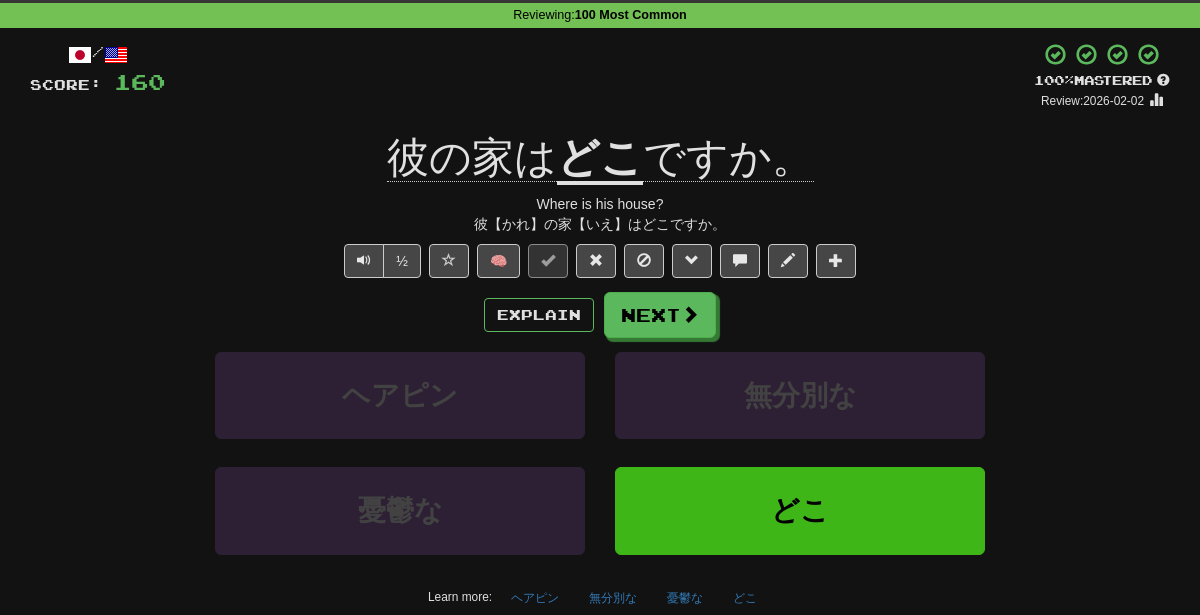click on "/  Score:   160 + 16 100 %  Mastered Review:  2026-02-02 彼の家は どこ ですか。 Where is his house? 彼【かれ】の家【いえ】はどこですか。 ½ 🧠 Explain Next ヘアピン 無分別な 憂鬱な どこ Learn more: ヘアピン 無分別な 憂鬱な どこ  End Round  Help!  Report Sentence Source" at bounding box center [600, 365] 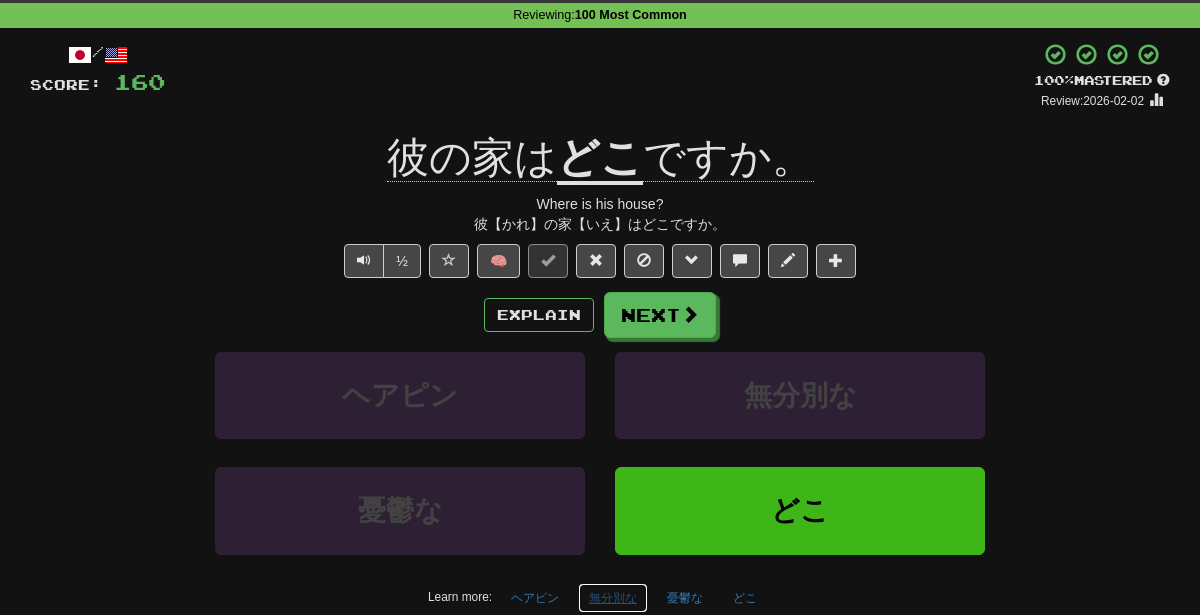 click on "無分別な" at bounding box center (613, 598) 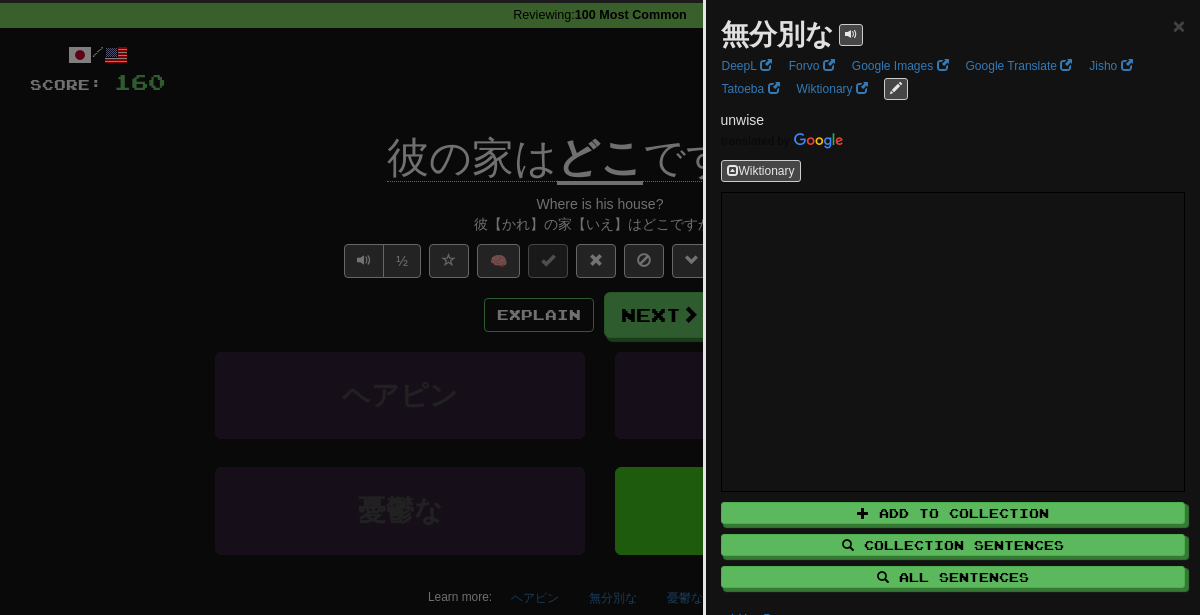 click at bounding box center (600, 307) 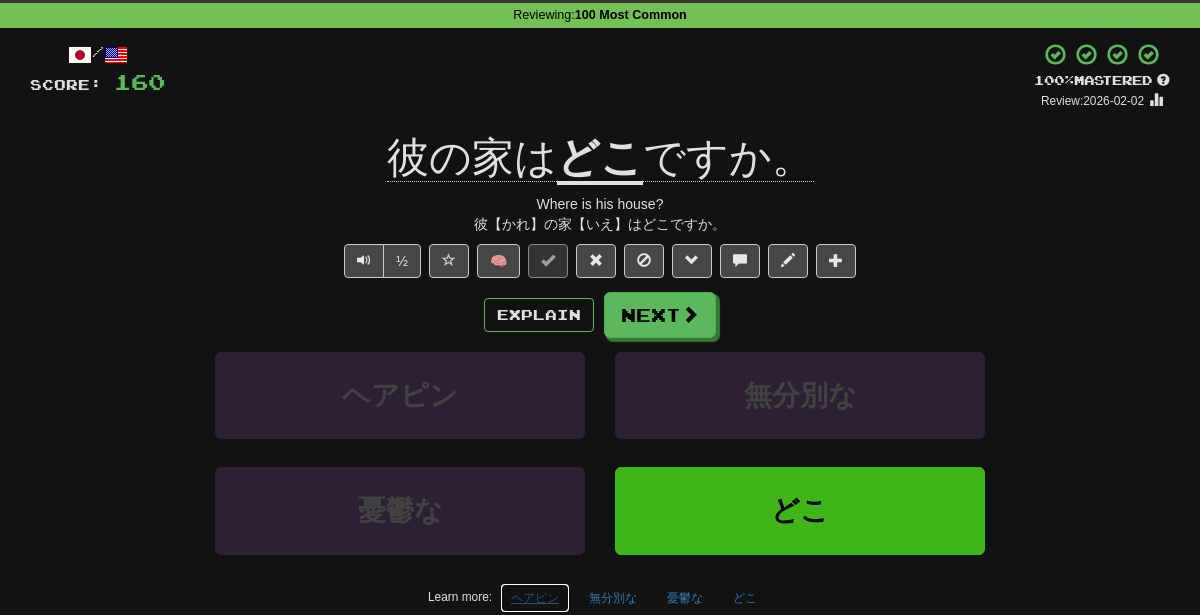 click on "ヘアピン" at bounding box center (535, 598) 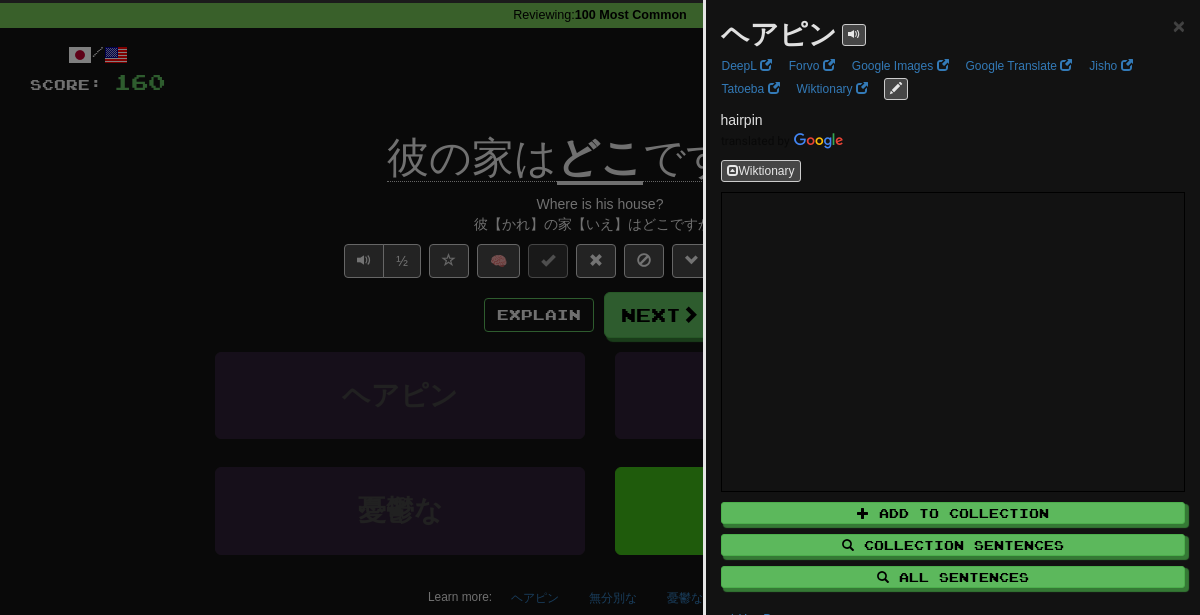 click at bounding box center (600, 307) 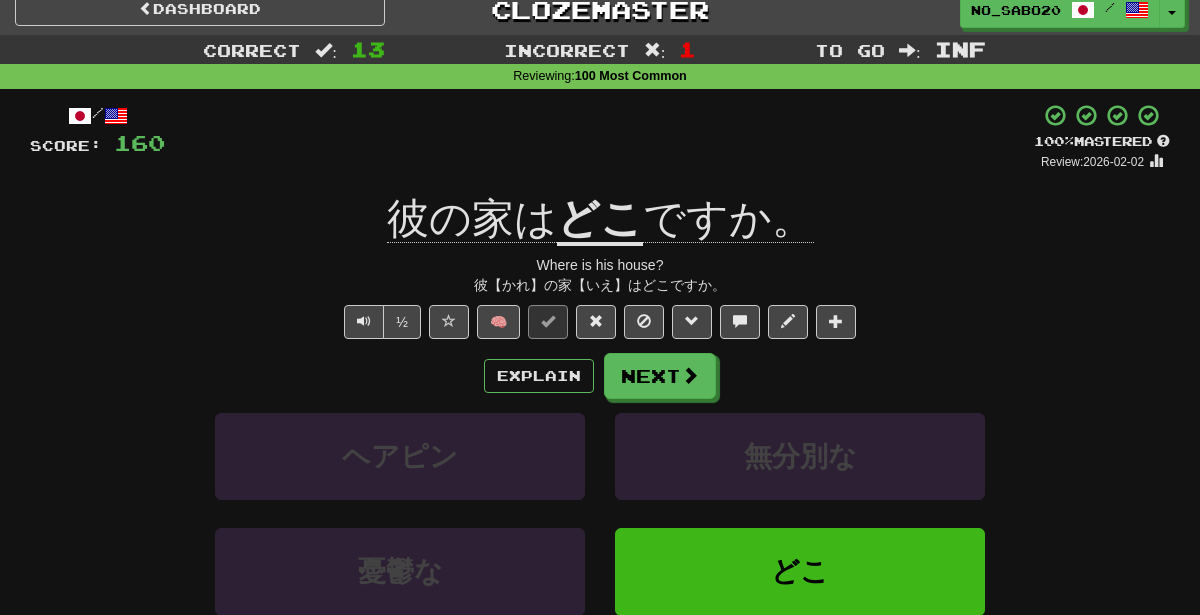 scroll, scrollTop: 17, scrollLeft: 0, axis: vertical 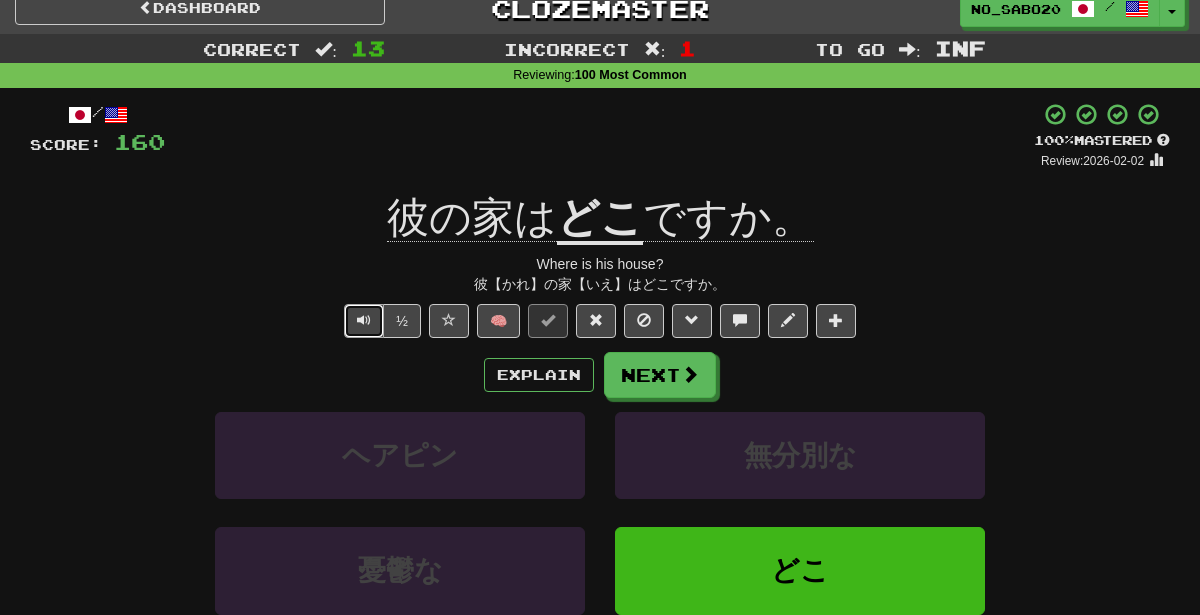 click at bounding box center (364, 321) 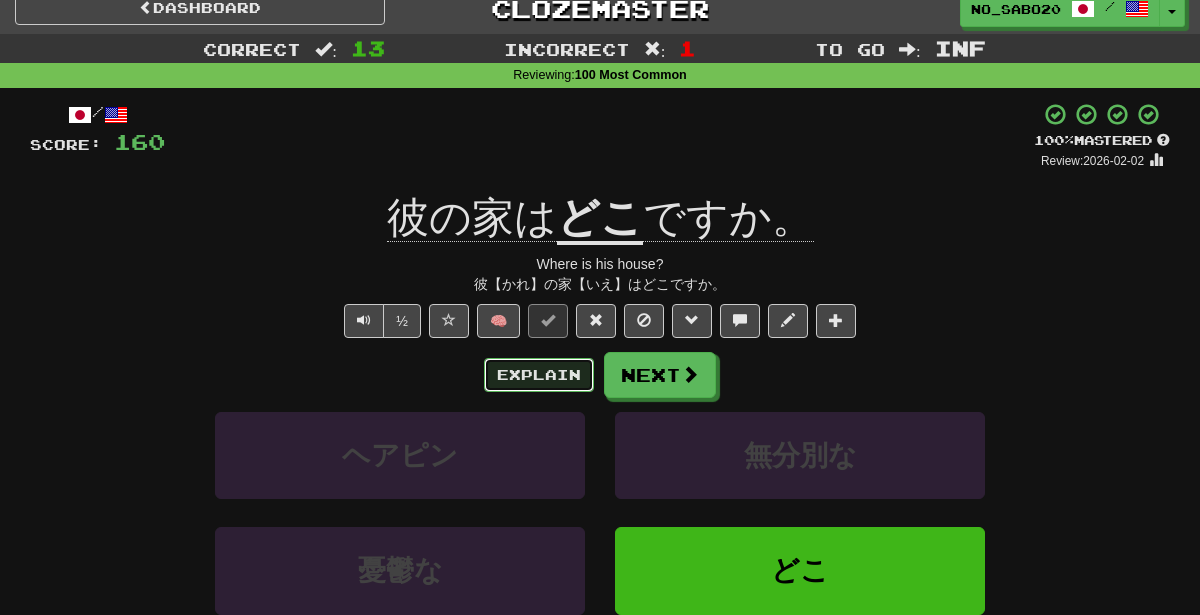 click on "Explain" at bounding box center (539, 375) 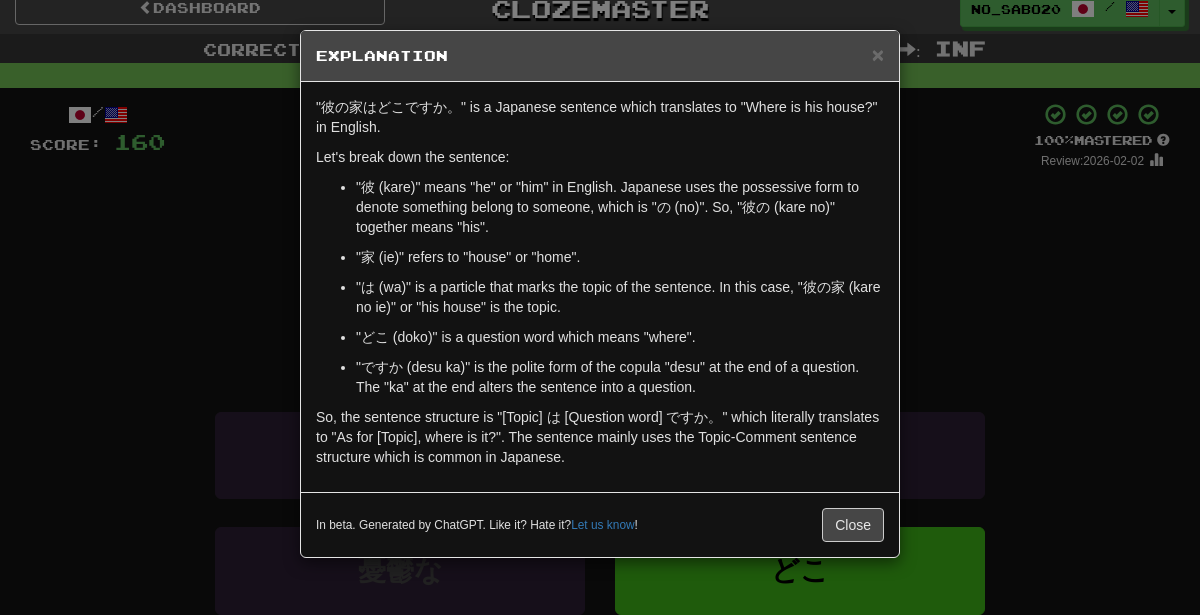 click on "× Explanation "彼の家はどこですか。" is a Japanese sentence which translates to "Where is his house?" in English.
Let's break down the sentence:
"彼 (kare)" means "he" or "him" in English. Japanese uses the possessive form to denote something belong to someone, which is "の (no)". So, "彼の (kare no)" together means "his".
"家 (ie)" refers to "house" or "home".
"は (wa)" is a particle that marks the topic of the sentence. In this case, "彼の家 (kare no ie)" or "his house" is the topic.
"どこ (doko)" is a question word which means "where".
"ですか (desu ka)" is the polite form of the copula "desu" at the end of a question. The "ka" at the end alters the sentence into a question.
So, the sentence structure is "[Topic] は [Question word] ですか。" which literally translates to "As for [Topic], where is it?". The sentence mainly uses the Topic-Comment sentence structure which is common in Japanese. Let us know ! Close" at bounding box center [600, 307] 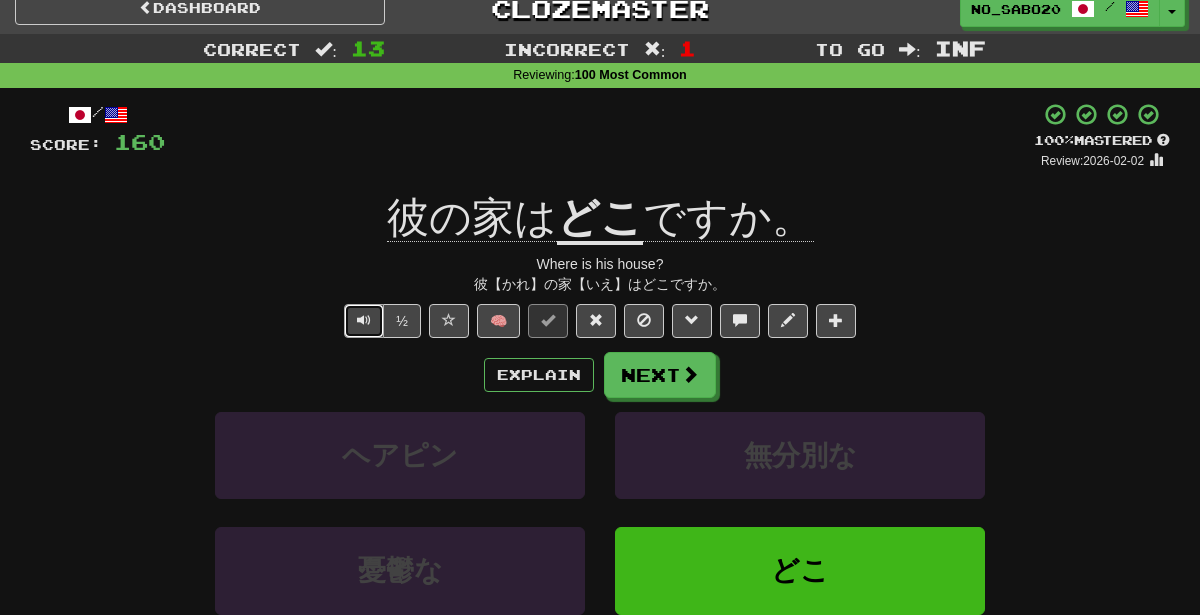 click at bounding box center [364, 321] 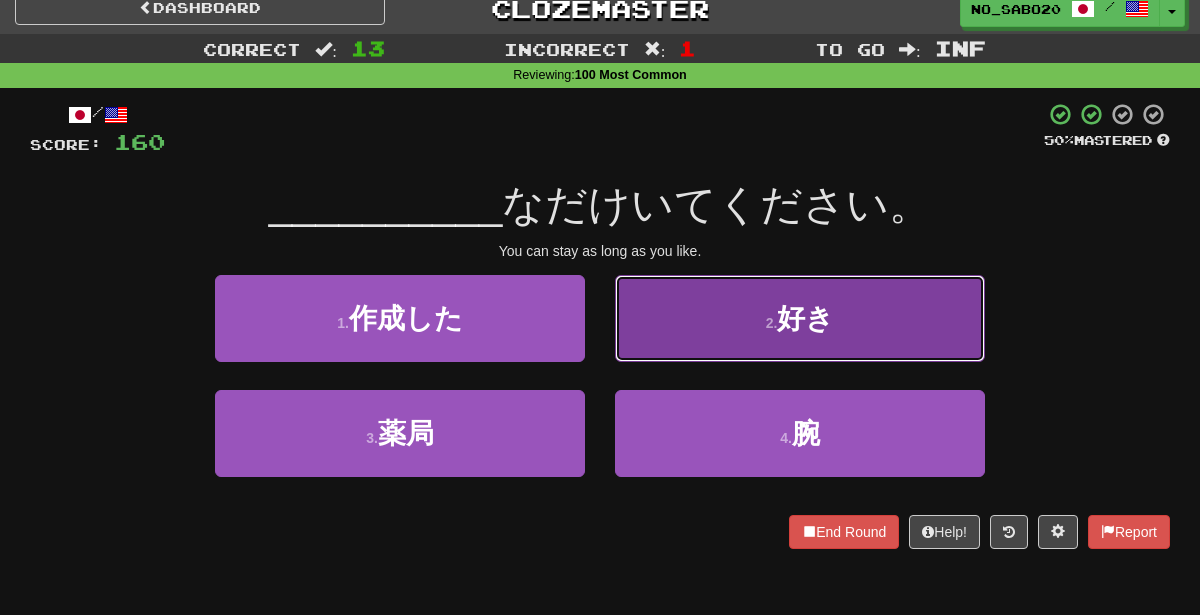 click on "好き" at bounding box center [805, 318] 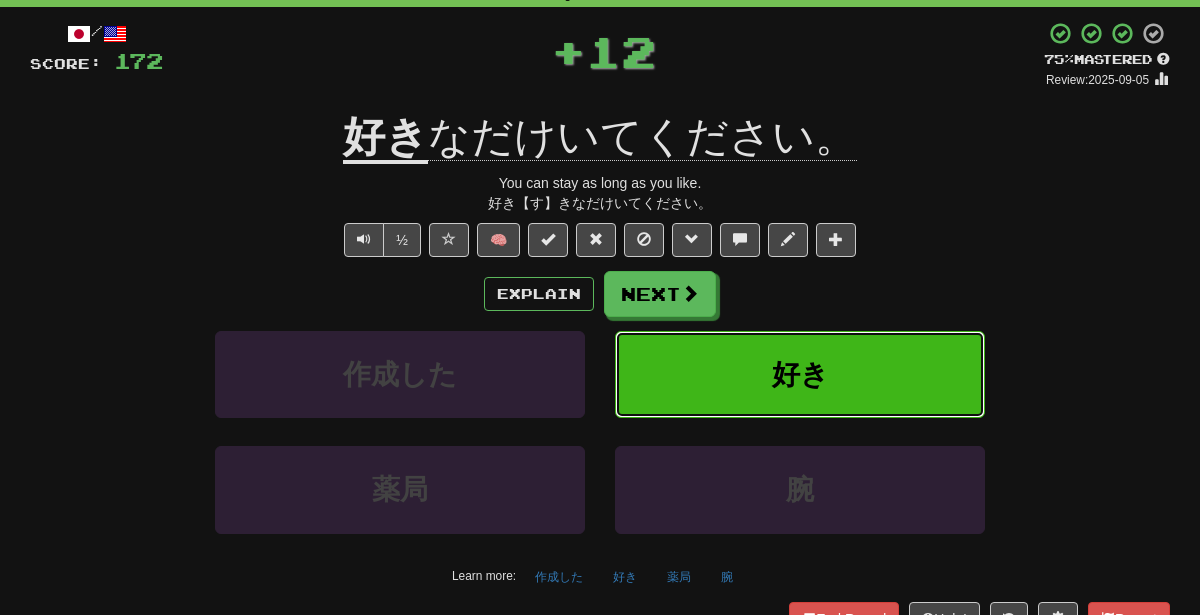 scroll, scrollTop: 109, scrollLeft: 0, axis: vertical 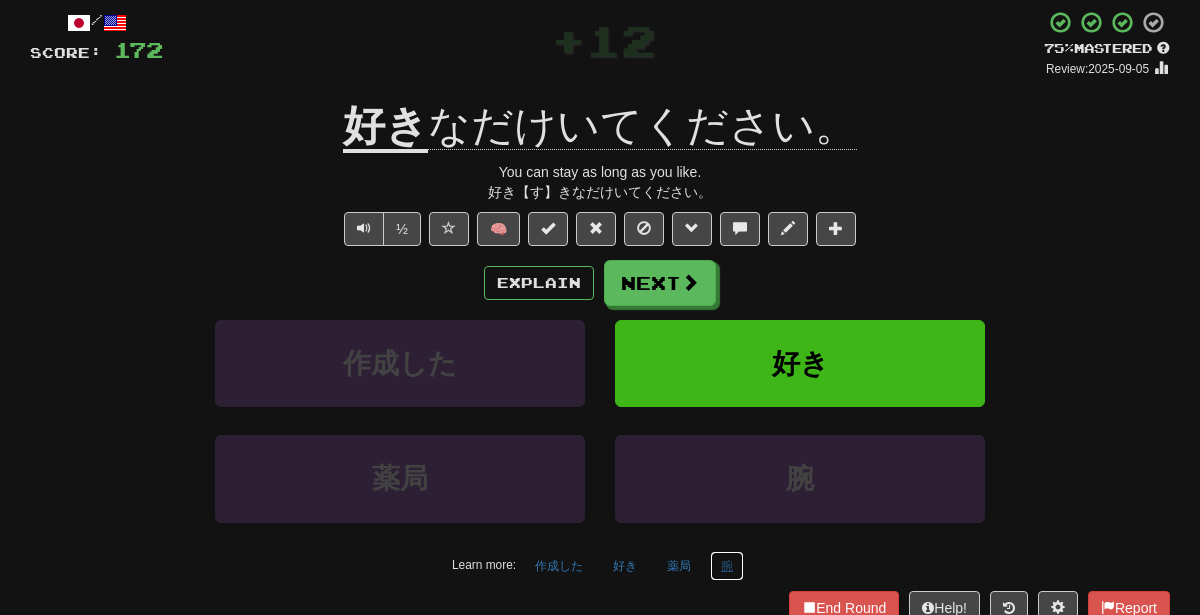 click on "腕" at bounding box center [727, 566] 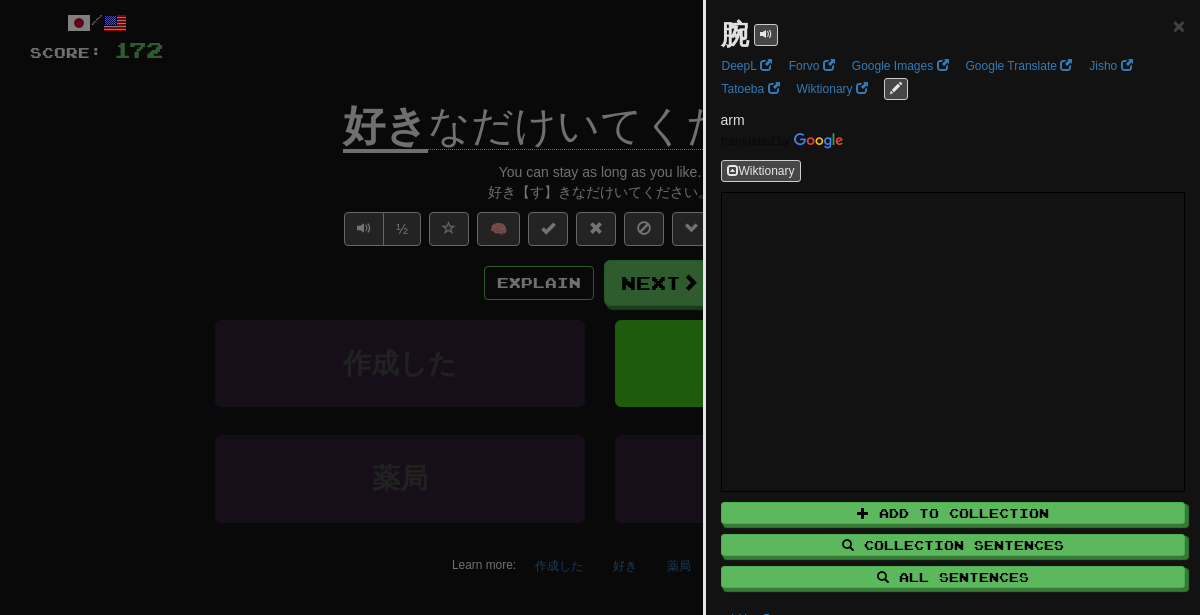 click at bounding box center [600, 307] 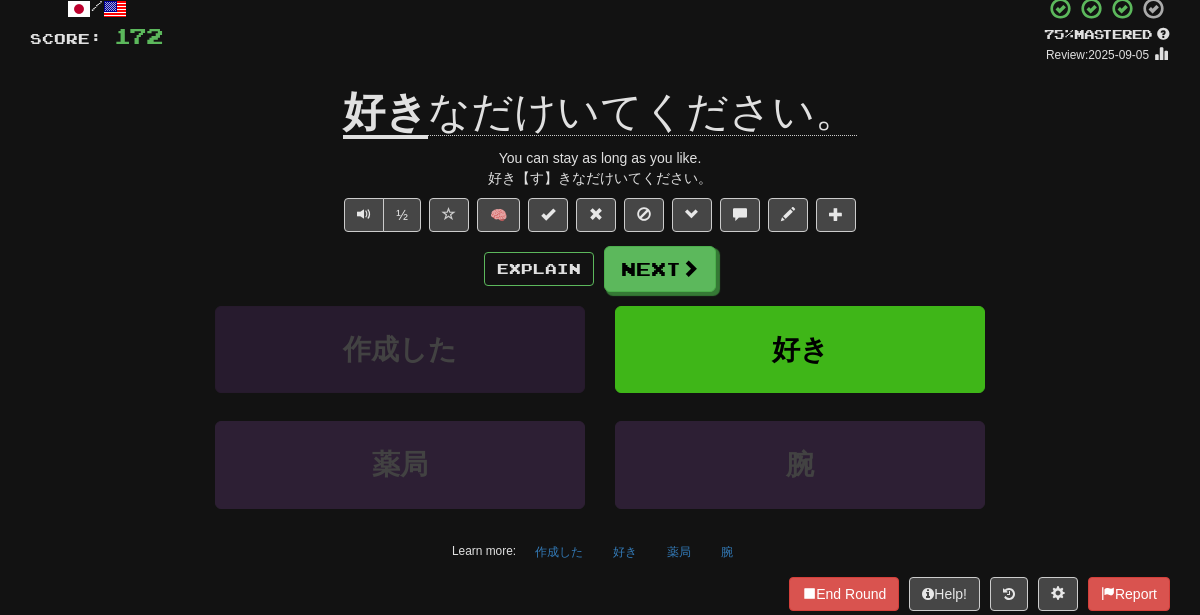 scroll, scrollTop: 125, scrollLeft: 0, axis: vertical 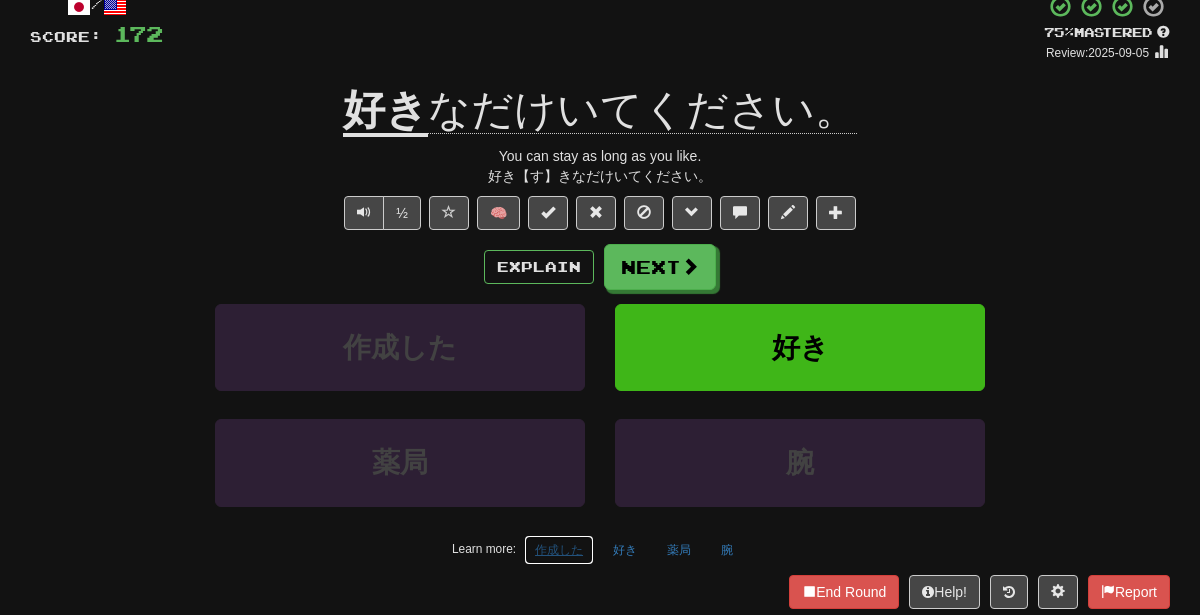 click on "作成した" at bounding box center (559, 550) 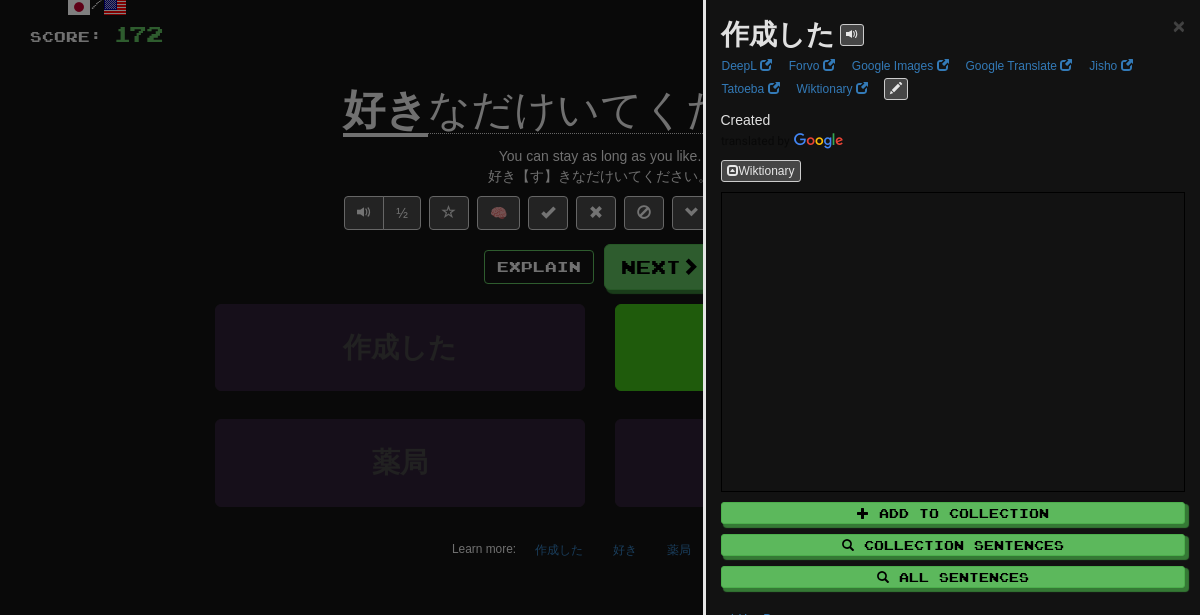 click at bounding box center [600, 307] 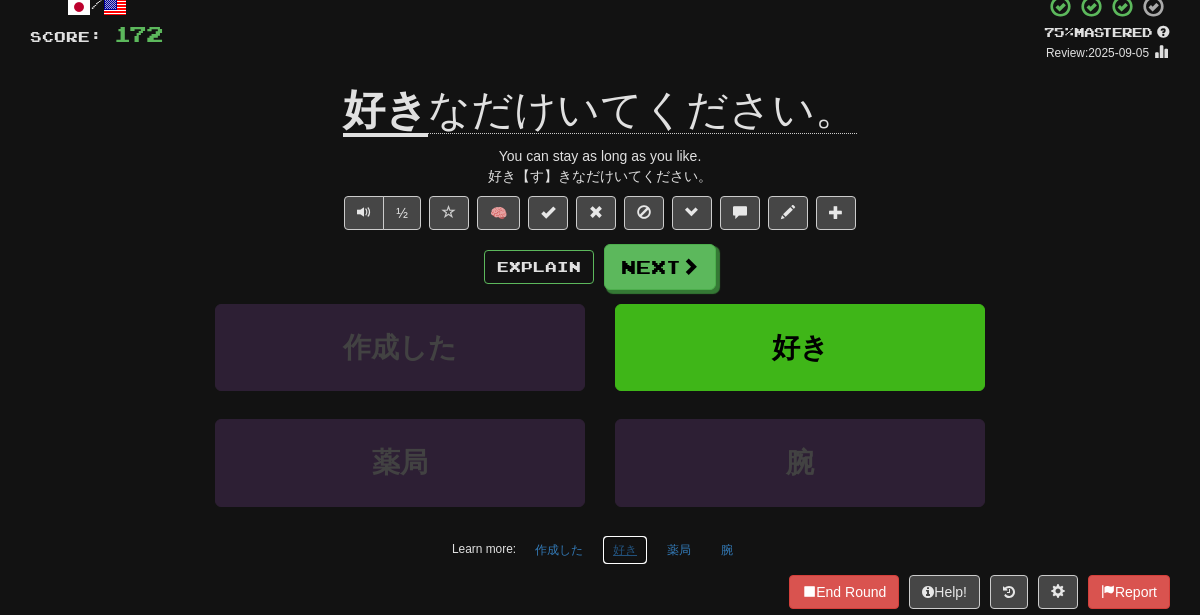 click on "好き" at bounding box center (625, 550) 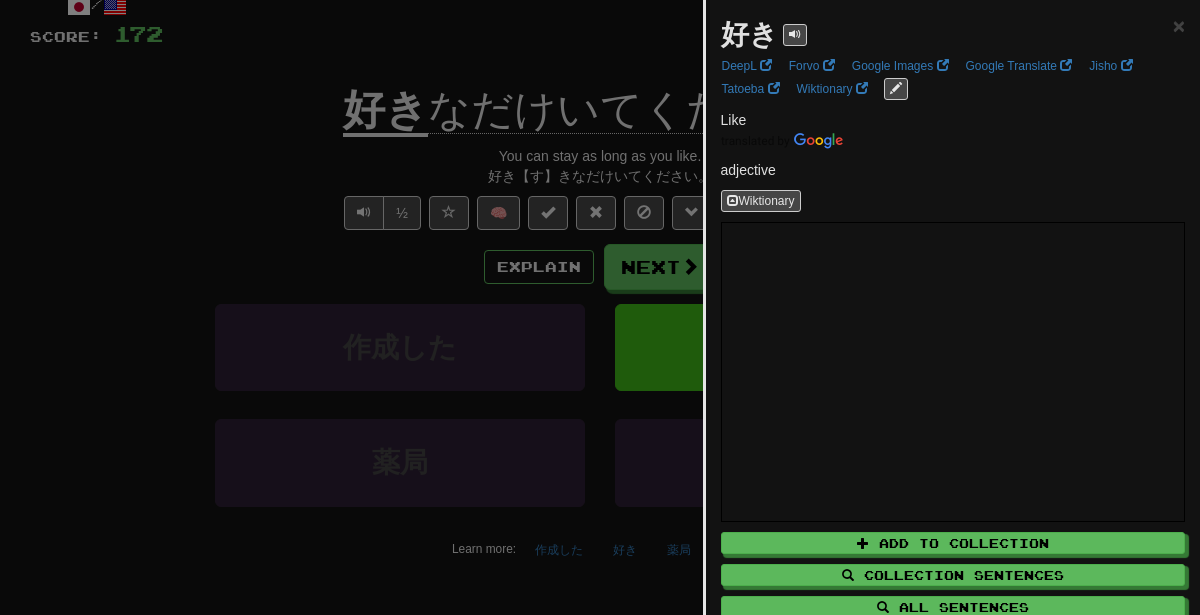 click at bounding box center (600, 307) 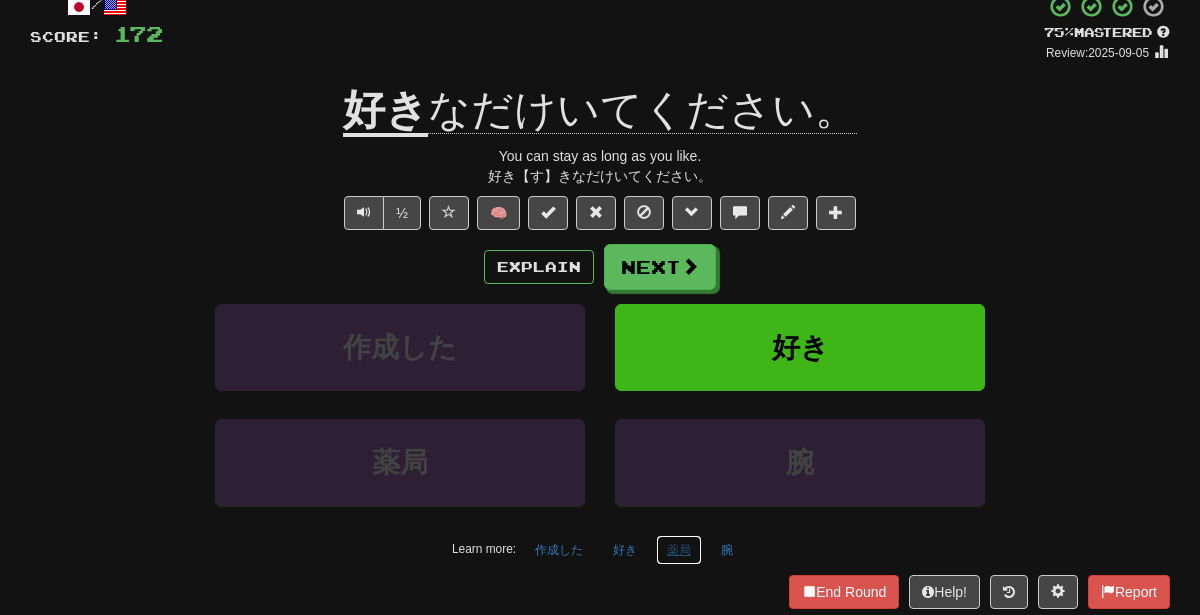 click on "薬局" at bounding box center (679, 550) 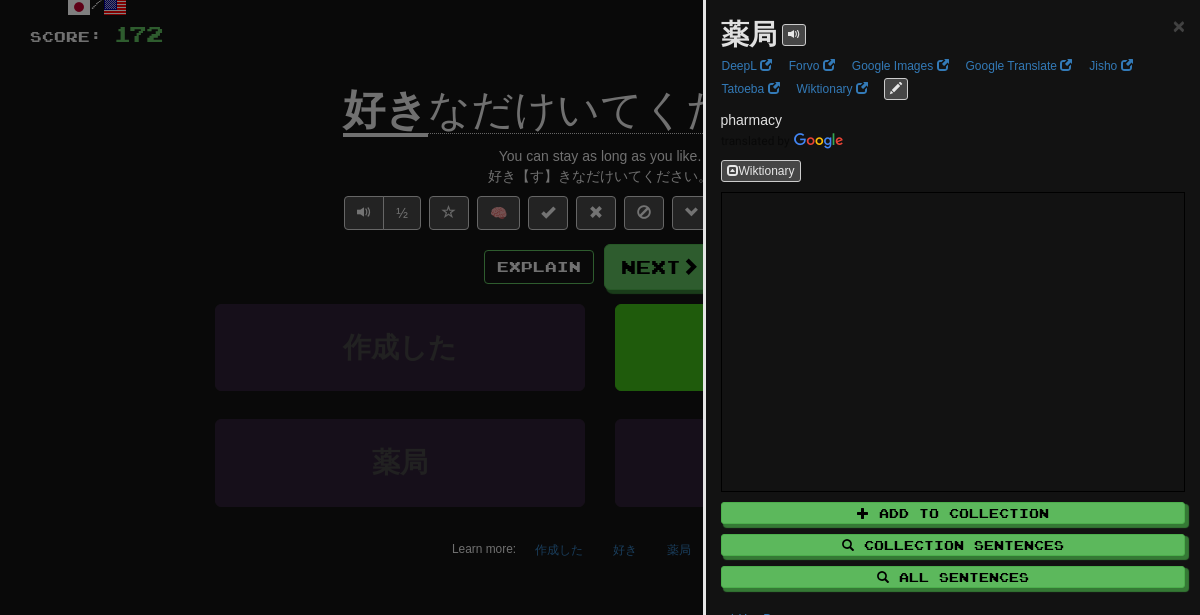 click at bounding box center (600, 307) 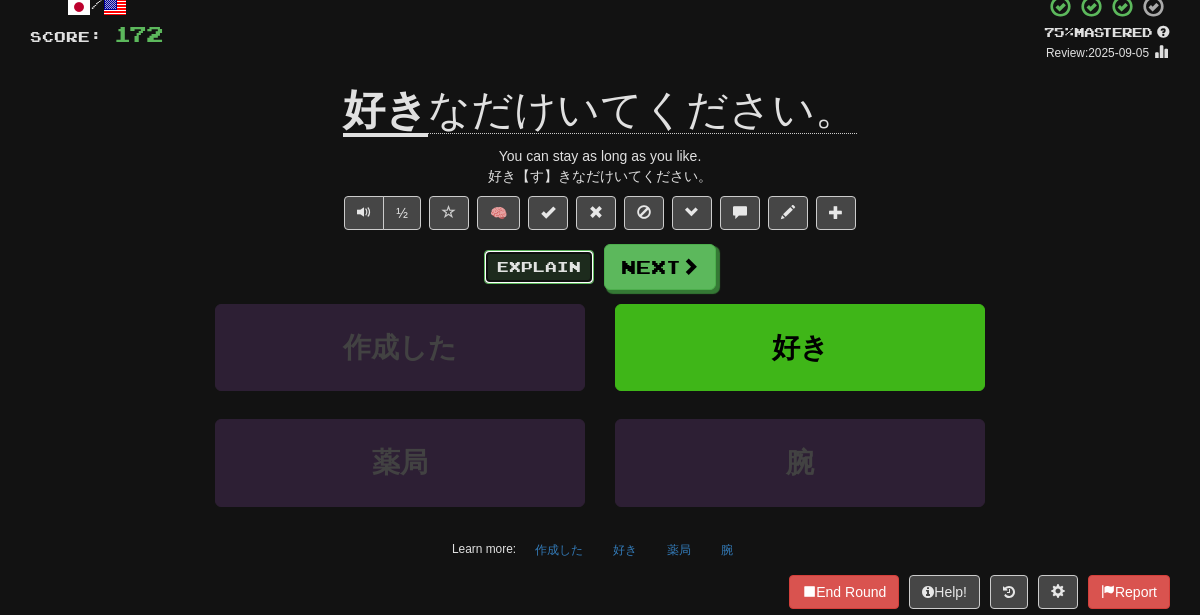 click on "Explain" at bounding box center [539, 267] 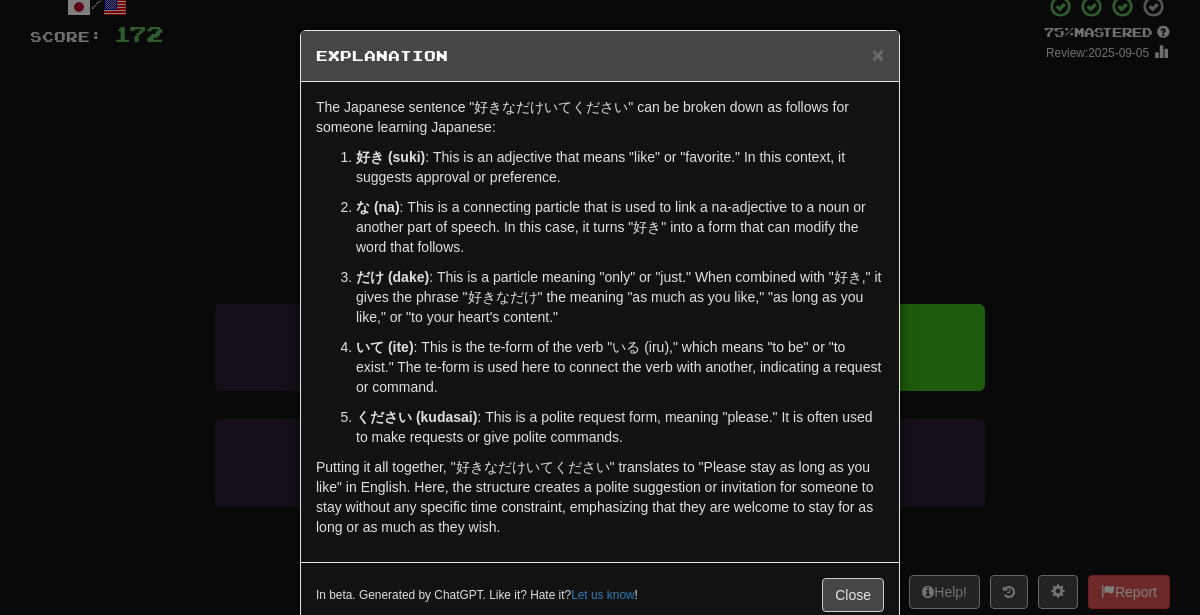 click on "× Explanation The Japanese sentence "好きなだけいてください" can be broken down as follows for someone learning Japanese:
好き (suki) : This is an adjective that means "like" or "favorite." In this context, it suggests approval or preference.
な (na) : This is a connecting particle that is used to link a na-adjective to a noun or another part of speech. In this case, it turns "好き" into a form that can modify the word that follows.
だけ (dake) : This is a particle meaning "only" or "just." When combined with "好き," it gives the phrase "好きなだけ" the meaning "as much as you like," "as long as you like," or "to your heart's content."
いて (ite) : This is the te-form of the verb "いる (iru)," which means "to be" or "to exist." The te-form is used here to connect the verb with another, indicating a request or command.
ください (kudasai) : This is a polite request form, meaning "please." It is often used to make requests or give polite commands." at bounding box center (600, 307) 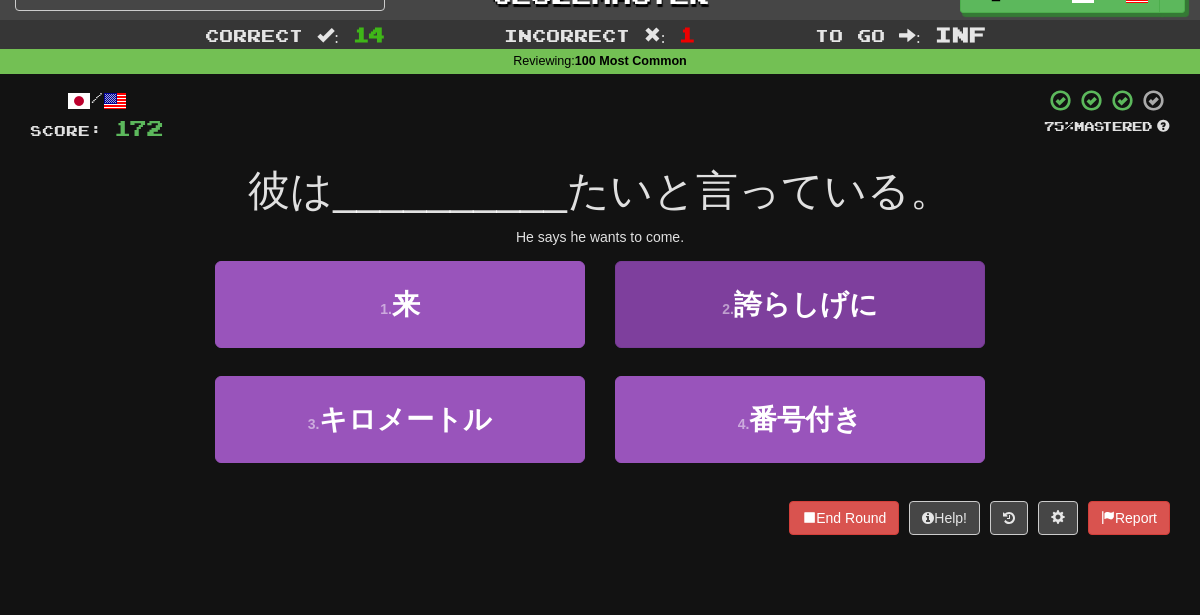 scroll, scrollTop: 30, scrollLeft: 0, axis: vertical 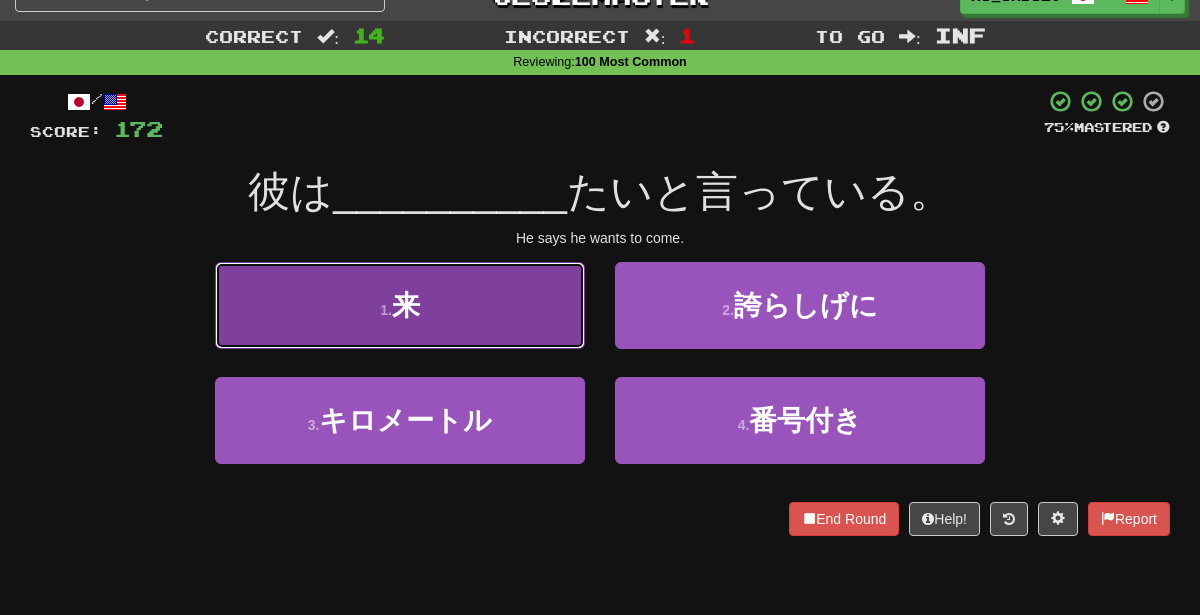 click on "1 .  来" at bounding box center [400, 305] 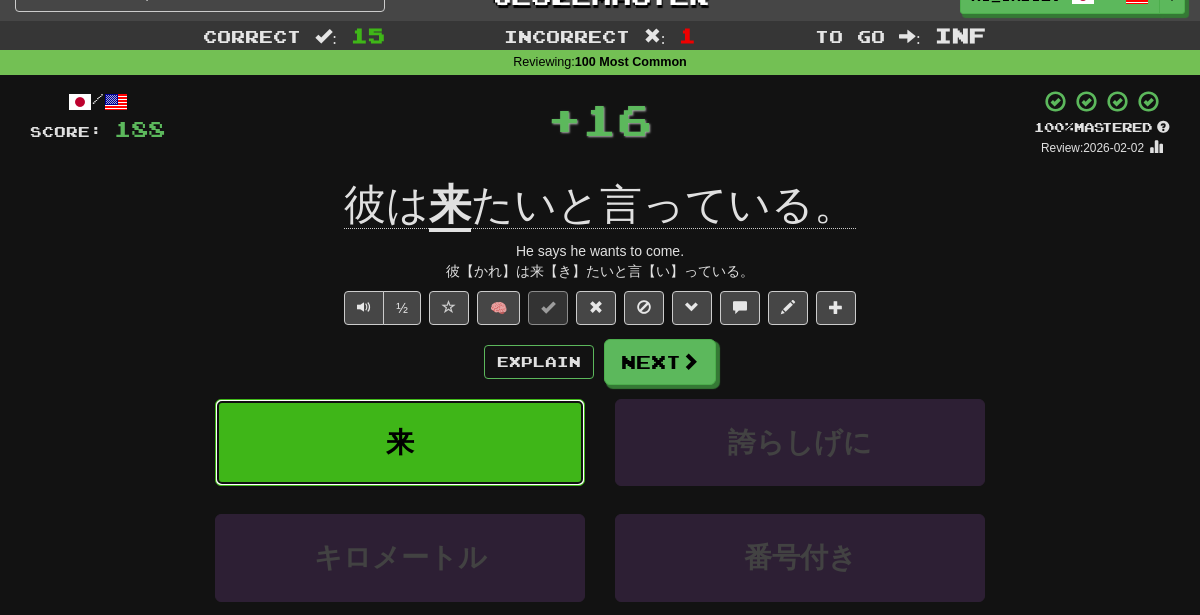 scroll, scrollTop: 0, scrollLeft: 0, axis: both 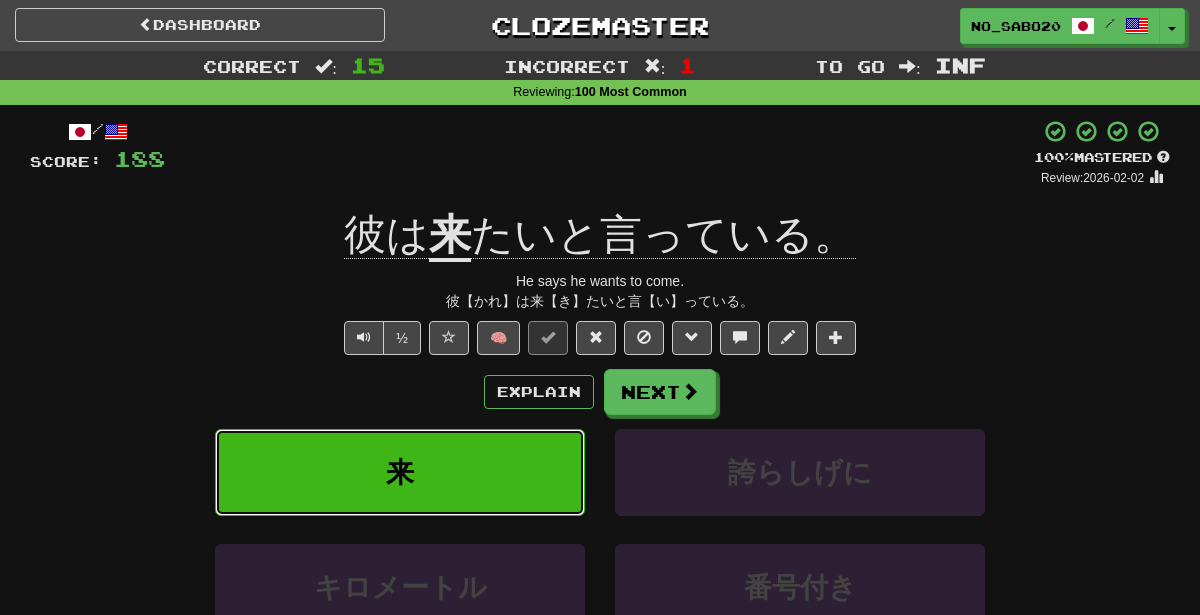 type 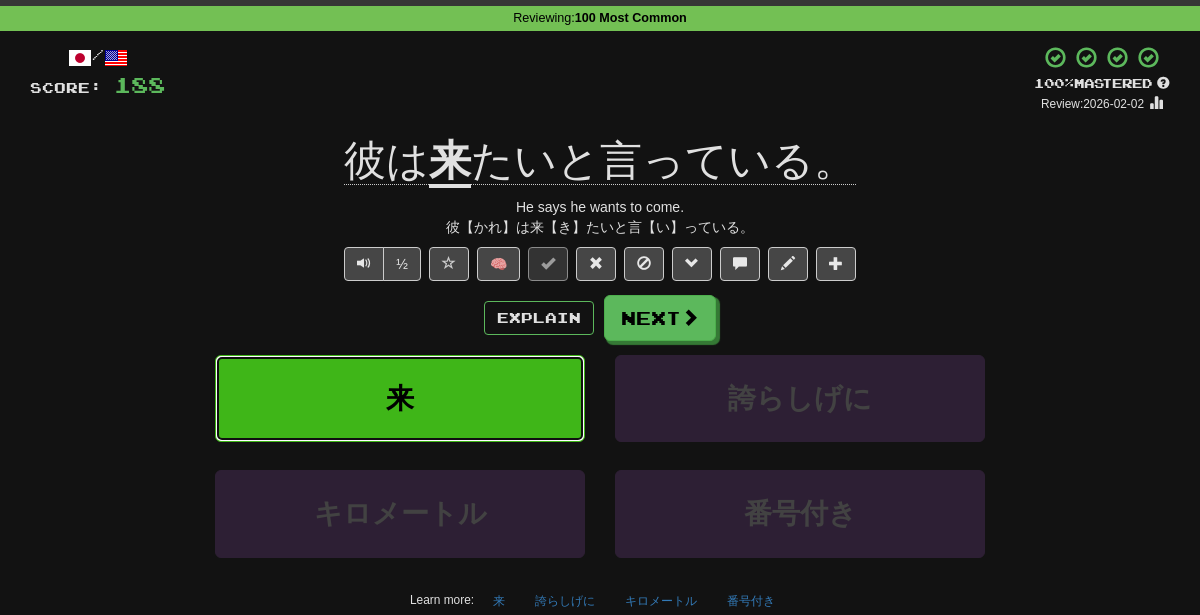 scroll, scrollTop: 77, scrollLeft: 0, axis: vertical 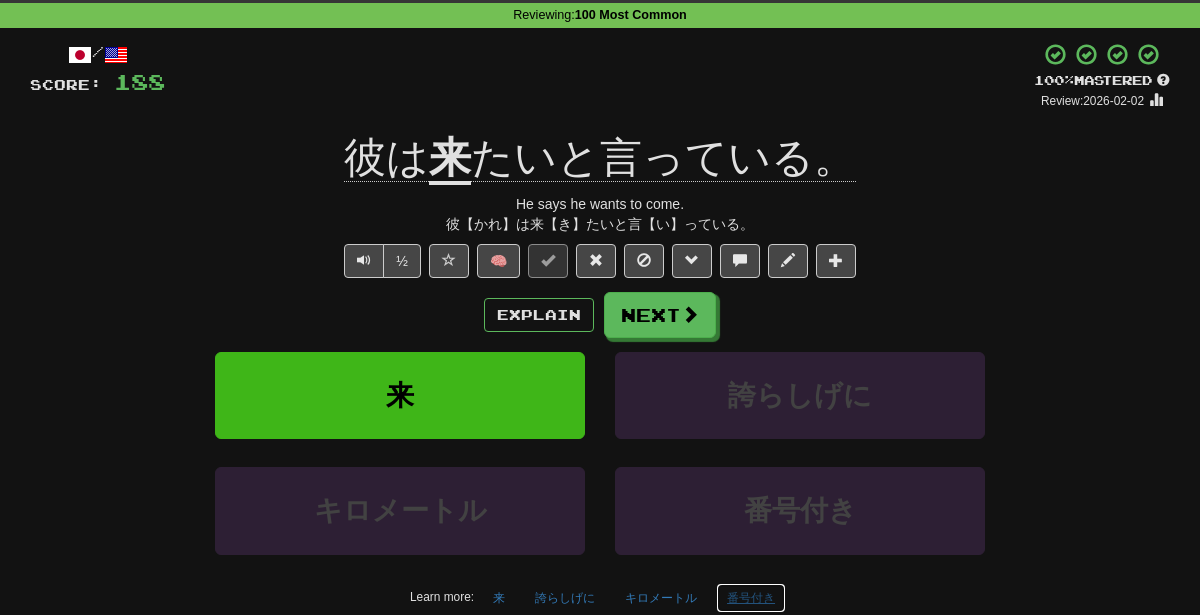 click on "番号付き" at bounding box center [751, 598] 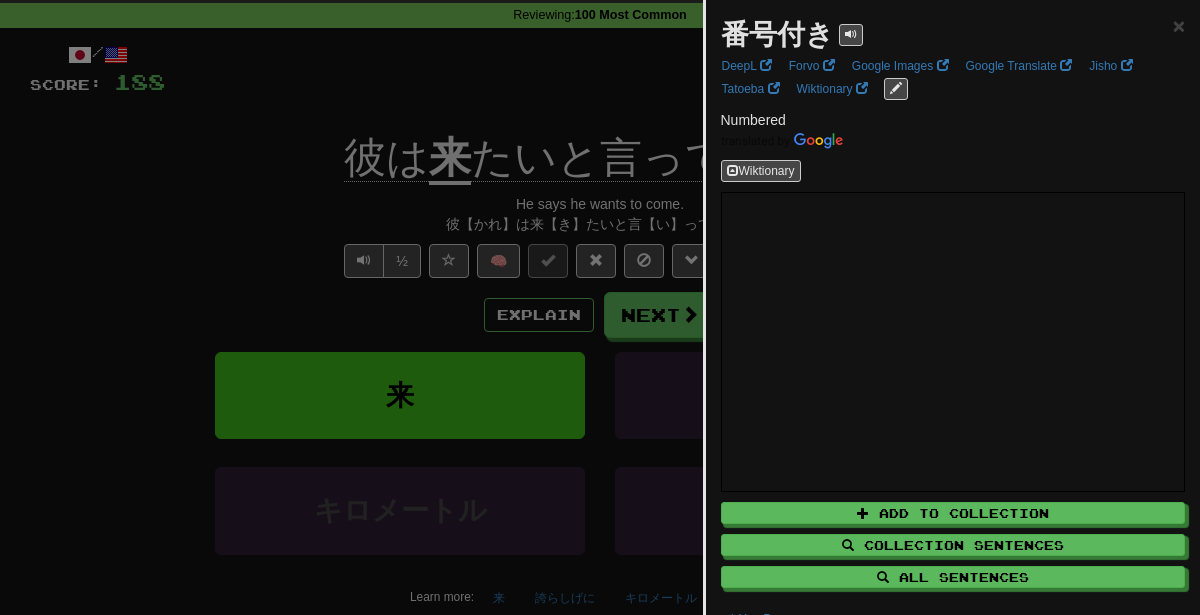 click at bounding box center [600, 307] 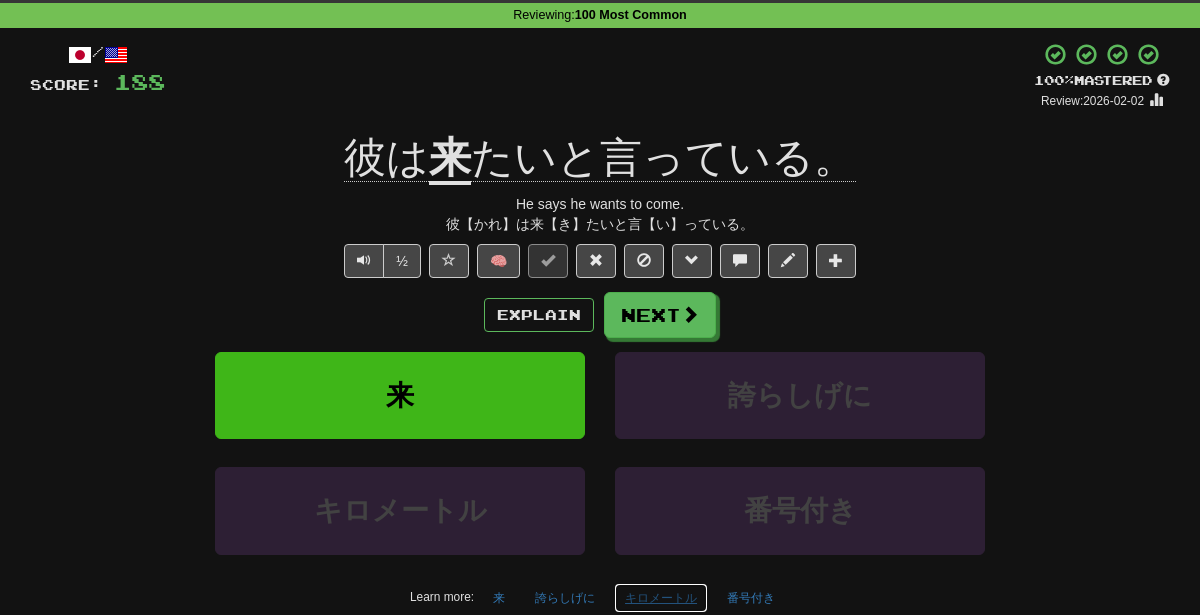 click on "キロメートル" at bounding box center (661, 598) 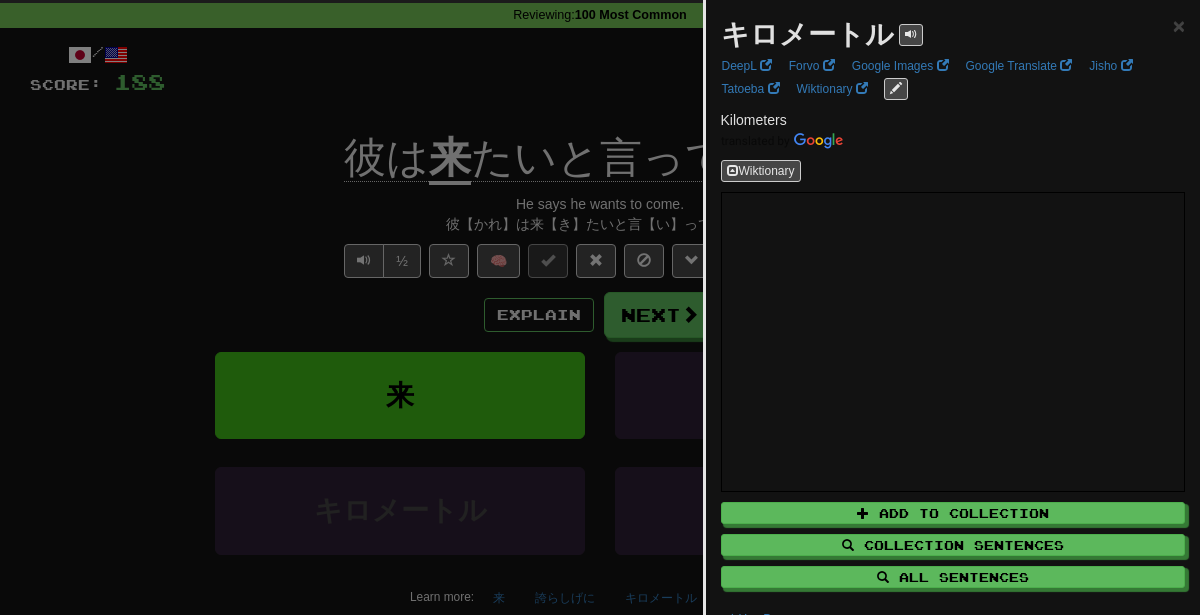 click at bounding box center (600, 307) 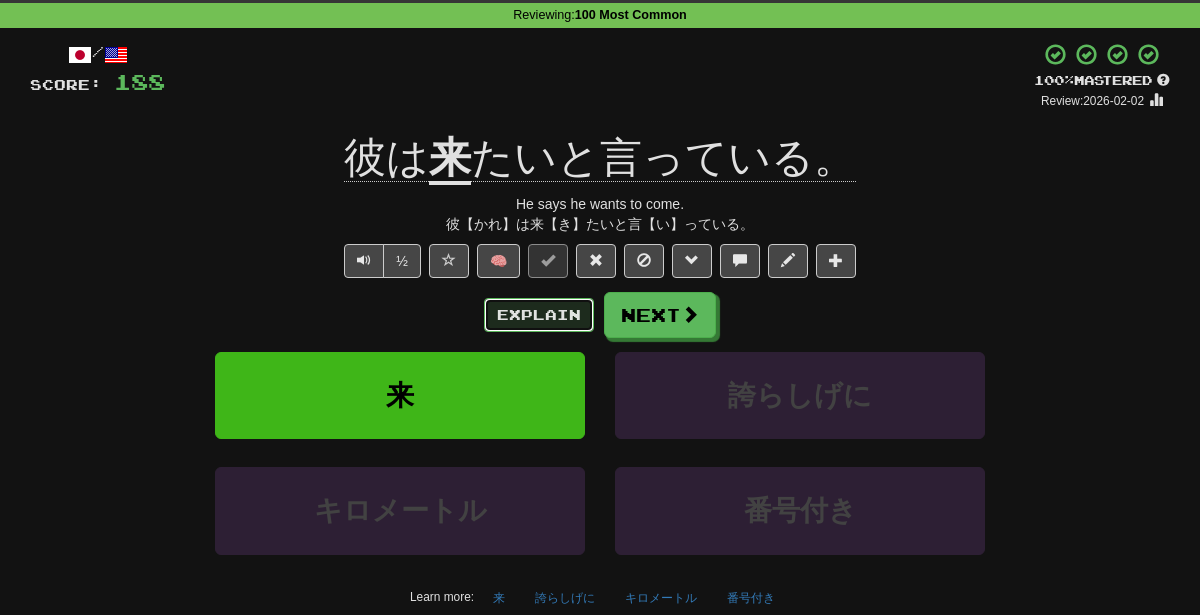 click on "Explain" at bounding box center (539, 315) 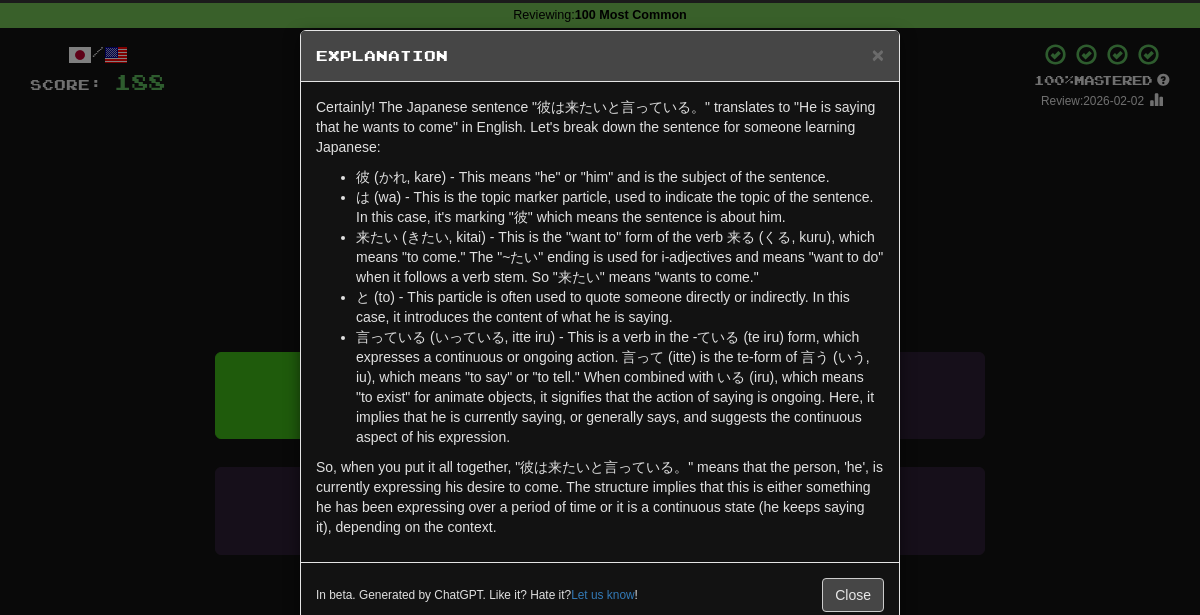 click on "× Explanation "[MONTH]月[DAY]日です。" in Japanese translates to "It is [MONTH] [DAY]rd." in English.
Now, let's break down the sentence in terms of grammar:
"[MONTH]月" - This is the term for "[MONTH]". In Japanese, months are referred to by their numbers (1月, 2月, etc.) plus the kanji for month, "月" (pronounced 'gatsu' when it comes after a number). So, "[MONTH]月" is the [MONTH]th month of the year which corresponds to [MONTH].
"[DAY]日" - This is the term for "[DAY]rd day". In Japanese, you describe dates by their numbers (1日, 2日, etc.) plus the kanji for day, "日" (pronounced 'nichi' when it comes after a number). So, "[DAY]日" is the [DAY]rd day of the month.
"です" - This is a polite copula, equivalent to "is" or "are" in English. It's often used to denote a state of being.
Put it all together and "[MONTH]月[DAY]日です。" is simply stating it's [MONTH] [DAY]rd. In beta. Generated by ChatGPT. Like it? Hate it?  Let us know ! Close" at bounding box center [600, 307] 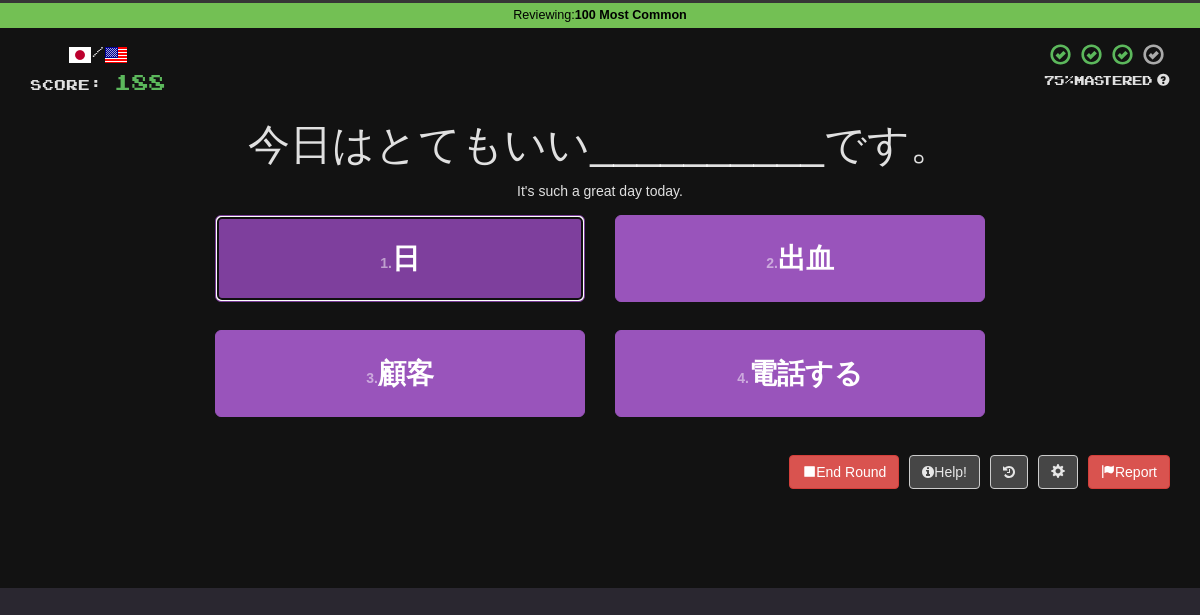 click on "1 .  日" at bounding box center [400, 258] 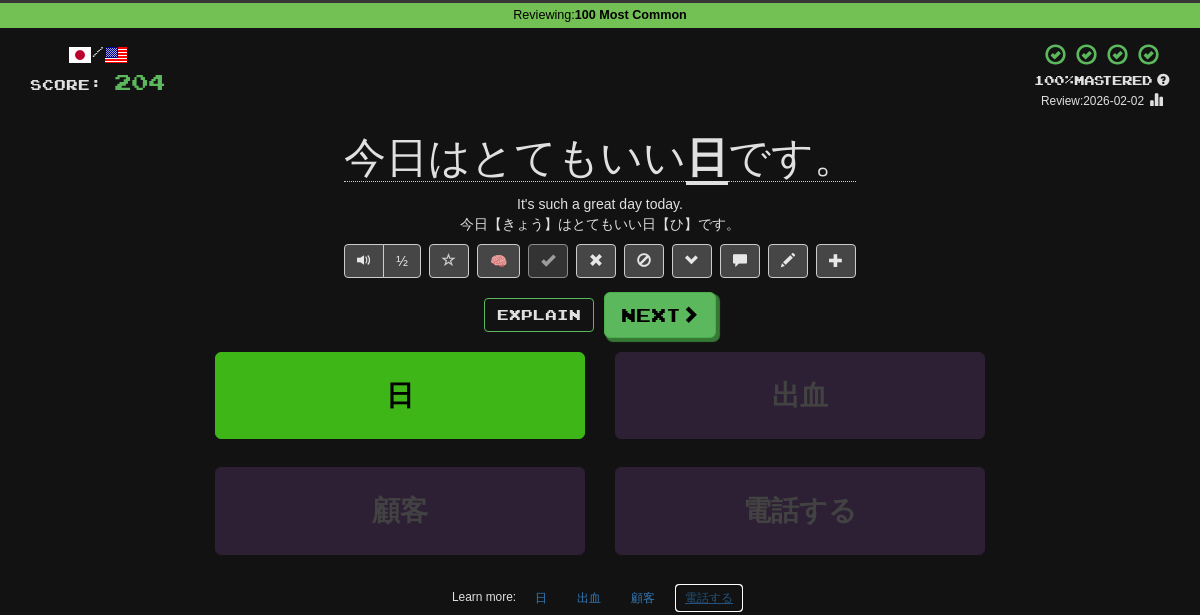 click on "電話する" at bounding box center [709, 598] 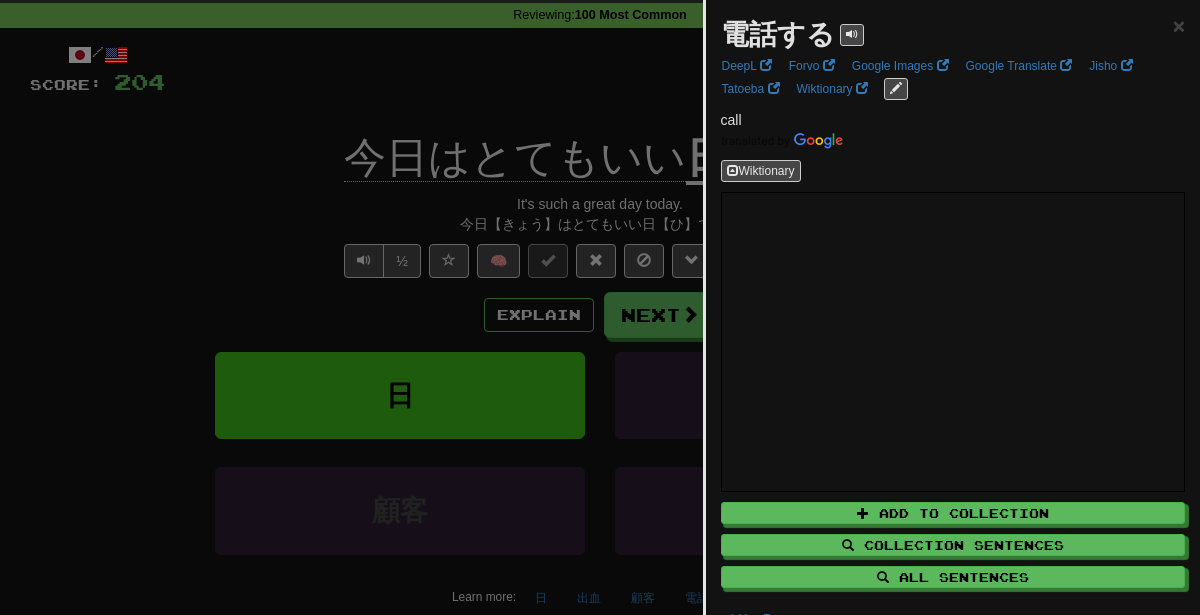 click at bounding box center [600, 307] 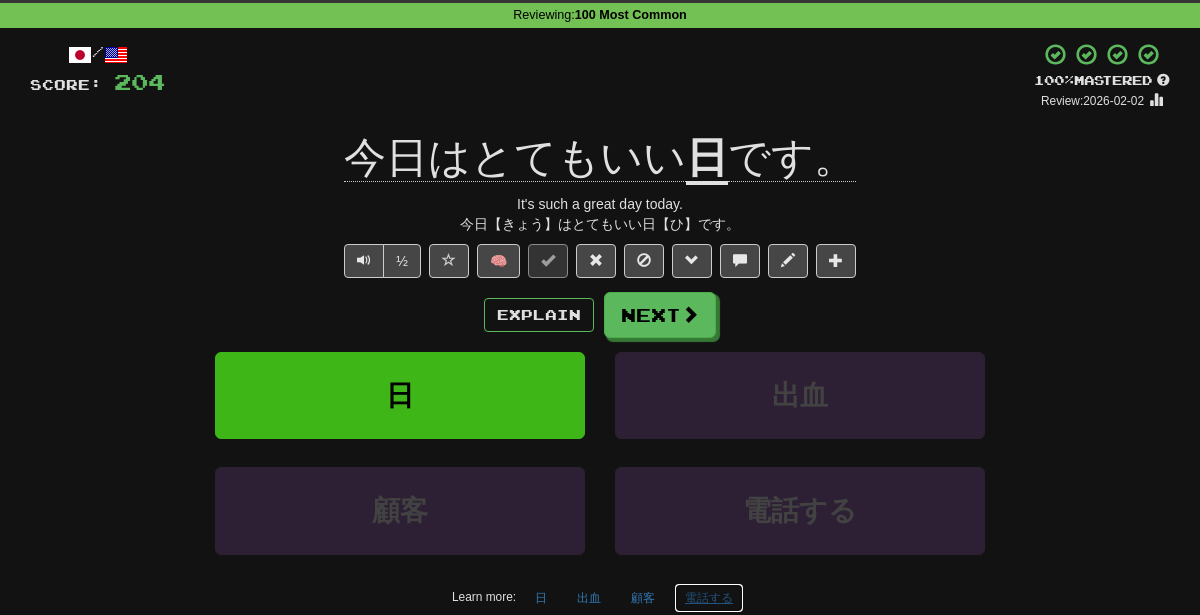 click on "電話する" at bounding box center [709, 598] 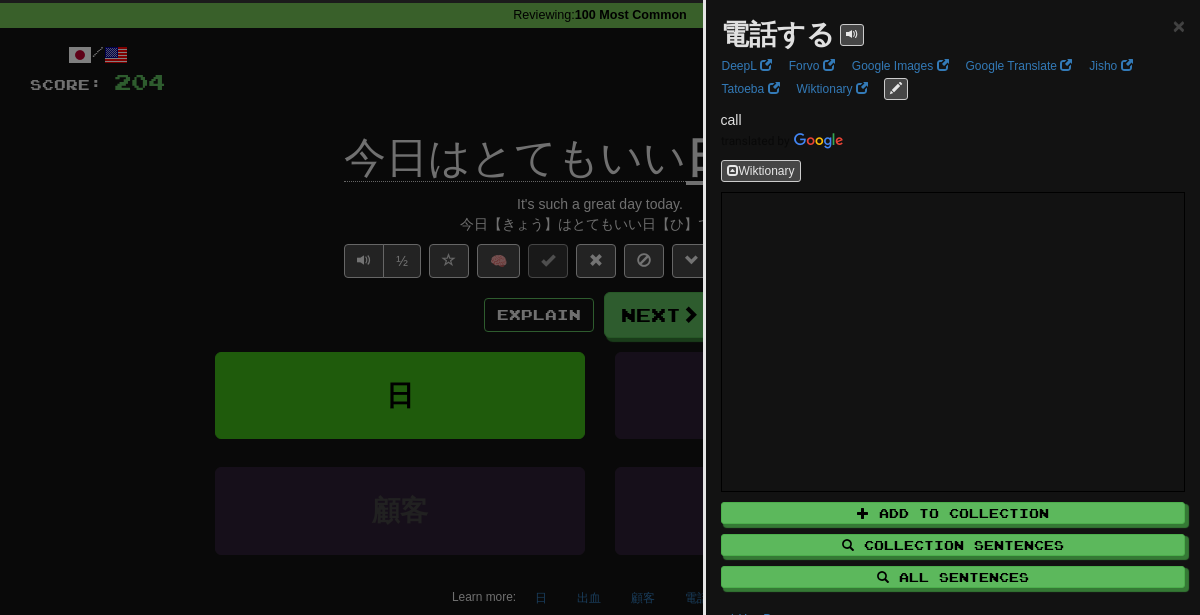 click at bounding box center [600, 307] 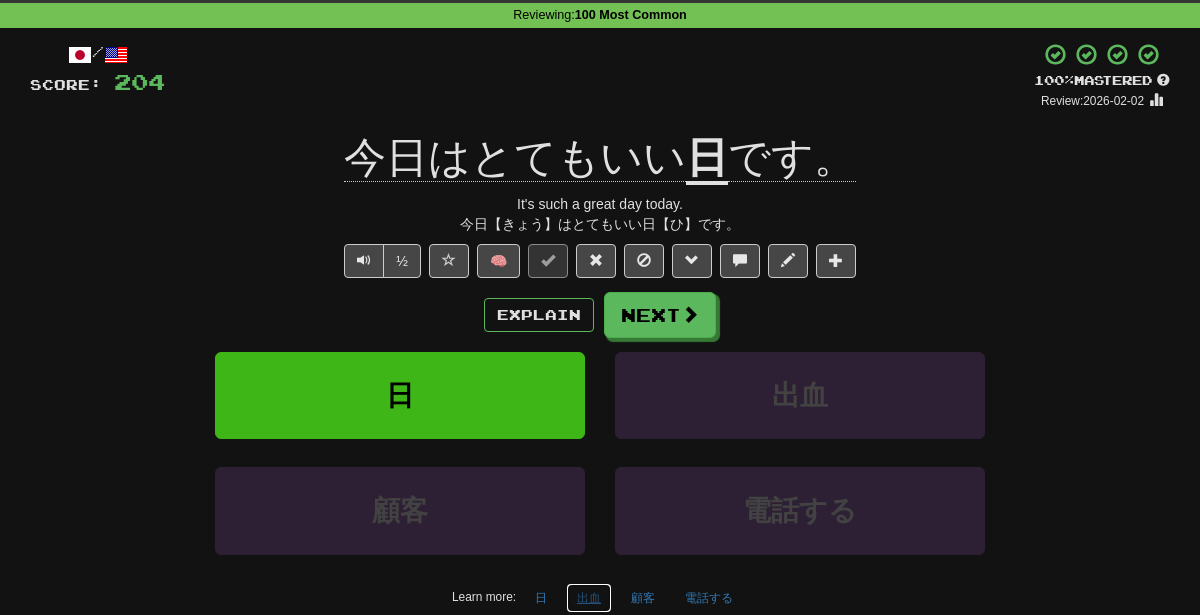 click on "出血" at bounding box center (589, 598) 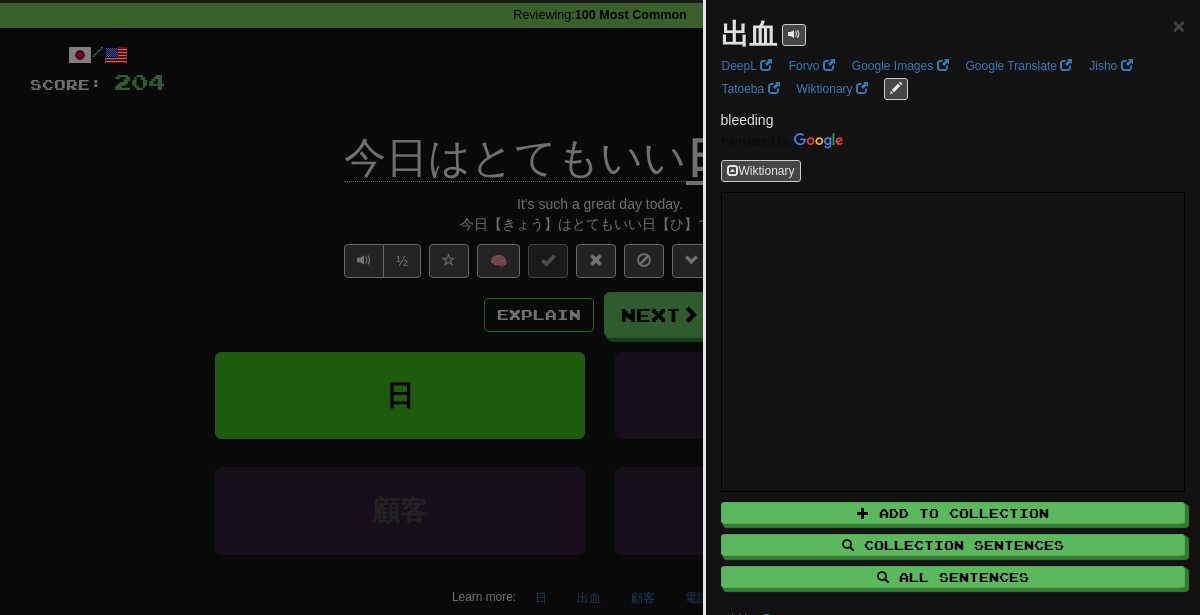 click at bounding box center (600, 307) 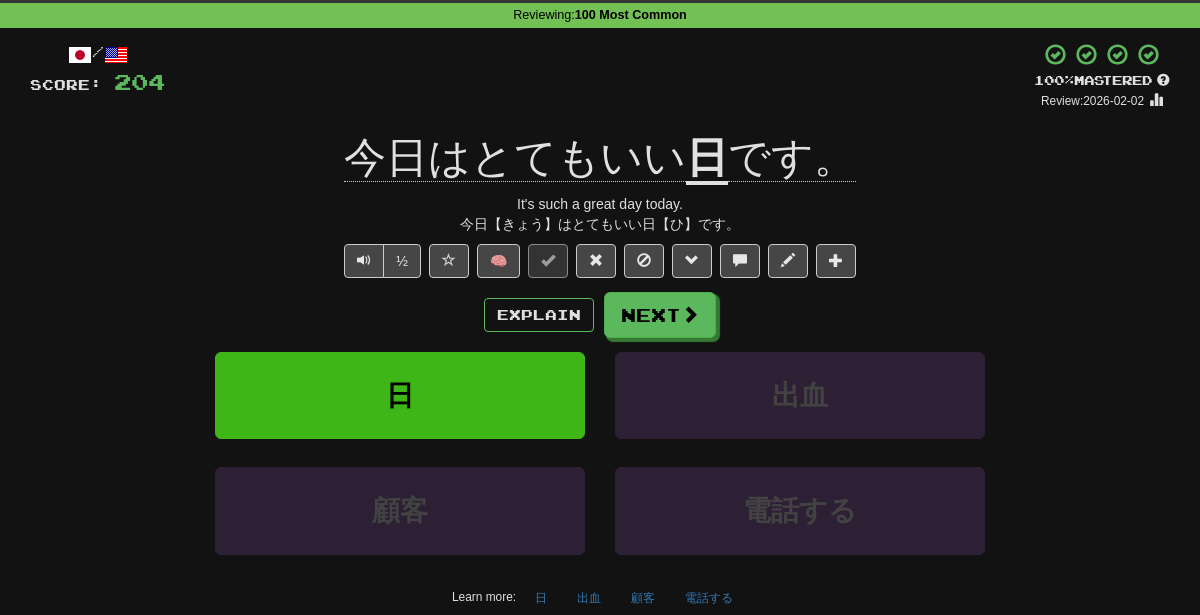 scroll, scrollTop: 50, scrollLeft: 0, axis: vertical 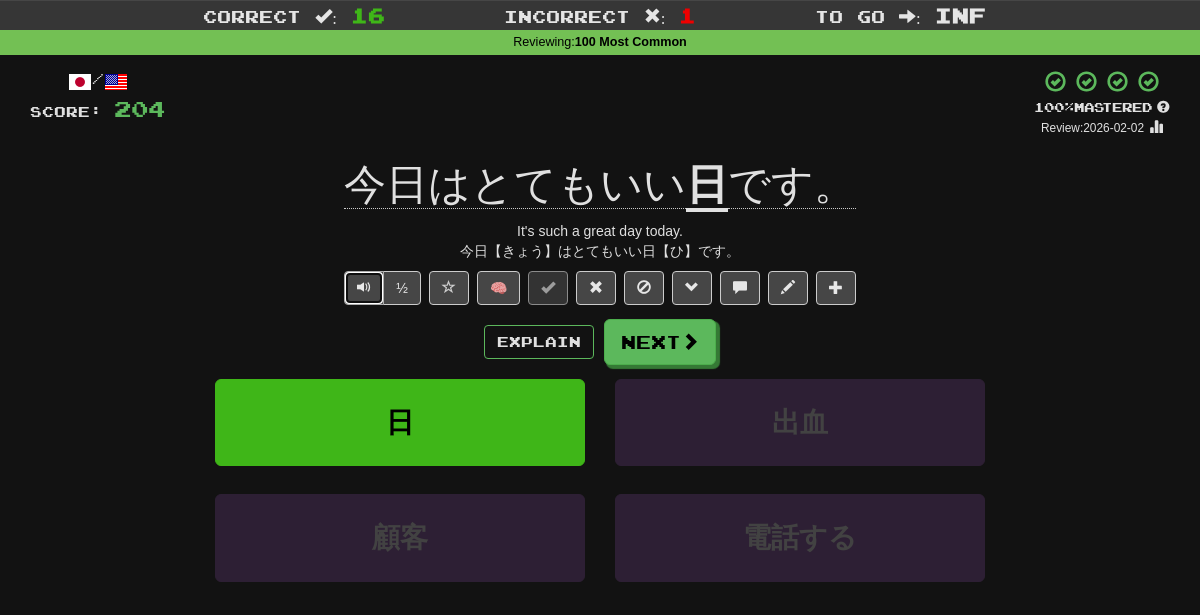 click at bounding box center (364, 287) 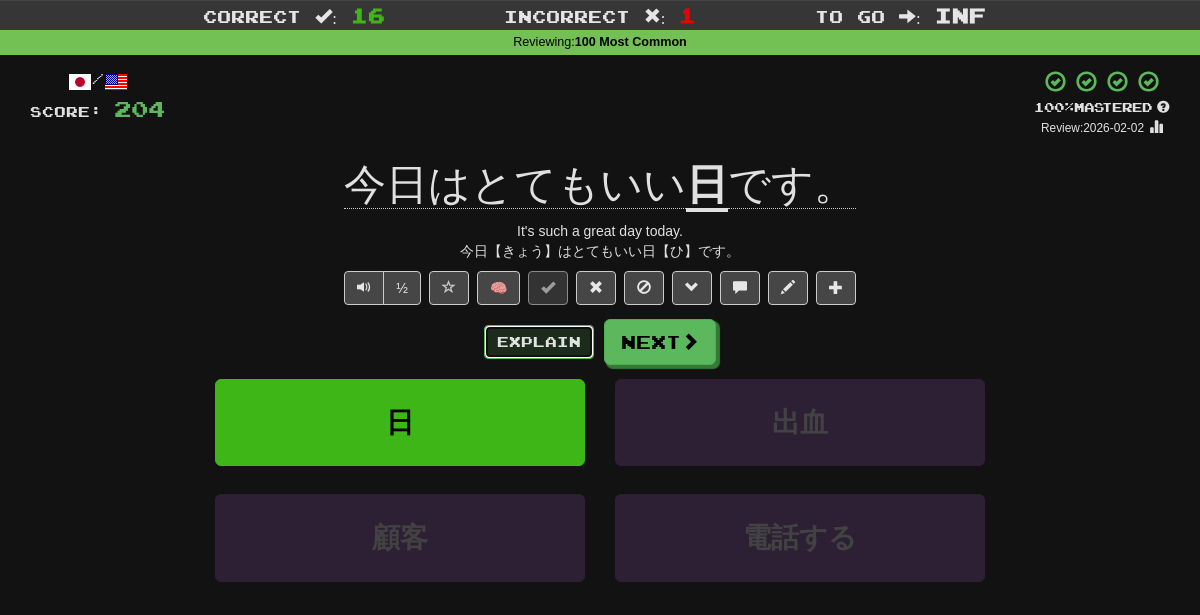 click on "Explain" at bounding box center (539, 342) 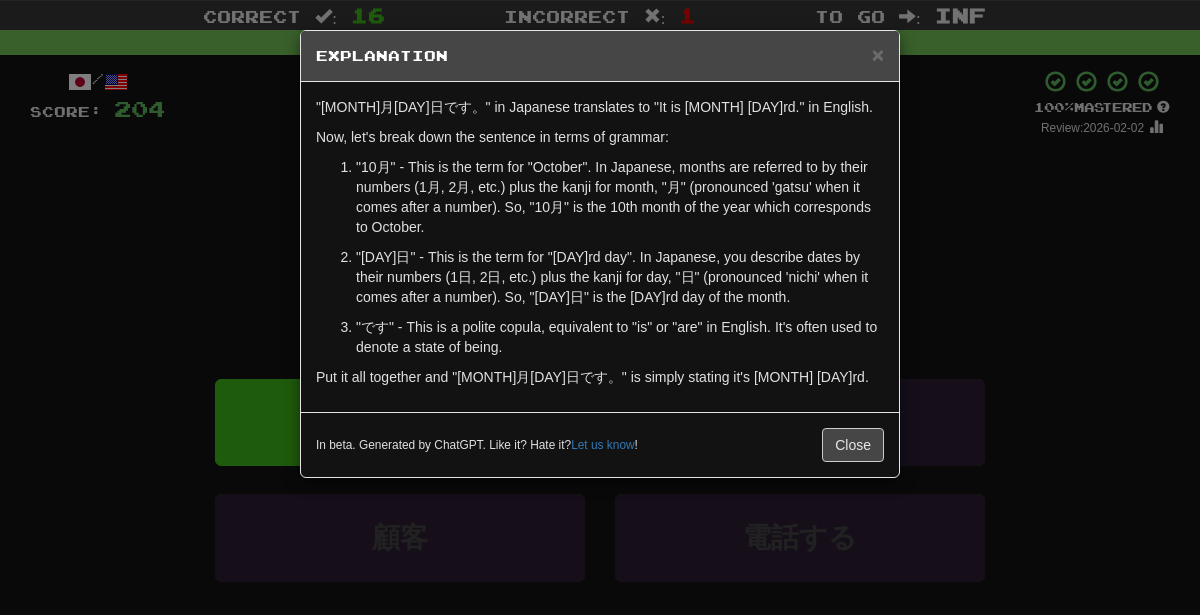 click on "× Explanation Certainly! The Japanese sentence "彼は来たいと言っている。" translates to "He is saying that he wants to come" in English. Let's break down the sentence for someone learning Japanese:
彼 (かれ, kare) - This means "he" or "him" and is the subject of the sentence.
は (wa) - This is the topic marker particle, used to indicate the topic of the sentence. In this case, it's marking "彼" which means the sentence is about him.
来たい (きたい, kitai) - This is the "want to" form of the verb 来る (くる, kuru), which means "to come." The "~たい" ending is used for i-adjectives and means "want to do" when it follows a verb stem. So "来たい" means "wants to come."
と (to) - This particle is often used to quote someone directly or indirectly. In this case, it introduces the content of what he is saying.
In beta. Generated by ChatGPT. Like it? Hate it?  Let us know ! Close" at bounding box center (600, 307) 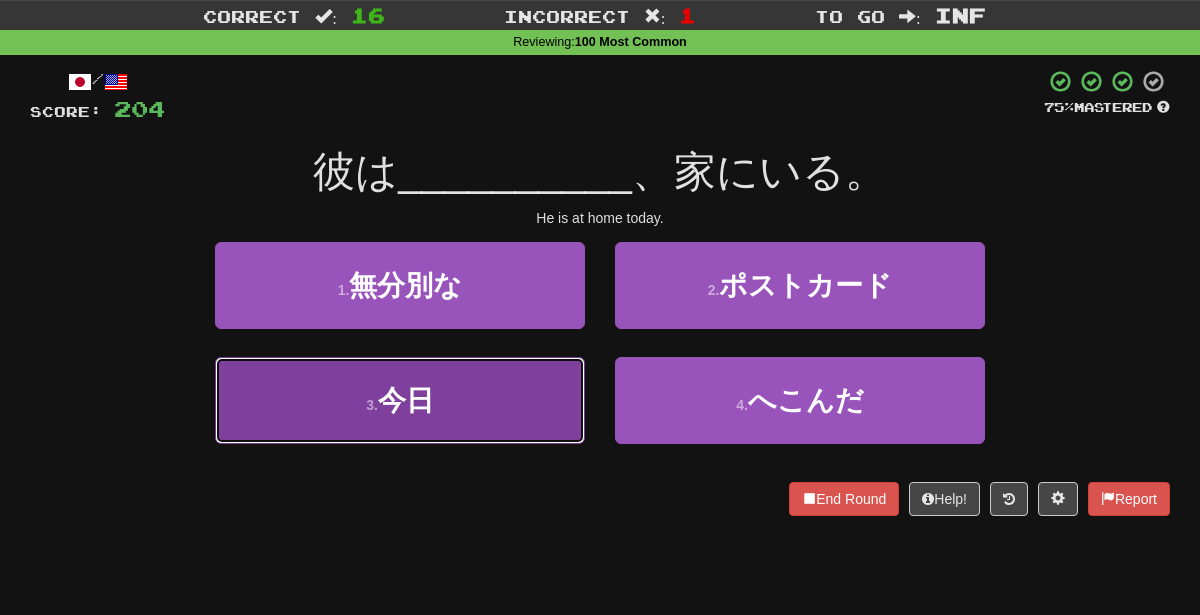 click on "今日" at bounding box center (406, 400) 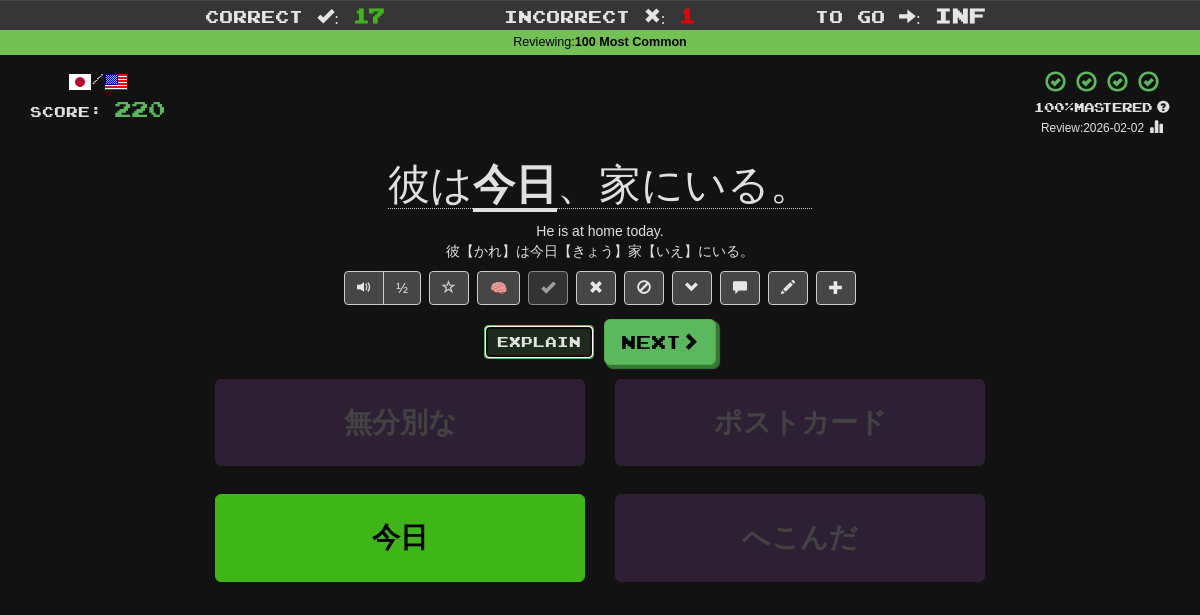 click on "Explain" at bounding box center [539, 342] 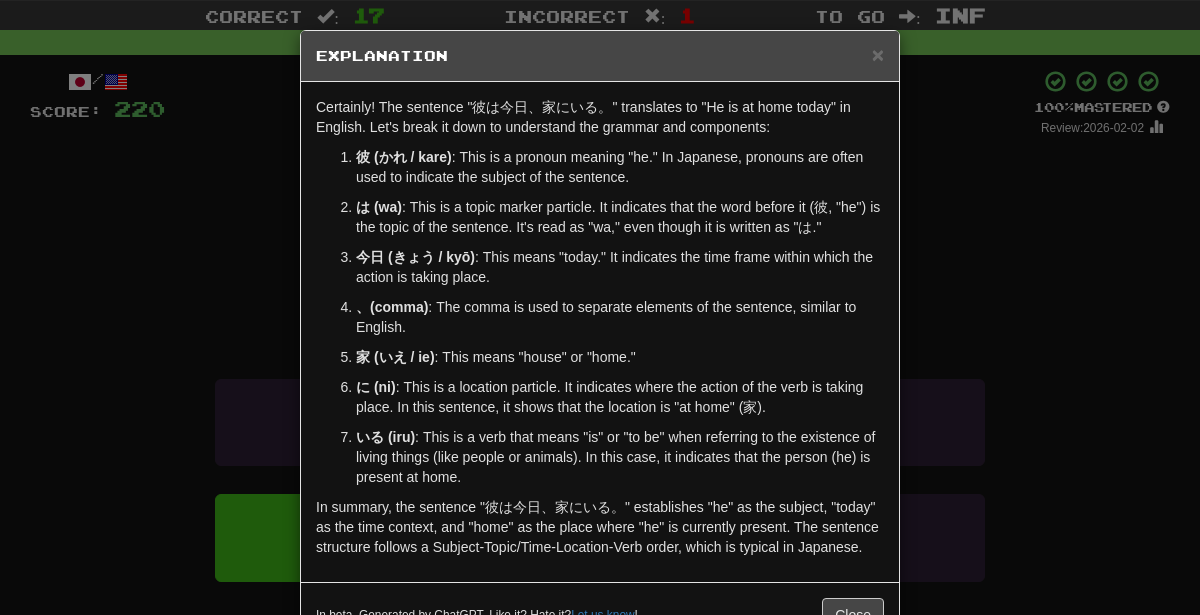 click on "× Explanation Certainly! The sentence "彼は今日、家にいる。" translates to "He is at home today" in English. Let's break it down to understand the grammar and components:
彼 (かれ / kare) : This is a pronoun meaning "he." In Japanese, pronouns are often used to indicate the subject of the sentence.
は (wa) : This is a topic marker particle. It indicates that the word before it (彼, "he") is the topic of the sentence. It's read as "wa," even though it is written as "は."
今日 (きょう / kyō) : This means "today." It indicates the time frame within which the action is taking place.
、(comma) : The comma is used to separate elements of the sentence, similar to English.
家 (いえ / ie) : This means "house" or "home."
に (ni) : This is a location particle. It indicates where the action of the verb is taking place. In this sentence, it shows that the location is "at home" (家).
いる (iru)
In beta. Generated by ChatGPT. Like it? Hate it?  !" at bounding box center (600, 307) 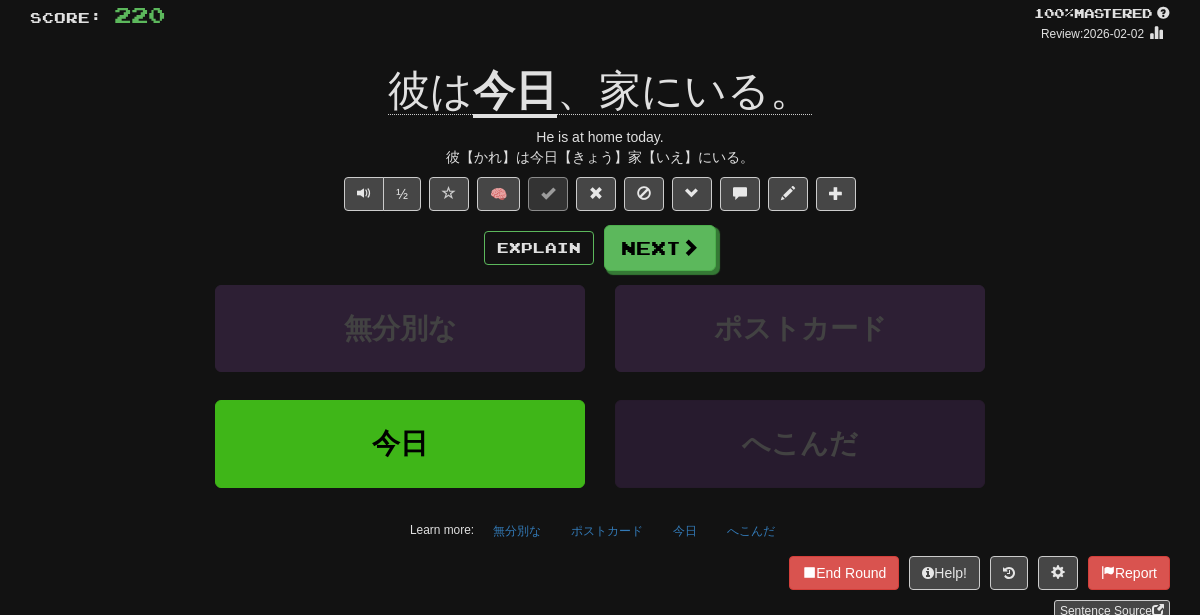 scroll, scrollTop: 175, scrollLeft: 0, axis: vertical 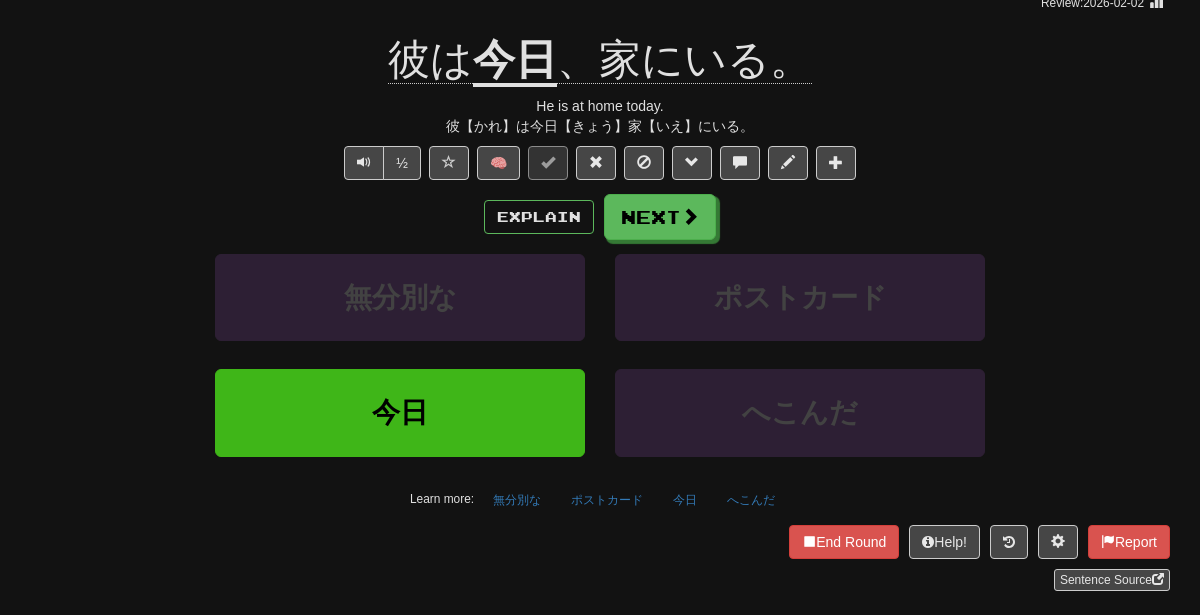 click on "Learn more: 無分別な ポストカード 今日 へこんだ" at bounding box center (600, 500) 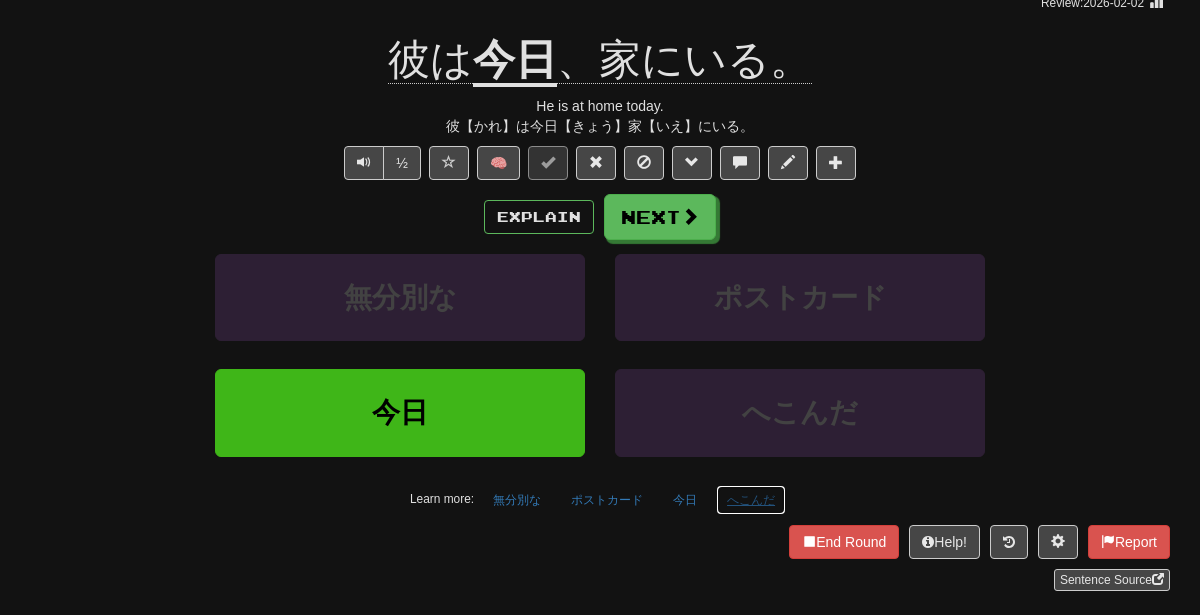 click on "へこんだ" at bounding box center [751, 500] 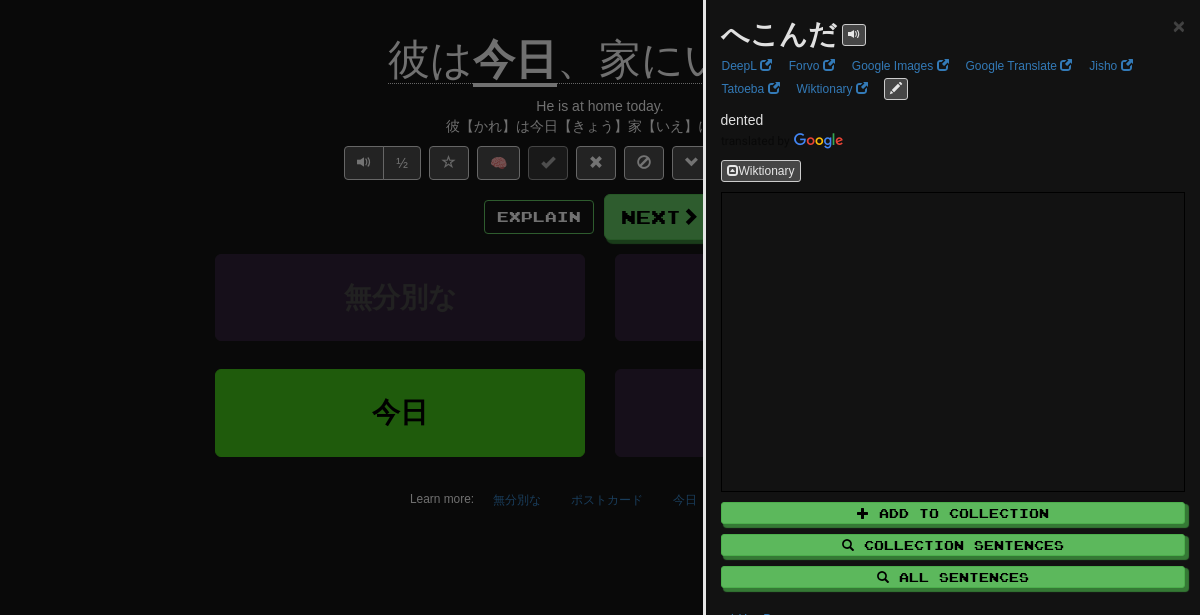 click at bounding box center (600, 307) 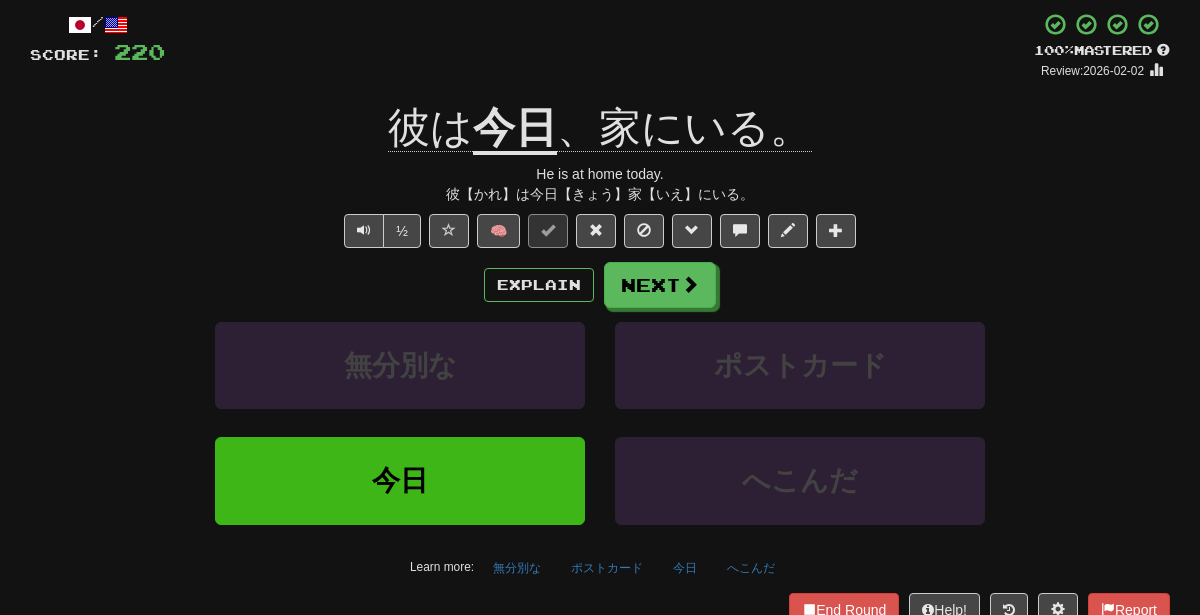 scroll, scrollTop: 101, scrollLeft: 0, axis: vertical 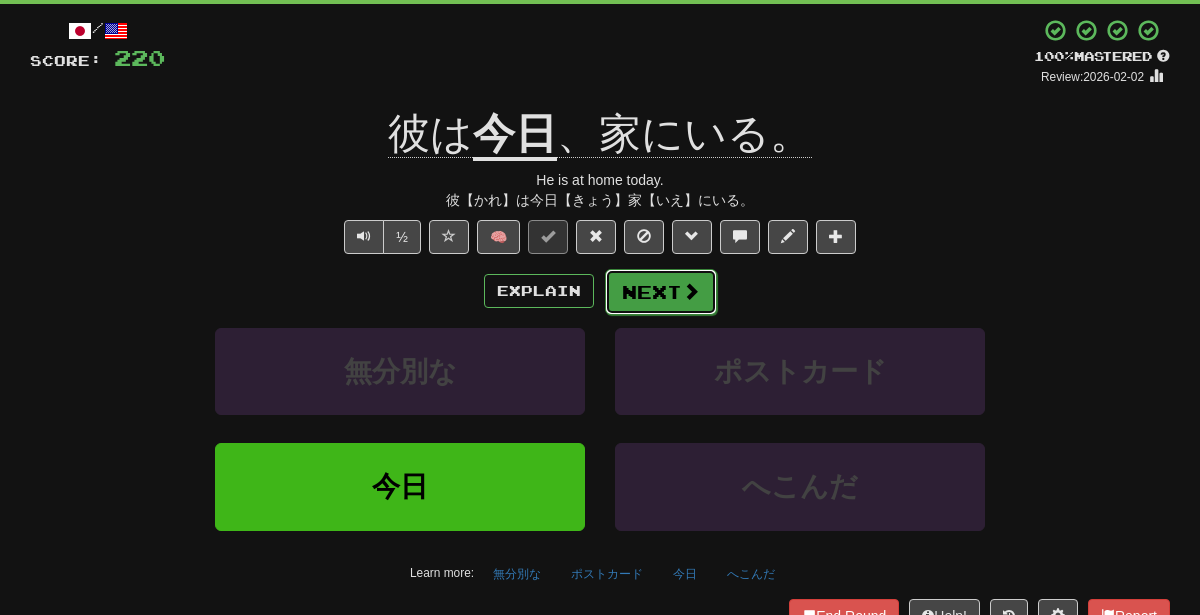 click on "Next" at bounding box center [661, 292] 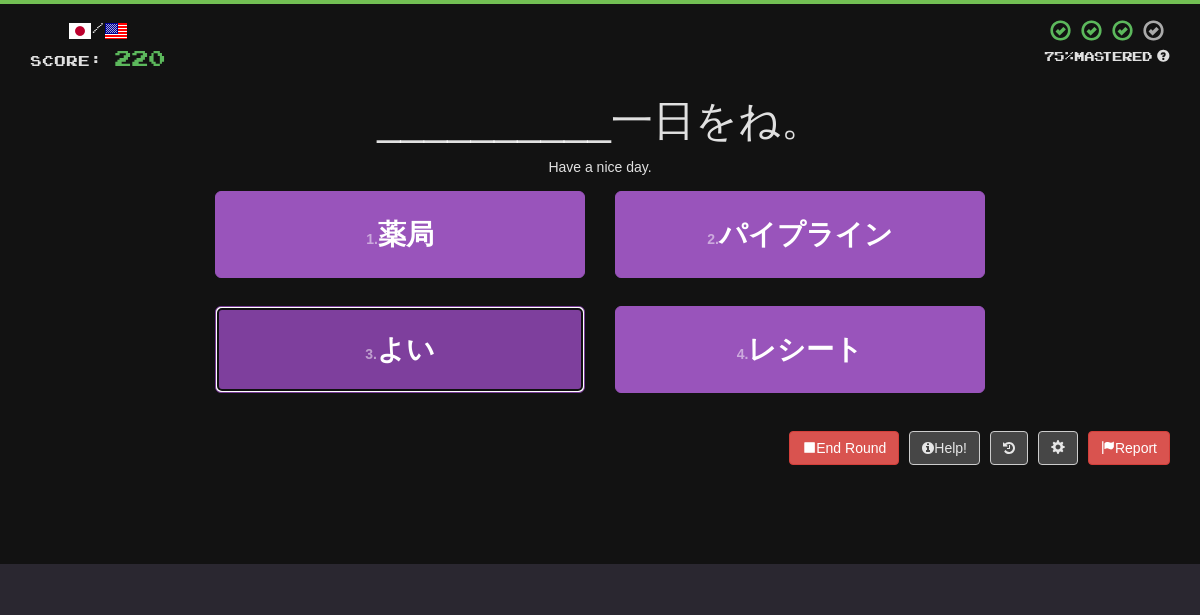 click on "3 .  よい" at bounding box center (400, 349) 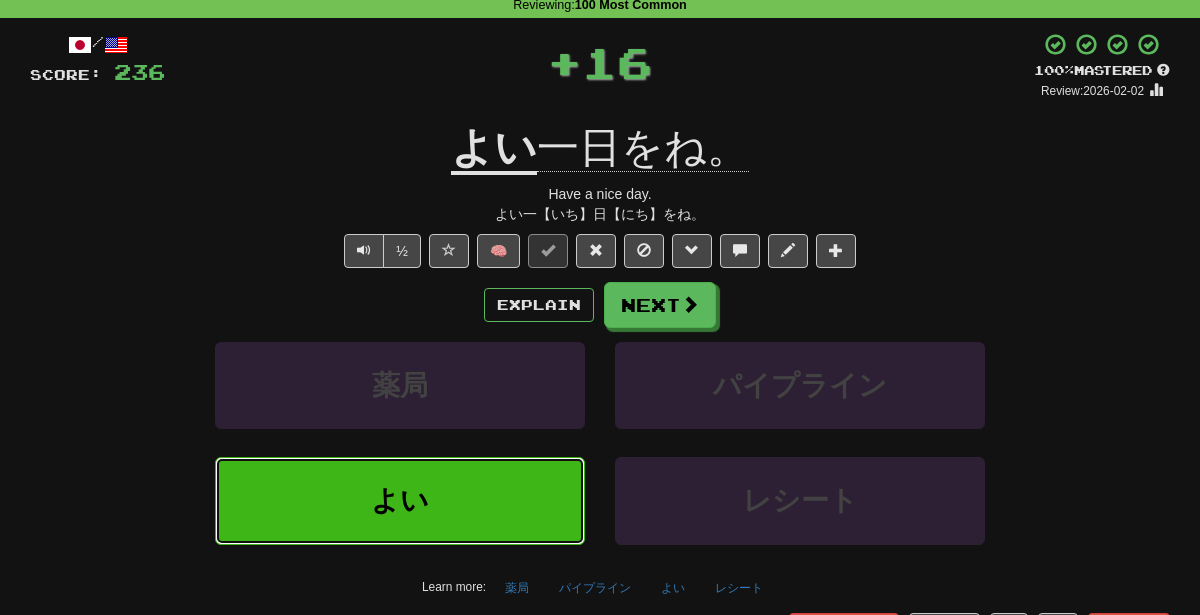 scroll, scrollTop: 86, scrollLeft: 0, axis: vertical 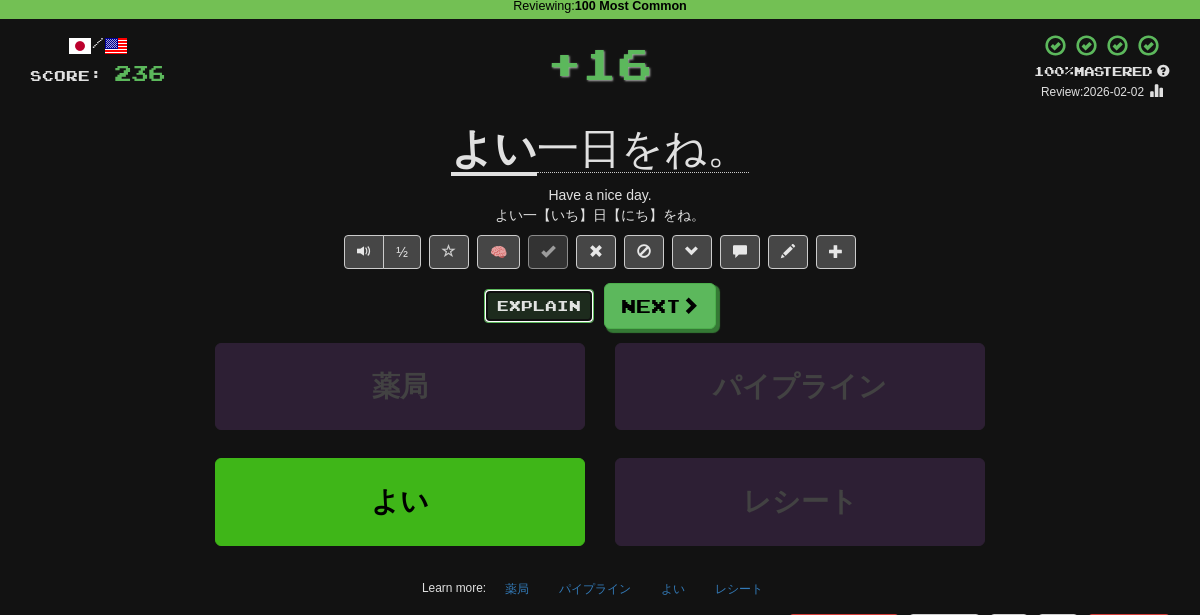 click on "Explain" at bounding box center [539, 306] 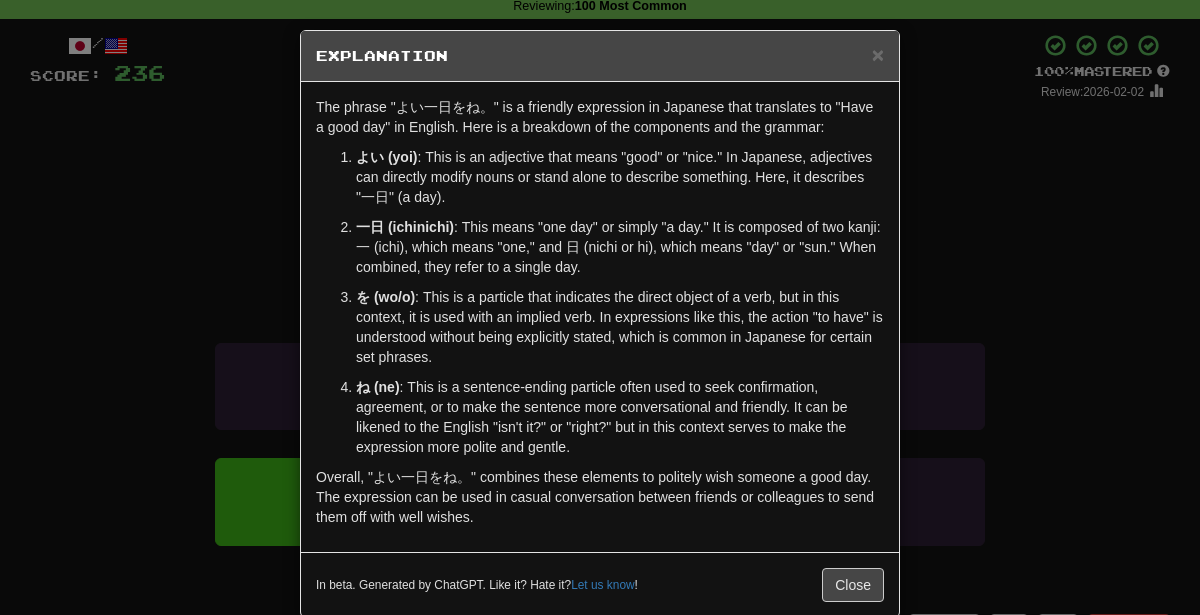 click on "× Explanation The phrase "よい一日をね。" is a friendly expression in Japanese that translates to "Have a good day" in English. Here is a breakdown of the components and the grammar:
よい (yoi) : This is an adjective that means "good" or "nice." In Japanese, adjectives can directly modify nouns or stand alone to describe something. Here, it describes "一日" (a day).
一日 (ichinichi) : This means "one day" or simply "a day." It is composed of two kanji: 一 (ichi), which means "one," and 日 (nichi or hi), which means "day" or "sun." When combined, they refer to a single day.
を (wo/o) : This is a particle that indicates the direct object of a verb, but in this context, it is used with an implied verb. In expressions like this, the action "to have" is understood without being explicitly stated, which is common in Japanese for certain set phrases.
ね (ne)
In beta. Generated by ChatGPT. Like it? Hate it?  Let us know ! Close" at bounding box center (600, 307) 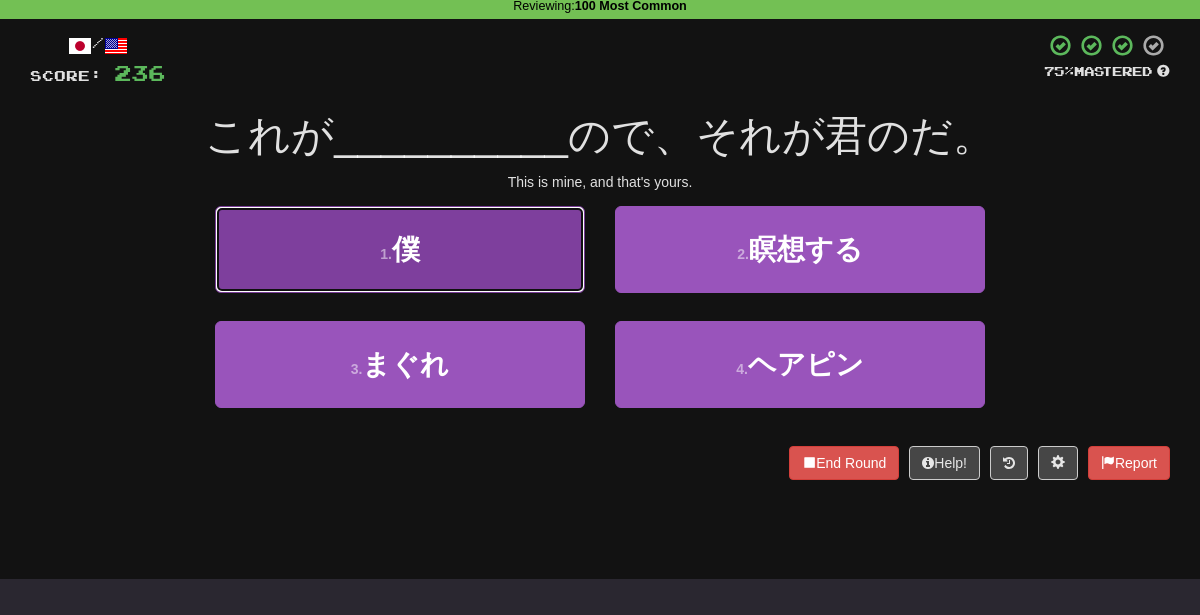 click on "1 .  僕" at bounding box center [400, 249] 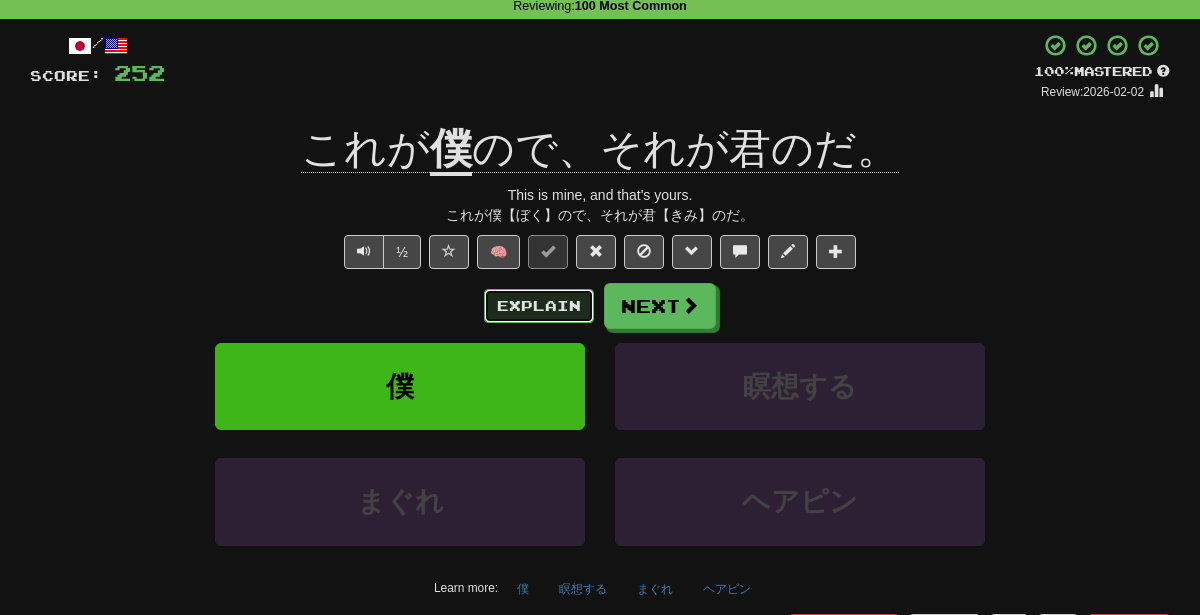 click on "Explain" at bounding box center (539, 306) 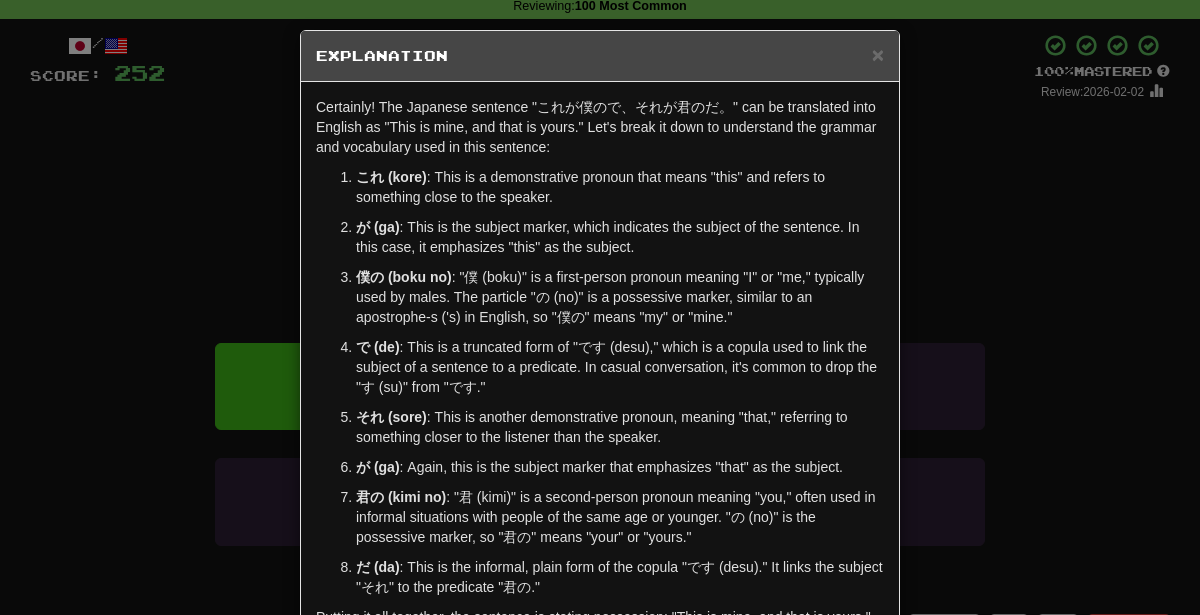 click on "× Explanation Certainly! The Japanese sentence "これが僕ので、それが君のだ。" can be translated into English as "This is mine, and that is yours." Let's break it down to understand the grammar and vocabulary used in this sentence:
これ (kore) : This is a demonstrative pronoun that means "this" and refers to something close to the speaker.
が (ga) : This is the subject marker, which indicates the subject of the sentence. In this case, it emphasizes "this" as the subject.
僕の (boku no) : "僕 (boku)" is a first-person pronoun meaning "I" or "me," typically used by males. The particle "の (no)" is a possessive marker, similar to an apostrophe-s ('s) in English, so "僕の" means "my" or "mine."
で (de) : This is a truncated form of "です (desu)," which is a copula used to link the subject of a sentence to a predicate. In casual conversation, it's common to drop the "す (su)" from "です."
それ (sore)
が (ga)
君の (kimi no)
だ (da)" at bounding box center (600, 307) 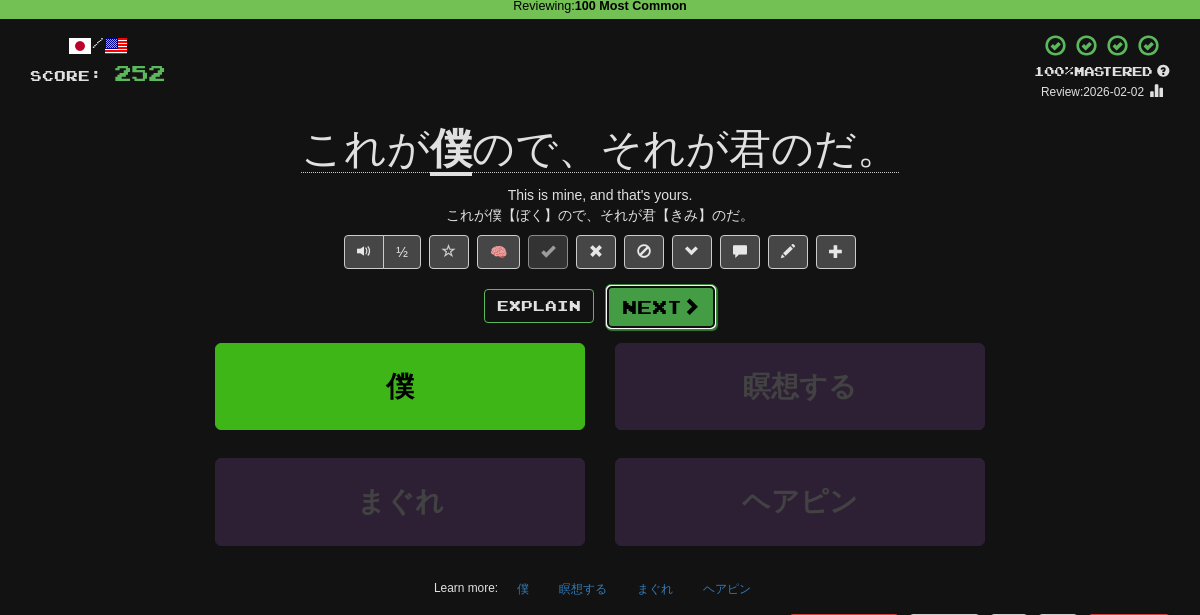 click on "Next" at bounding box center (661, 307) 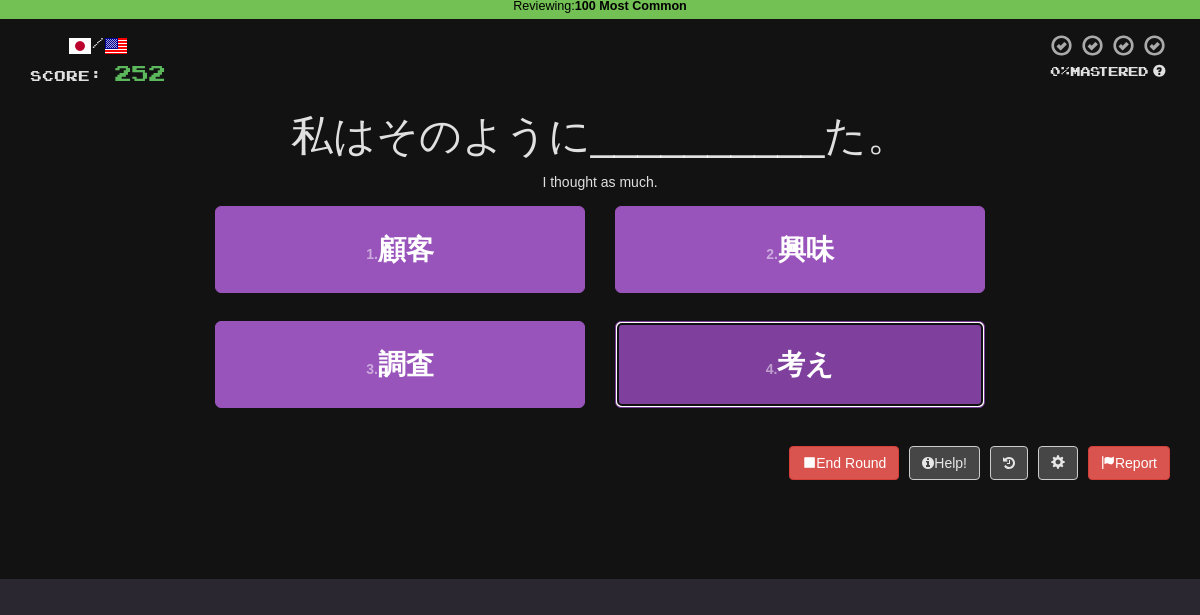 click on "4 .  考え" at bounding box center [800, 364] 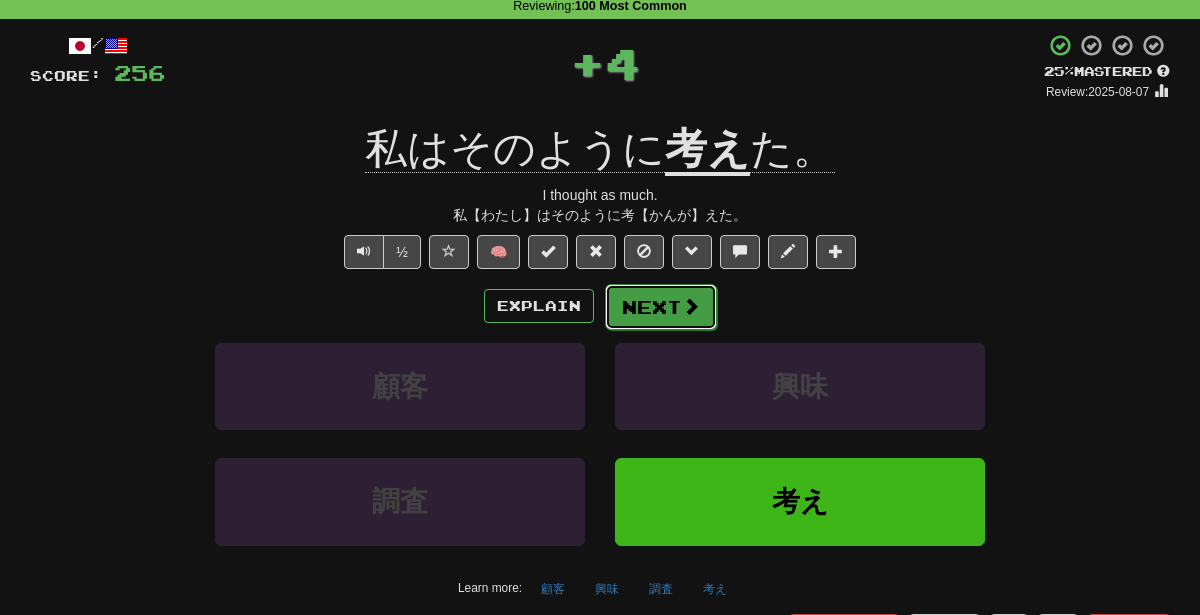click on "Next" at bounding box center (661, 307) 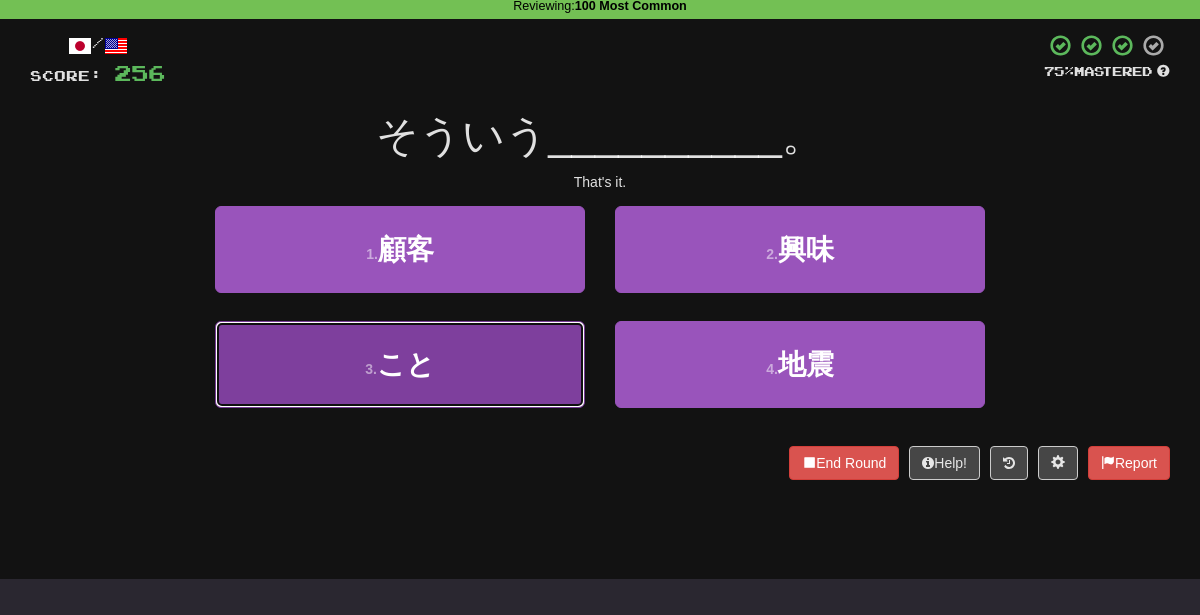 click on "3 .  こと" at bounding box center (400, 364) 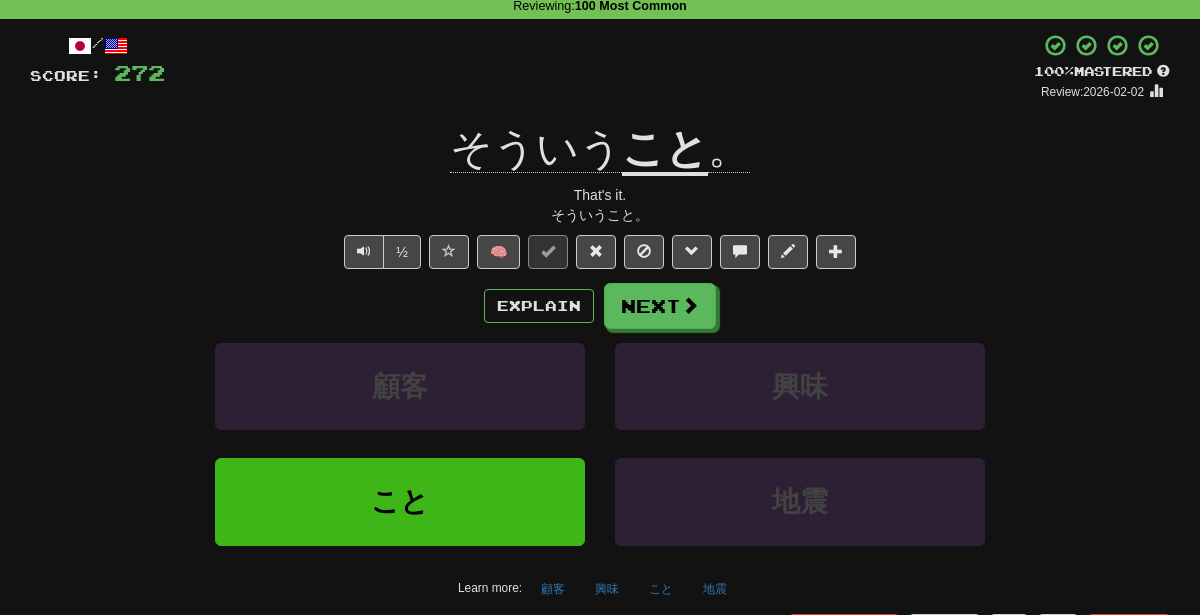 click on "地震" at bounding box center (800, 515) 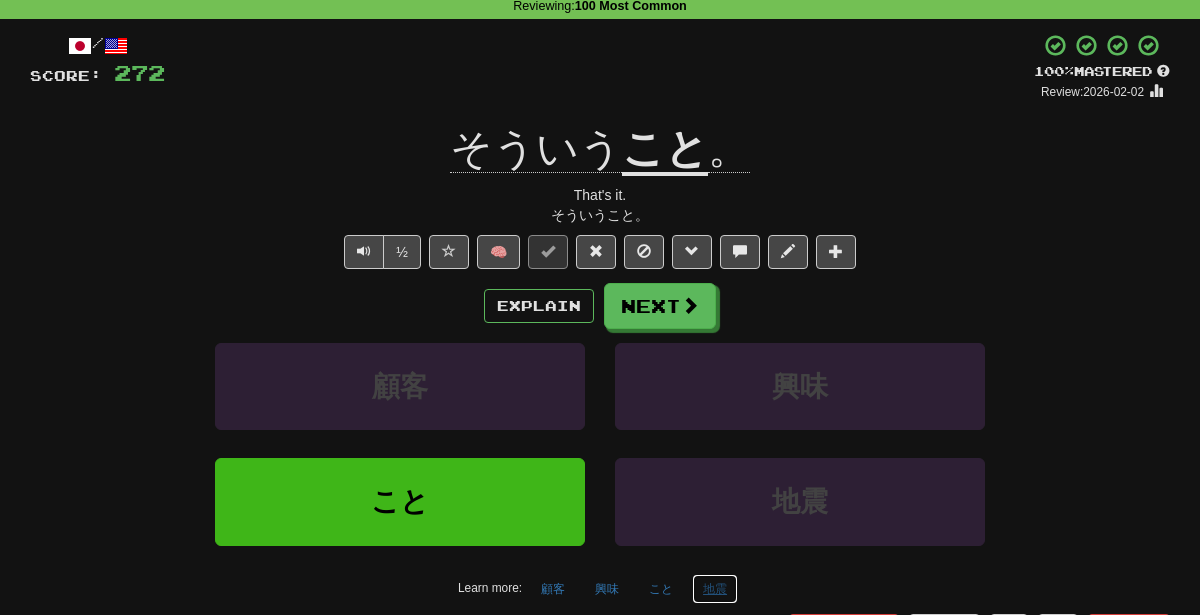 click on "地震" at bounding box center (715, 589) 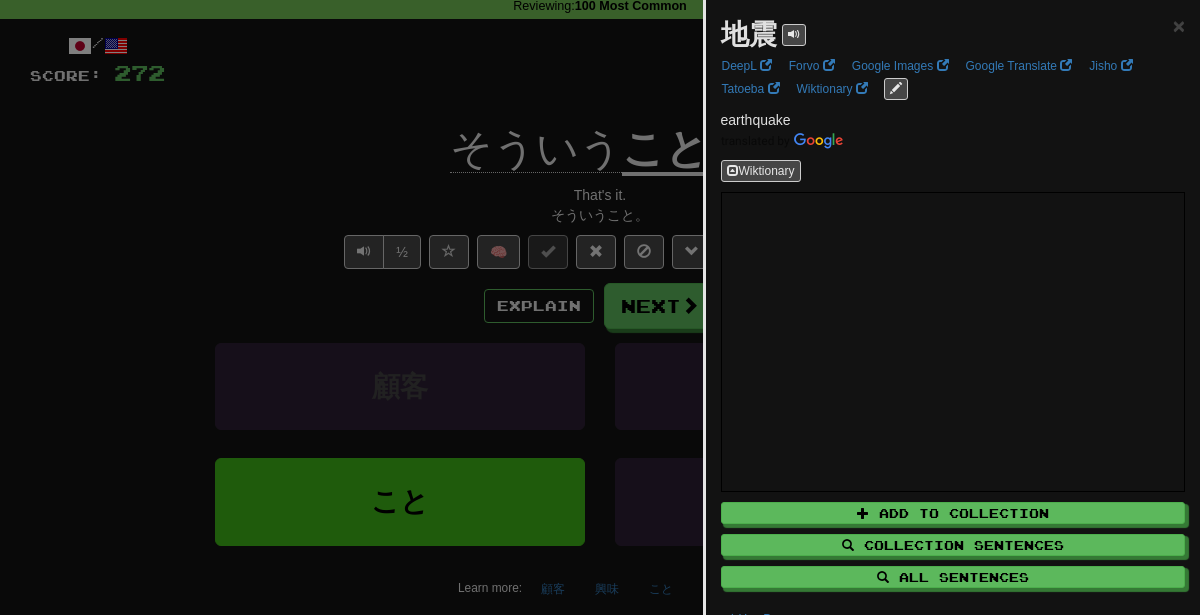 click at bounding box center (600, 307) 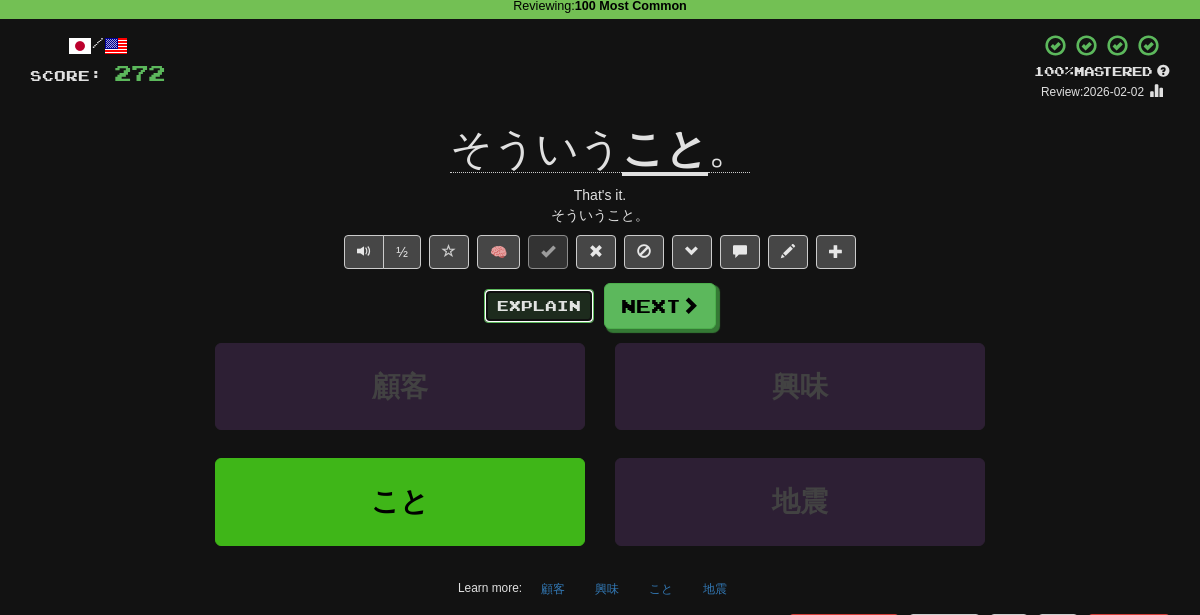 click on "Explain" at bounding box center (539, 306) 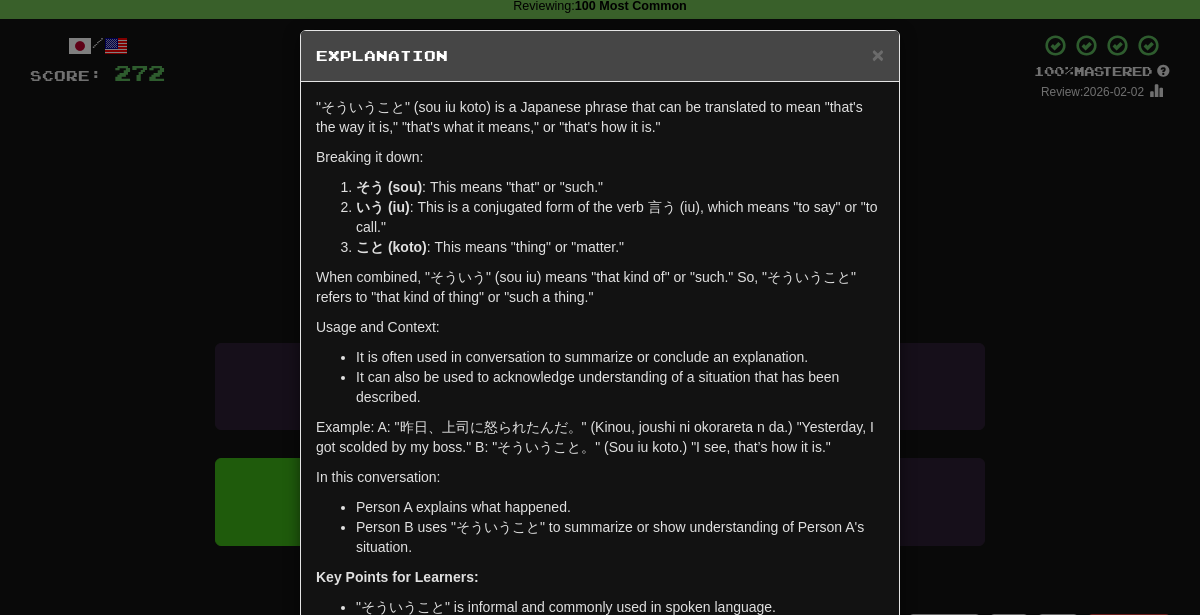 click on "× Explanation "そういうこと" (sou iu koto) is a Japanese phrase that can be translated to mean "that's the way it is," "that's what it means," or "that's how it is."
Breaking it down:
そう (sou) : This means "that" or "such."
いう (iu) : This is a conjugated form of the verb 言う (iu), which means "to say" or "to call."
こと (koto) : This means "thing" or "matter."
When combined, "そういう" (sou iu) means "that kind of" or "such." So, "そういうこと" refers to "that kind of thing" or "such a thing."
Usage and Context:
It is often used in conversation to summarize or conclude an explanation.
It can also be used to acknowledge understanding of a situation that has been described.
Example:
A: "昨日、上司に怒られたんだ。" (Kinou, joushi ni okorareta n da.)
"Yesterday, I got scolded by my boss."
B: "そういうこと。" (Sou iu koto.)
"I see, that’s how it is."
In this conversation:
Person A explains what happened.
! Close" at bounding box center [600, 307] 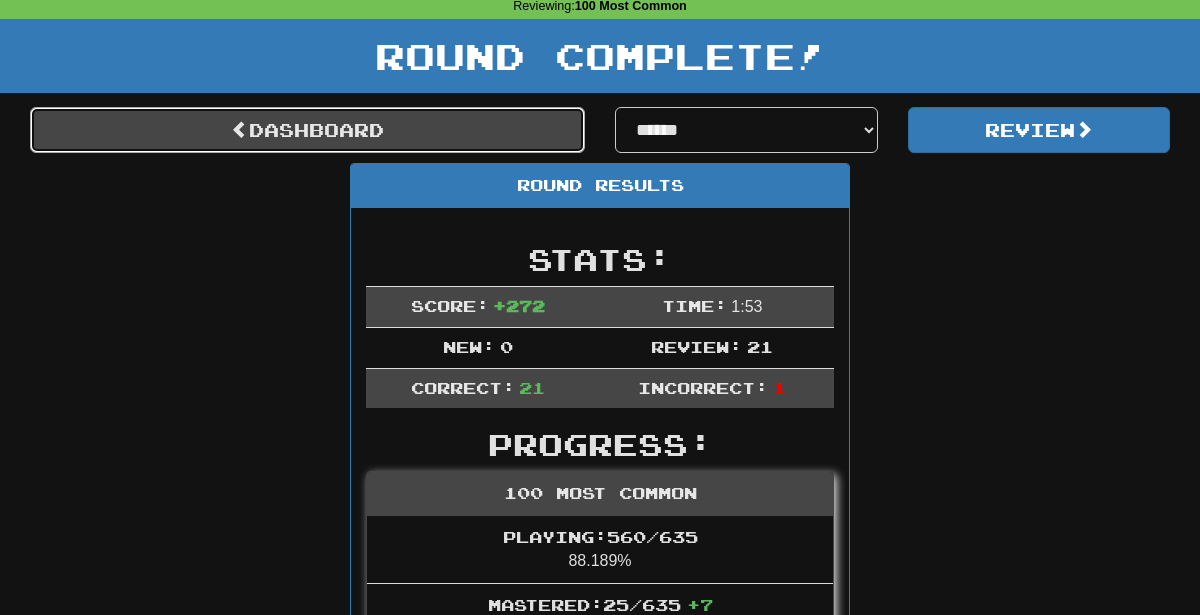 click on "Dashboard" at bounding box center (307, 130) 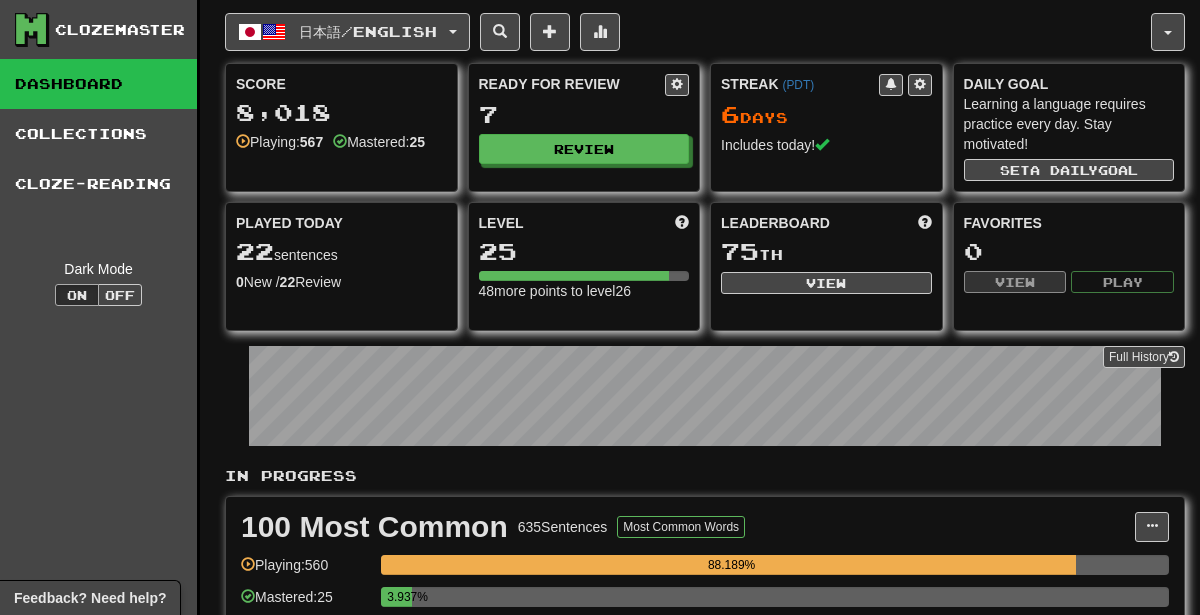 scroll, scrollTop: 0, scrollLeft: 0, axis: both 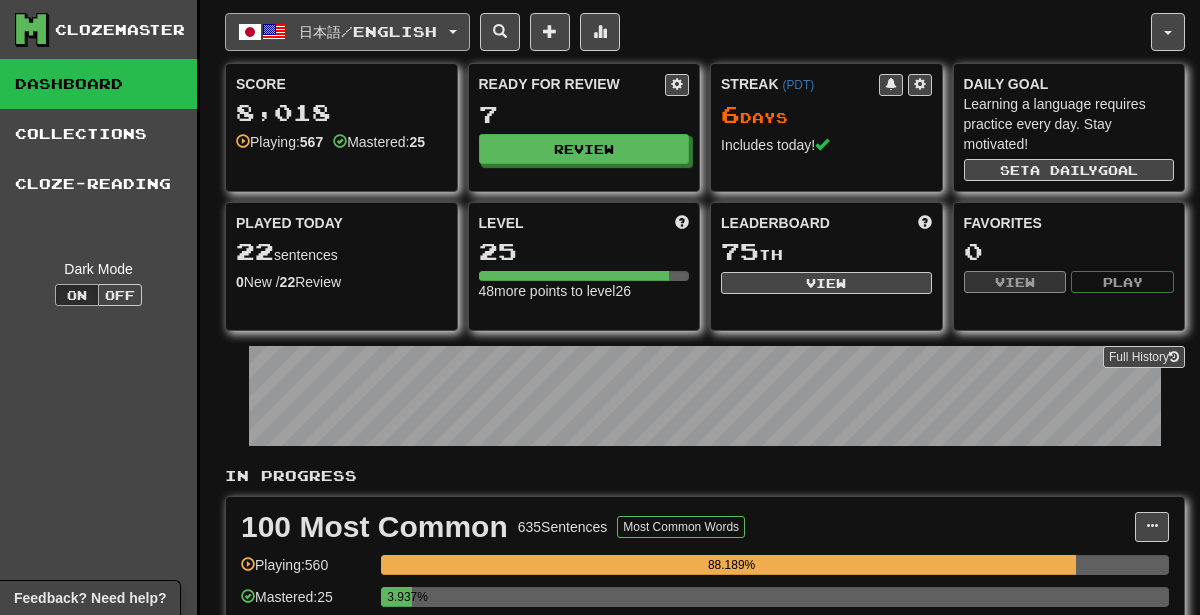 click on "日本語  /  English" at bounding box center [368, 31] 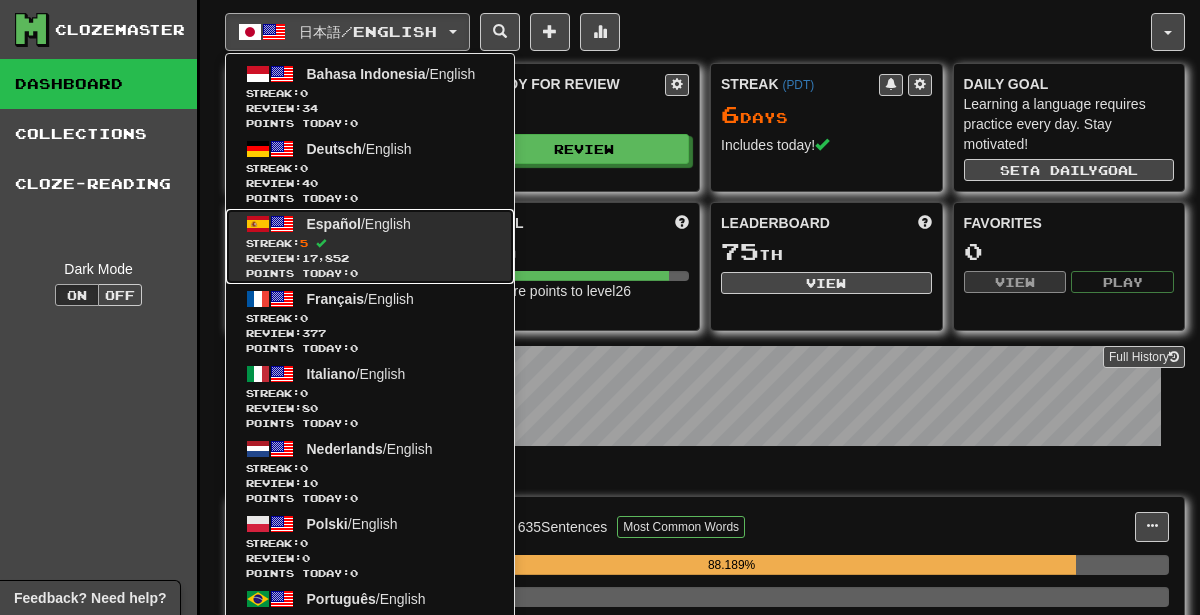 click on "Streak:  5" at bounding box center [370, 243] 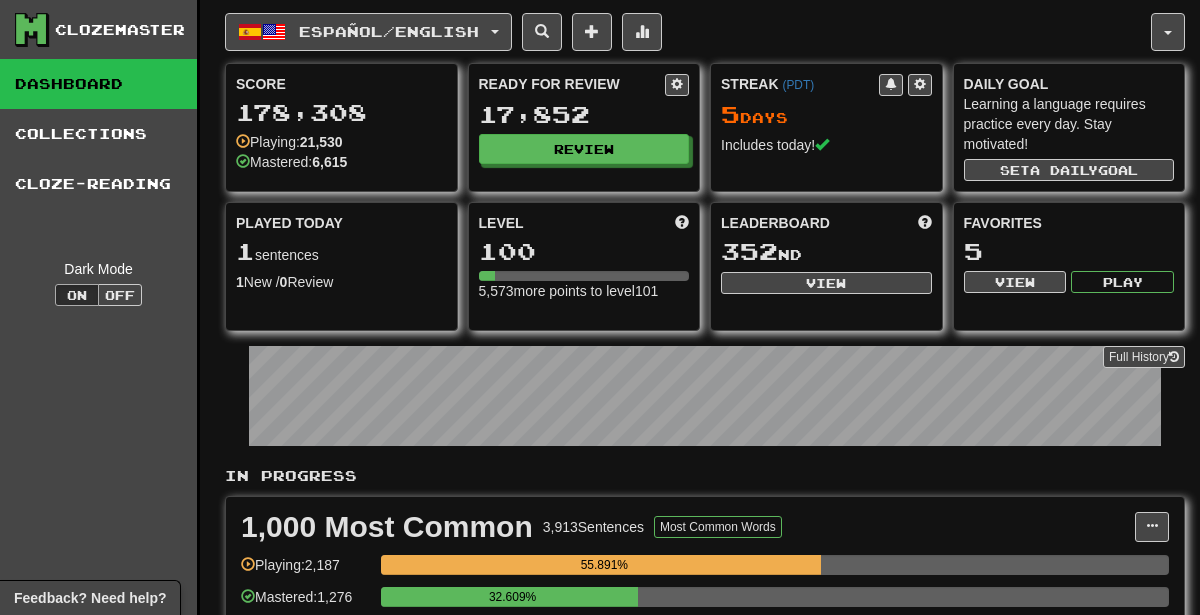 scroll, scrollTop: 0, scrollLeft: 0, axis: both 